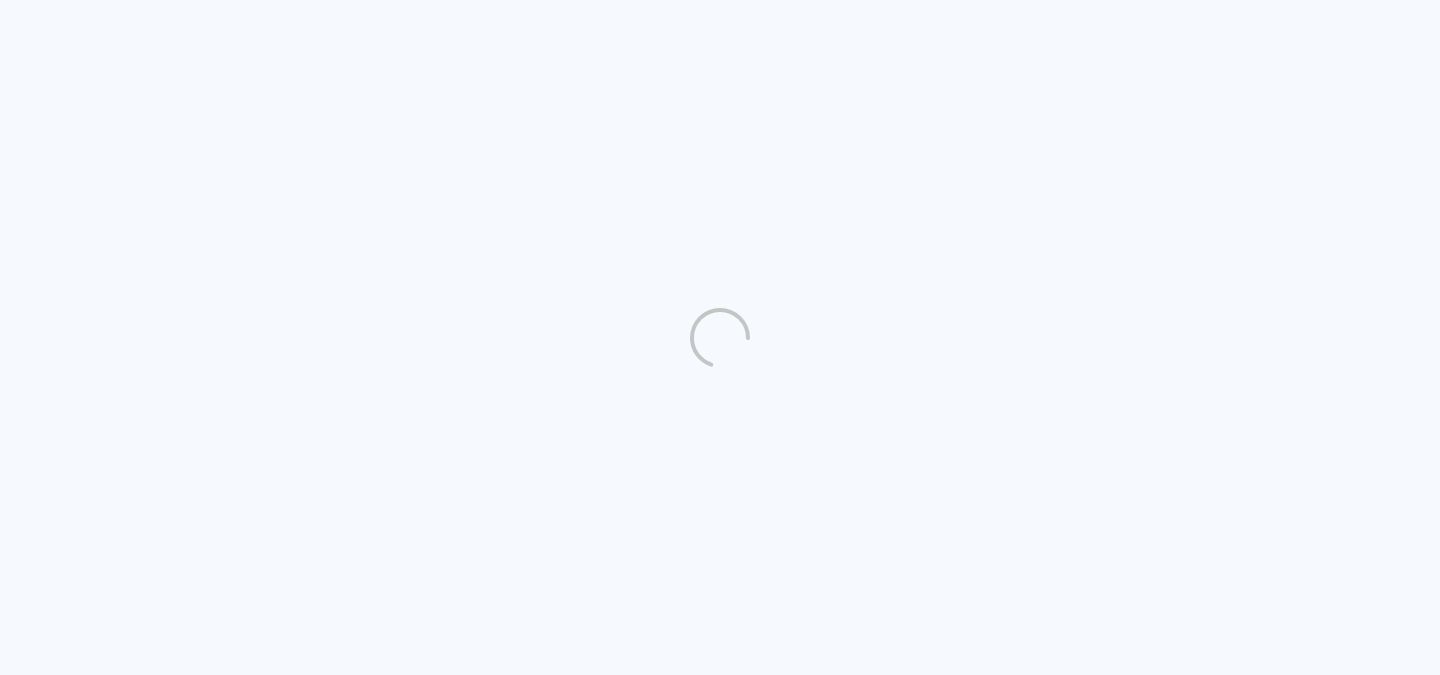 scroll, scrollTop: 0, scrollLeft: 0, axis: both 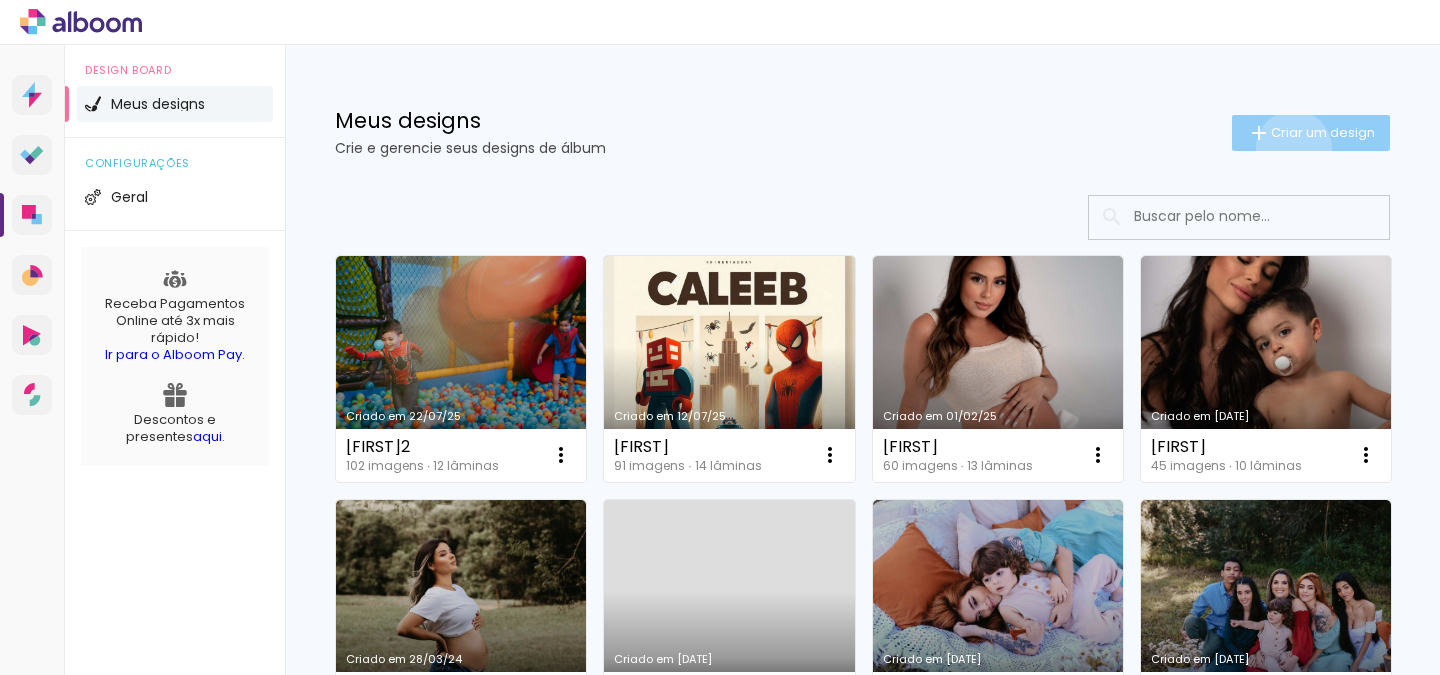 click on "Criar um design" 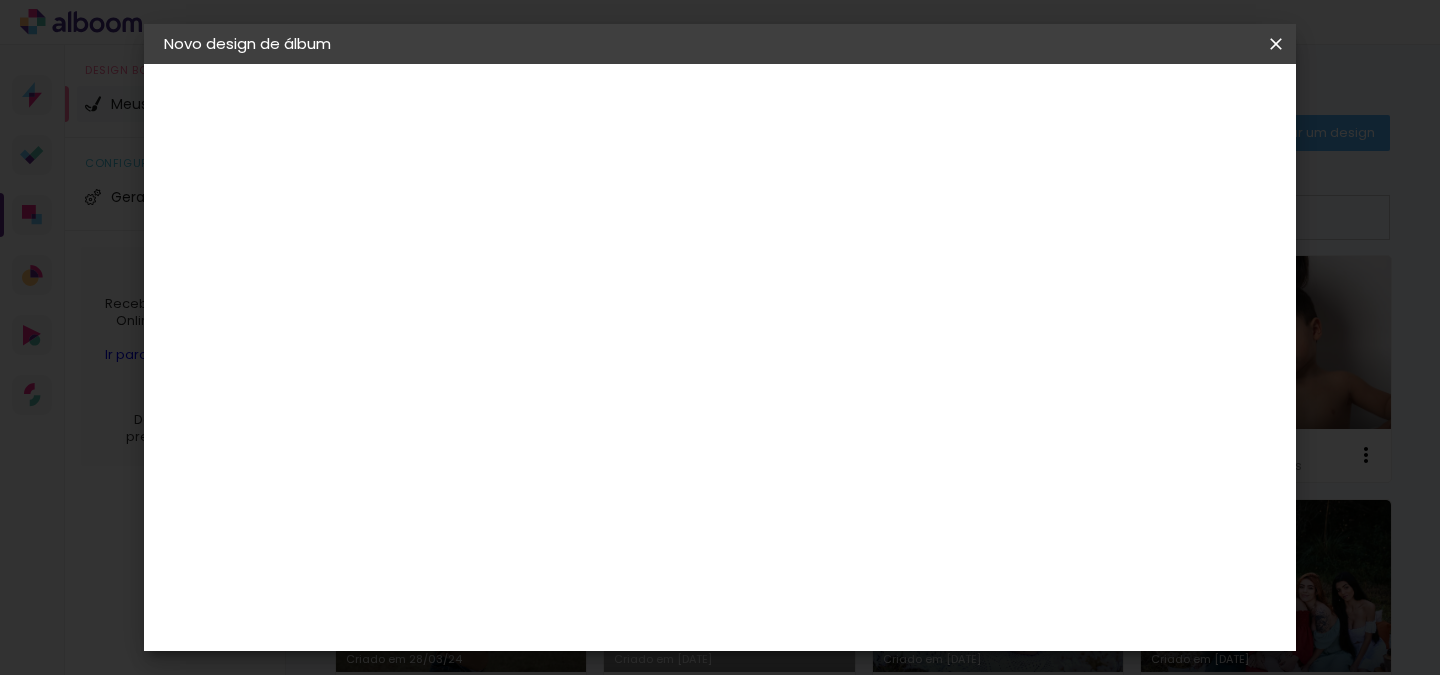 click at bounding box center [491, 268] 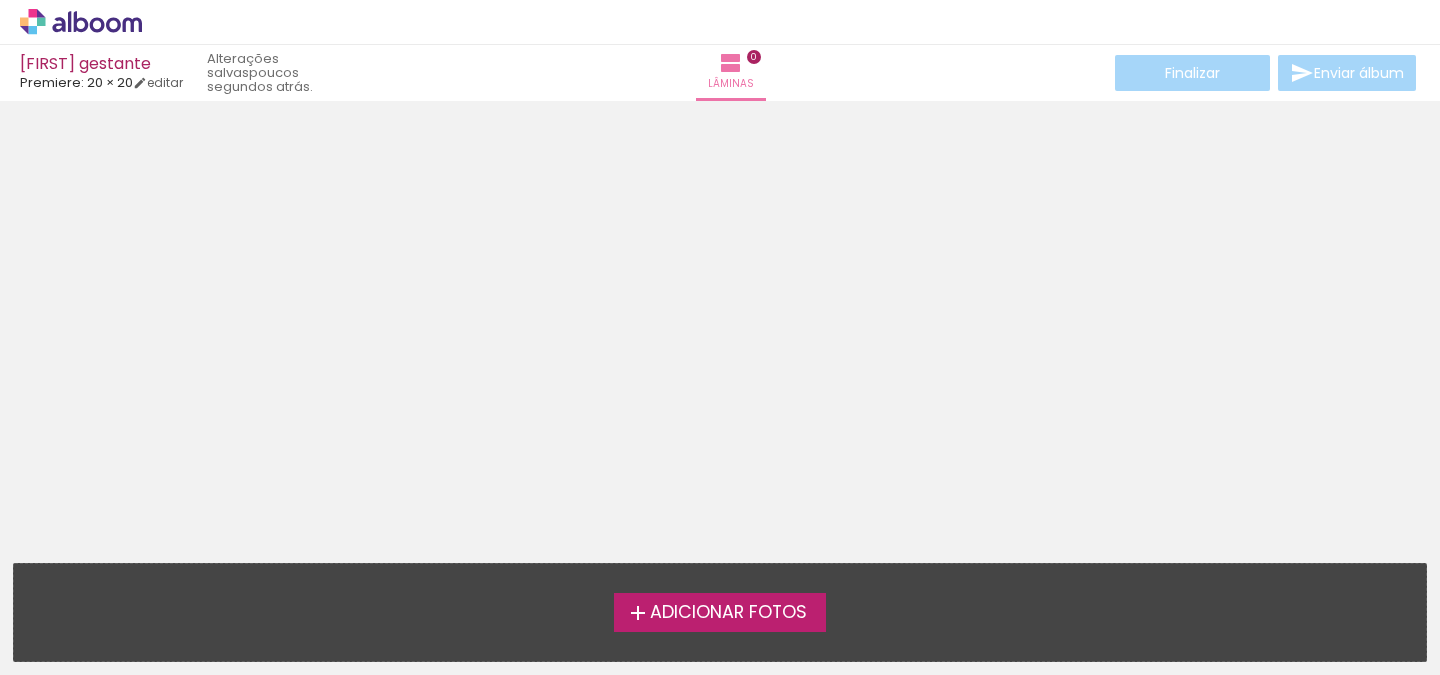 click on "Adicionar Fotos" at bounding box center (728, 613) 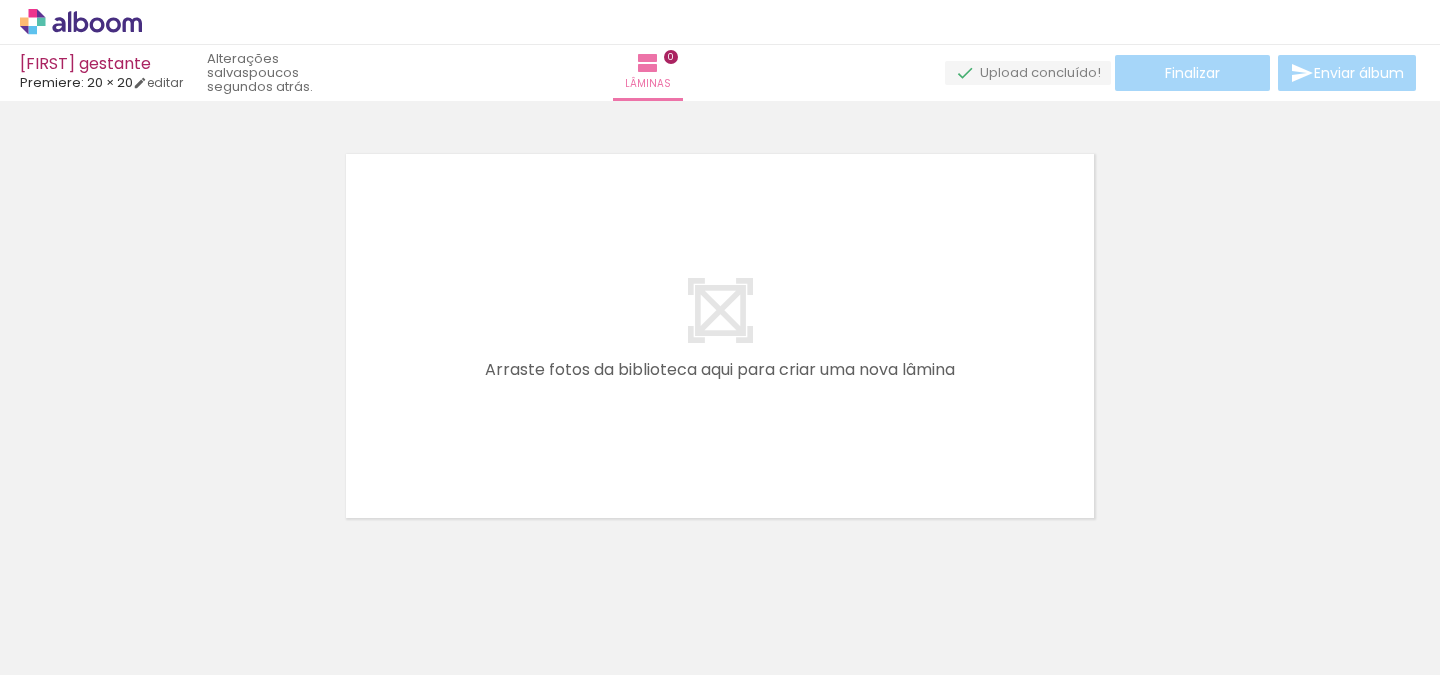 scroll, scrollTop: 25, scrollLeft: 0, axis: vertical 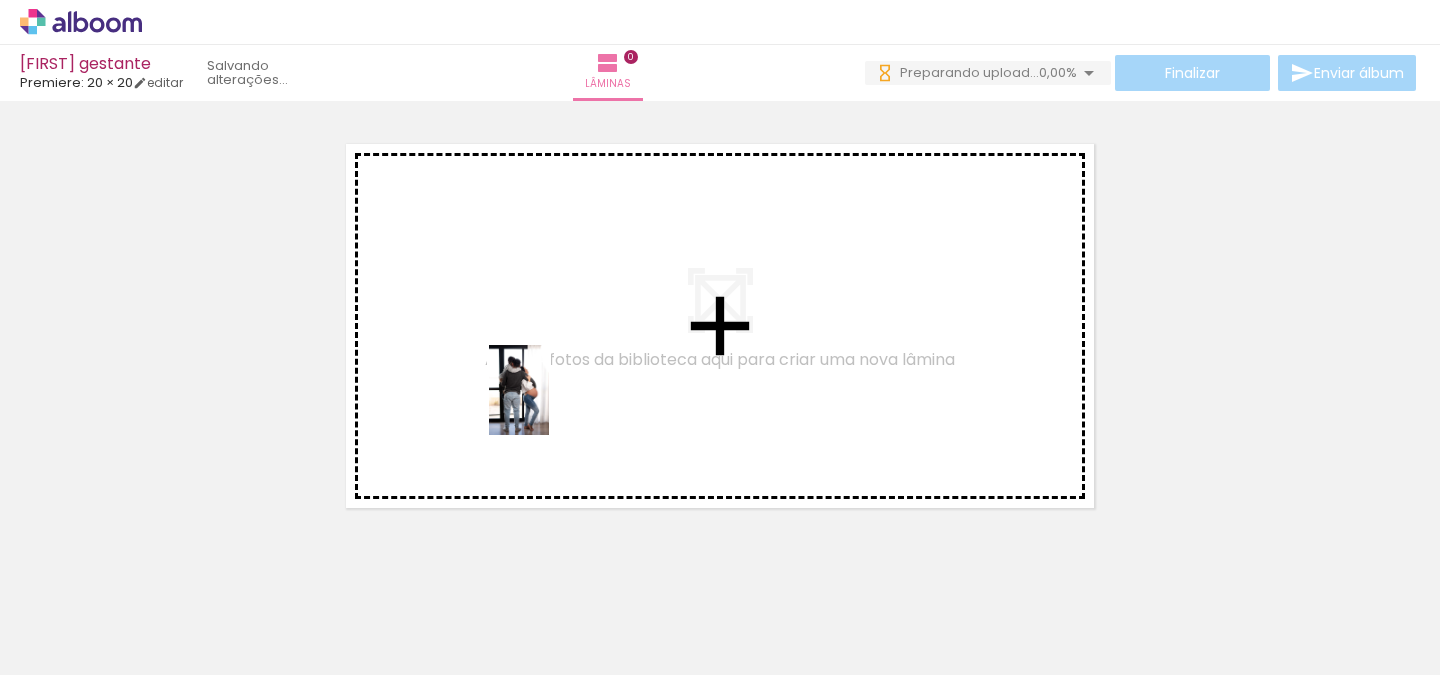 drag, startPoint x: 217, startPoint y: 623, endPoint x: 549, endPoint y: 405, distance: 397.17502 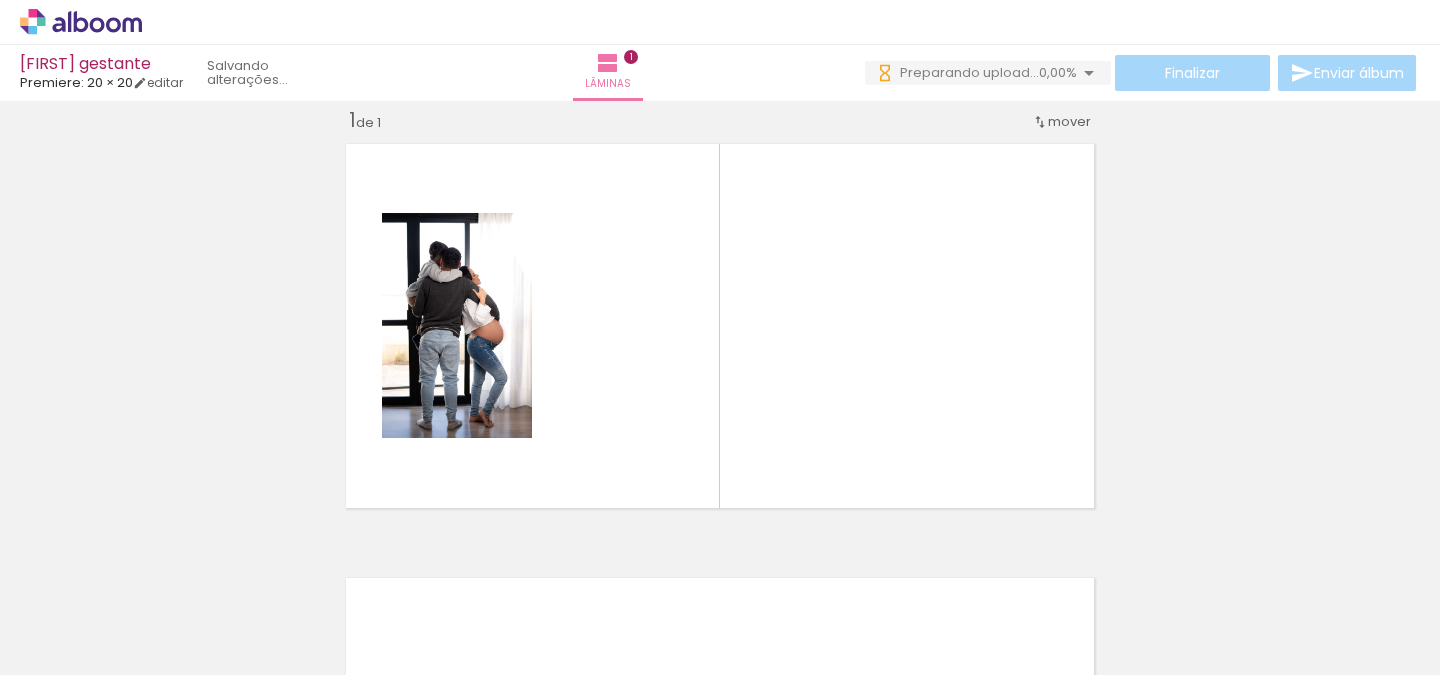 scroll, scrollTop: 25, scrollLeft: 0, axis: vertical 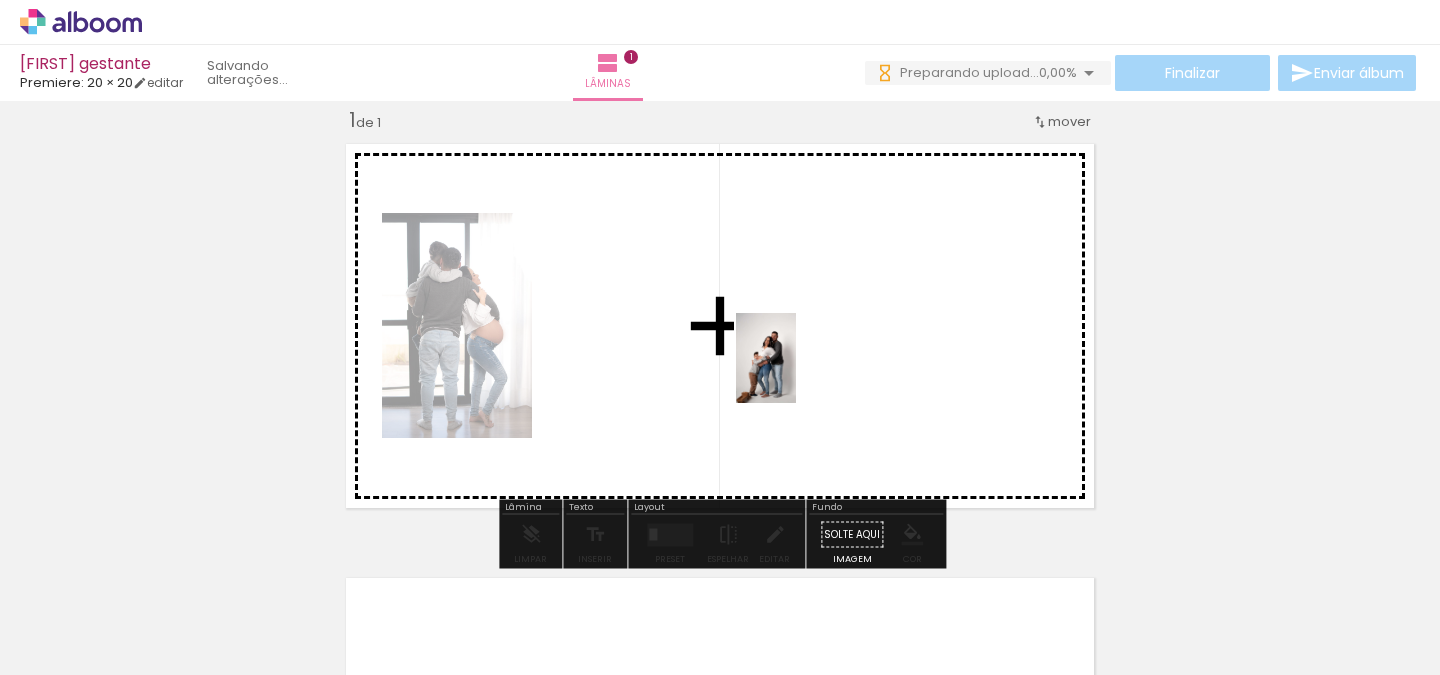 drag, startPoint x: 646, startPoint y: 636, endPoint x: 796, endPoint y: 373, distance: 302.7689 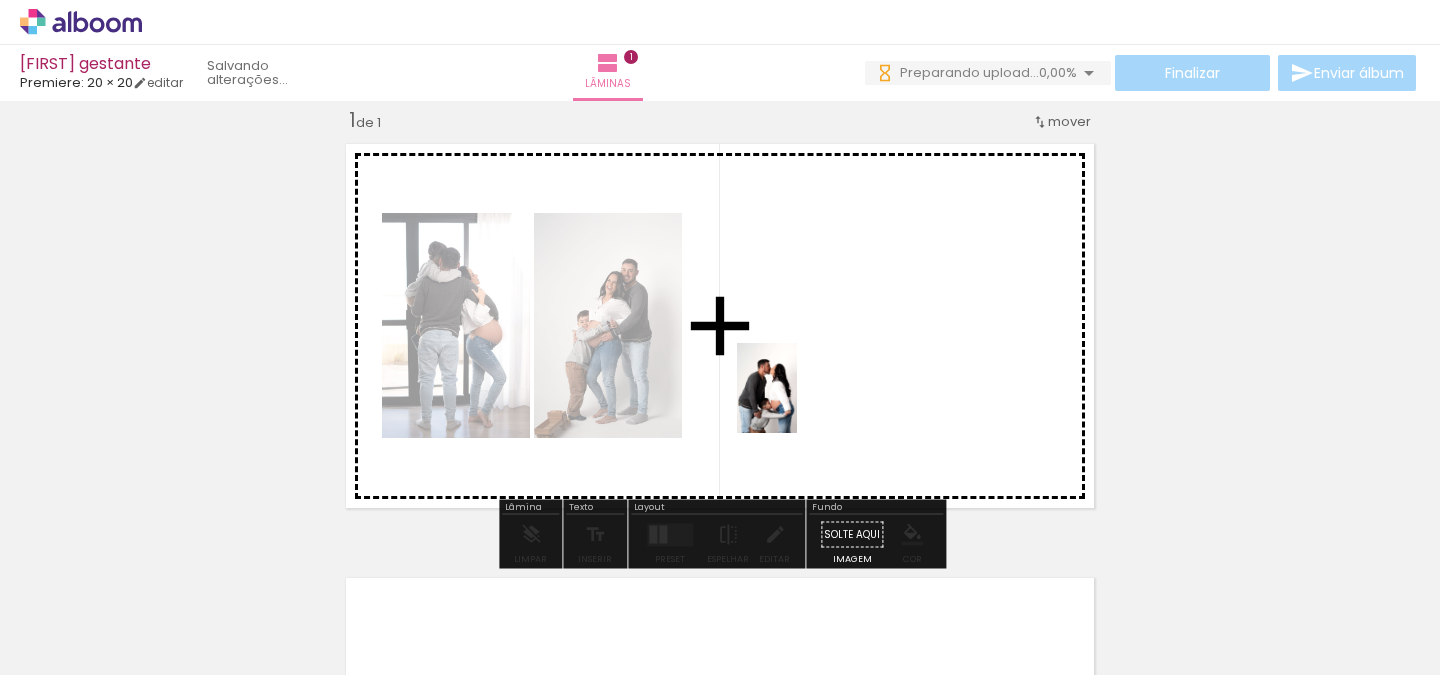 drag, startPoint x: 765, startPoint y: 631, endPoint x: 797, endPoint y: 403, distance: 230.23466 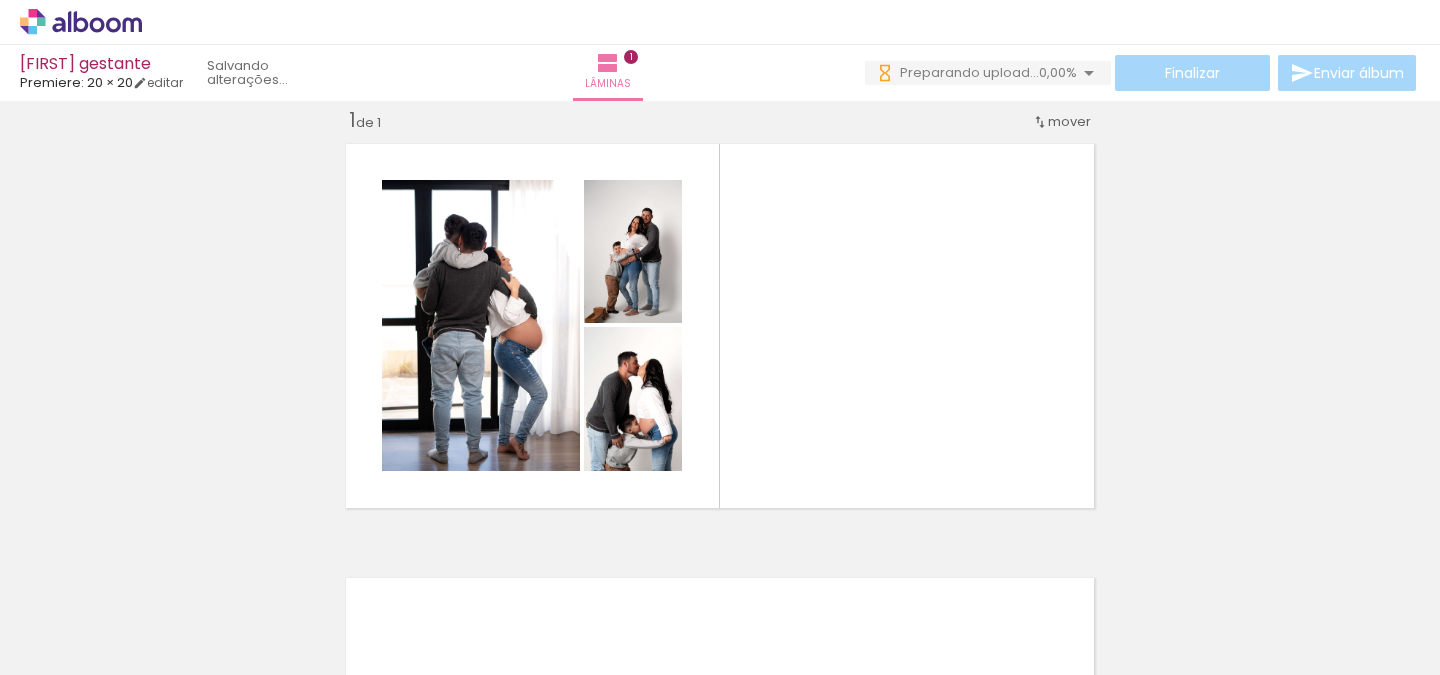 scroll, scrollTop: 0, scrollLeft: 425, axis: horizontal 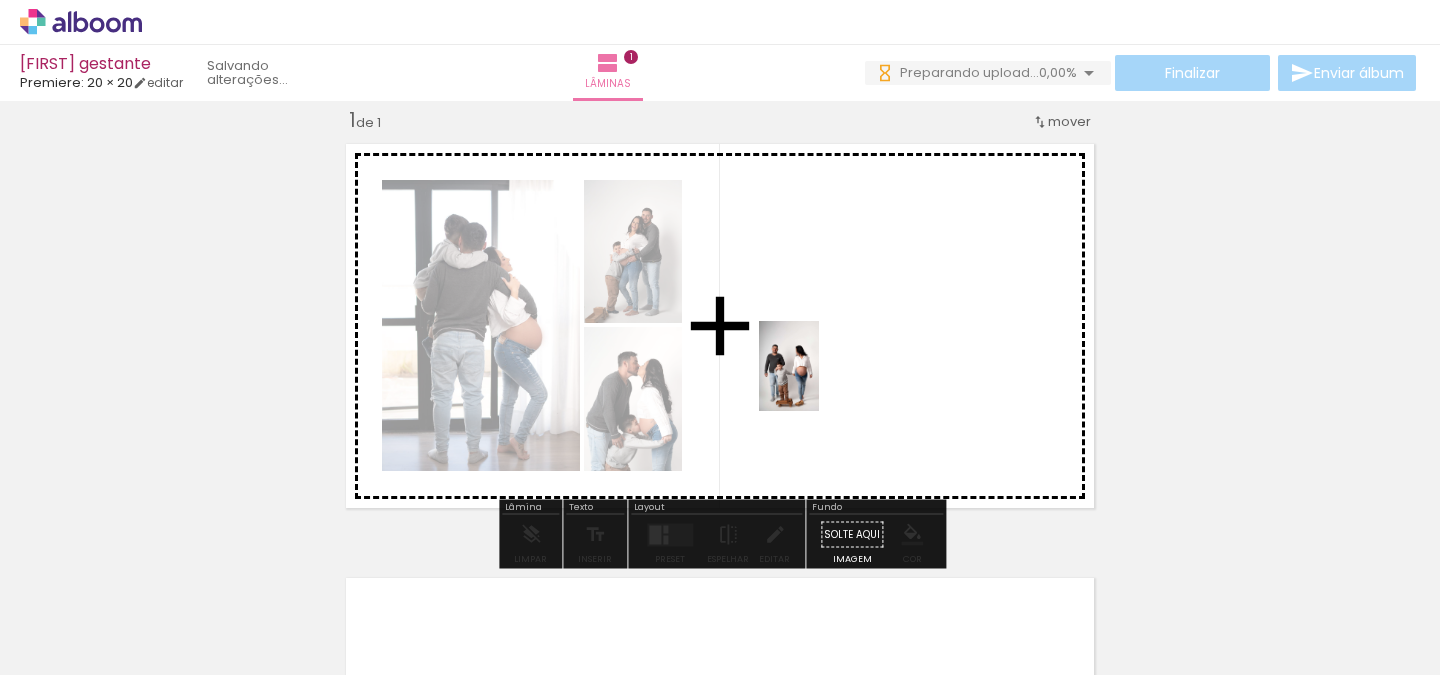 drag, startPoint x: 693, startPoint y: 623, endPoint x: 822, endPoint y: 374, distance: 280.43182 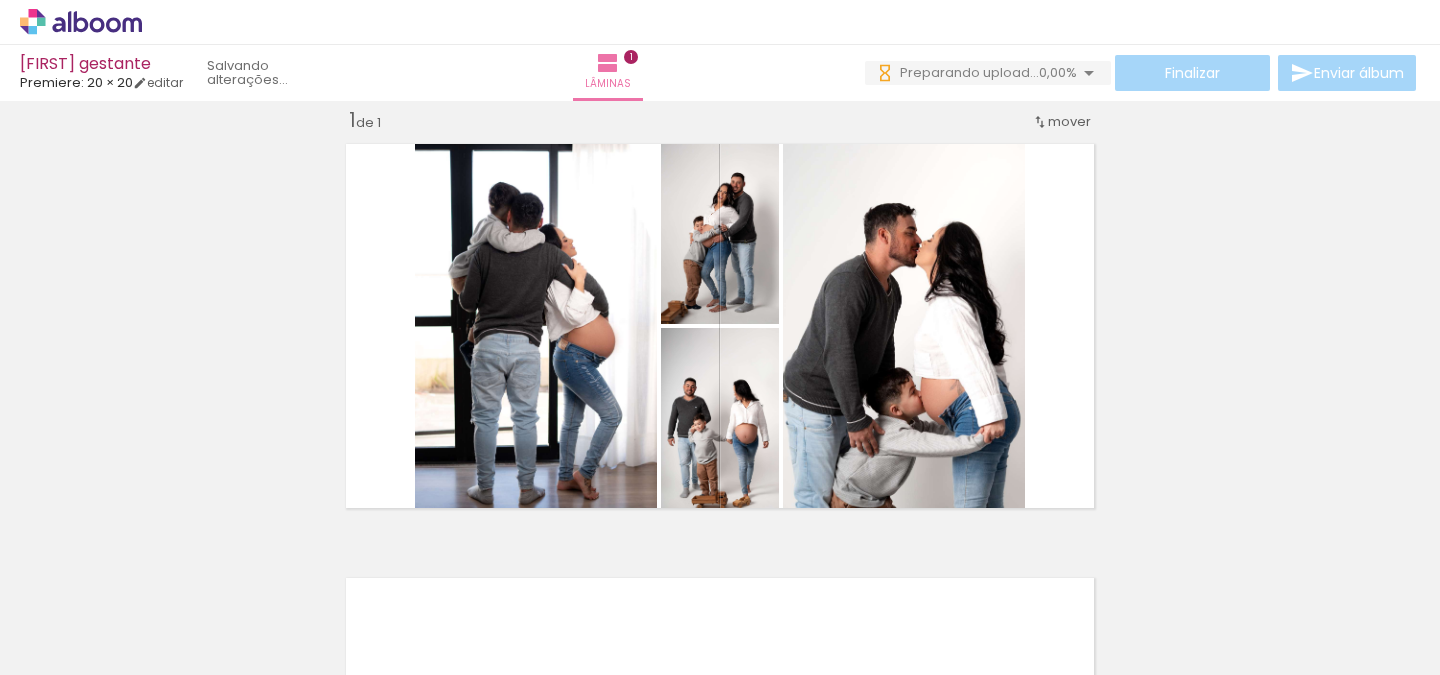 scroll, scrollTop: 0, scrollLeft: 3, axis: horizontal 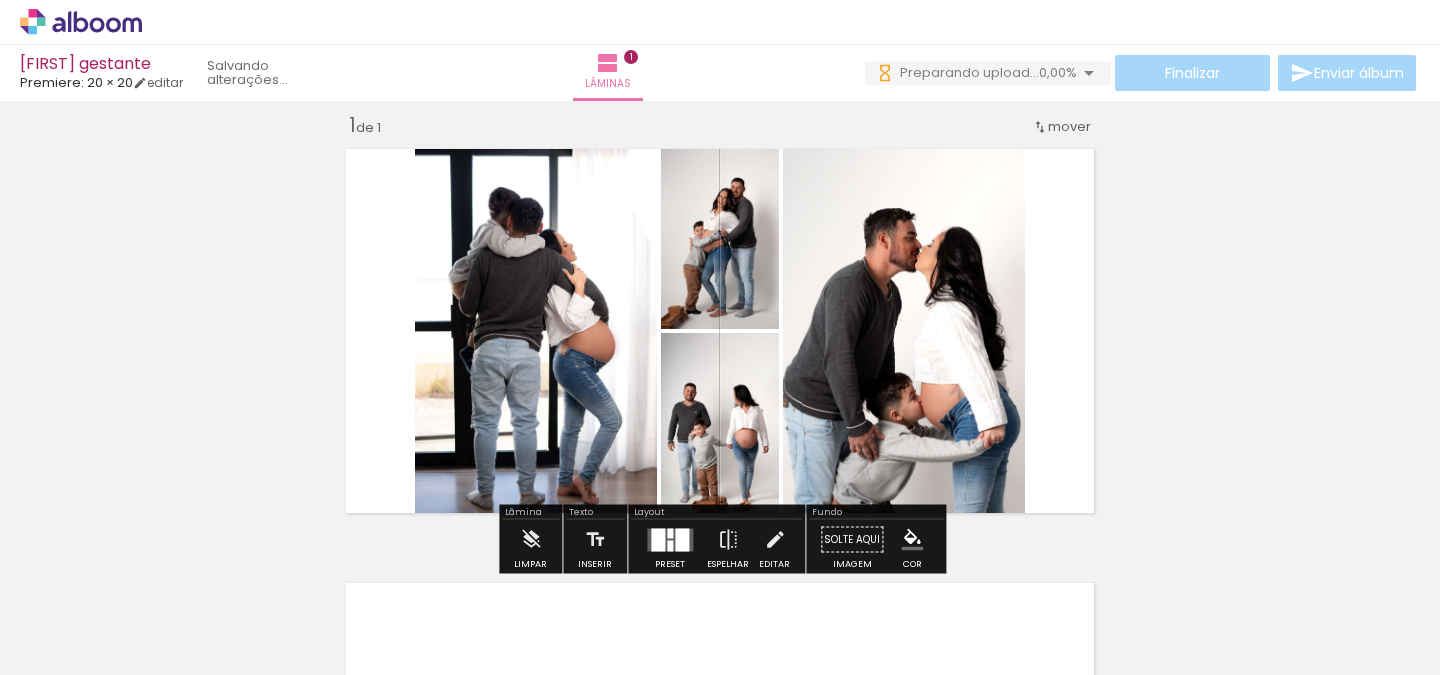 click at bounding box center [670, 533] 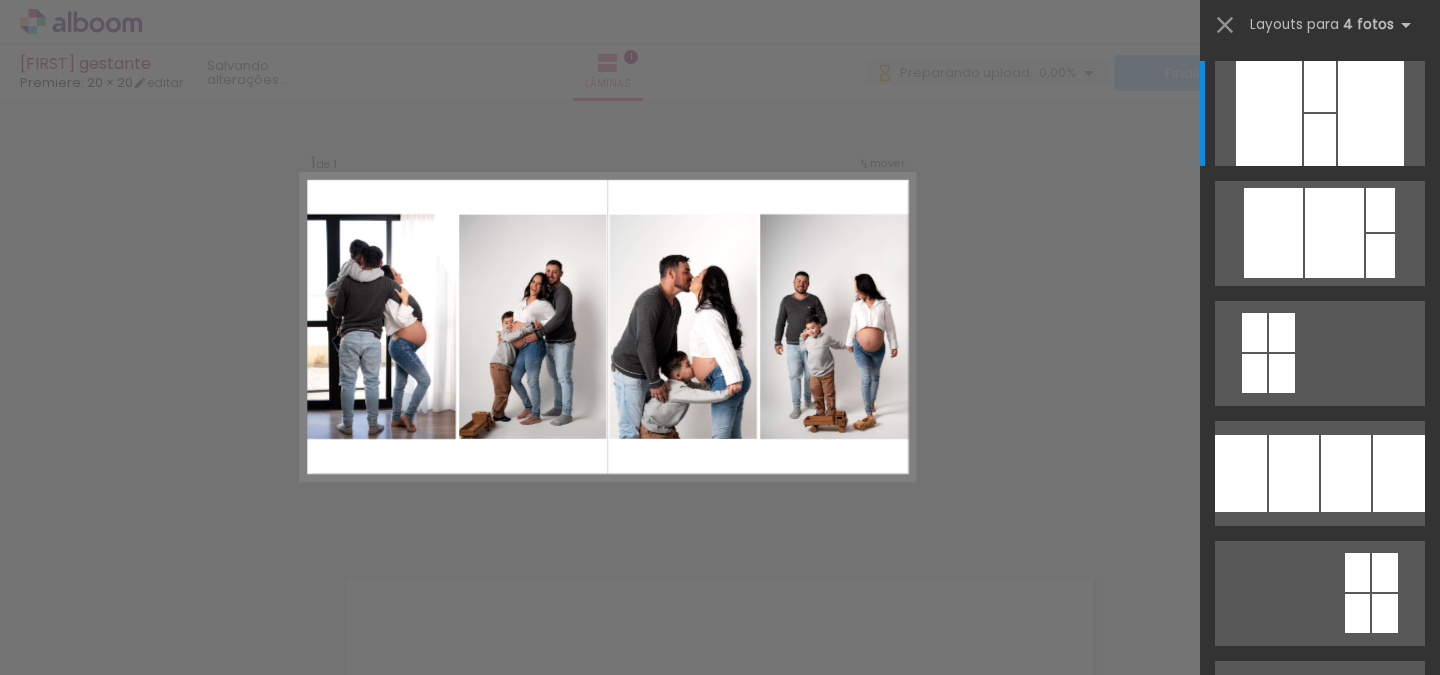 scroll, scrollTop: 25, scrollLeft: 0, axis: vertical 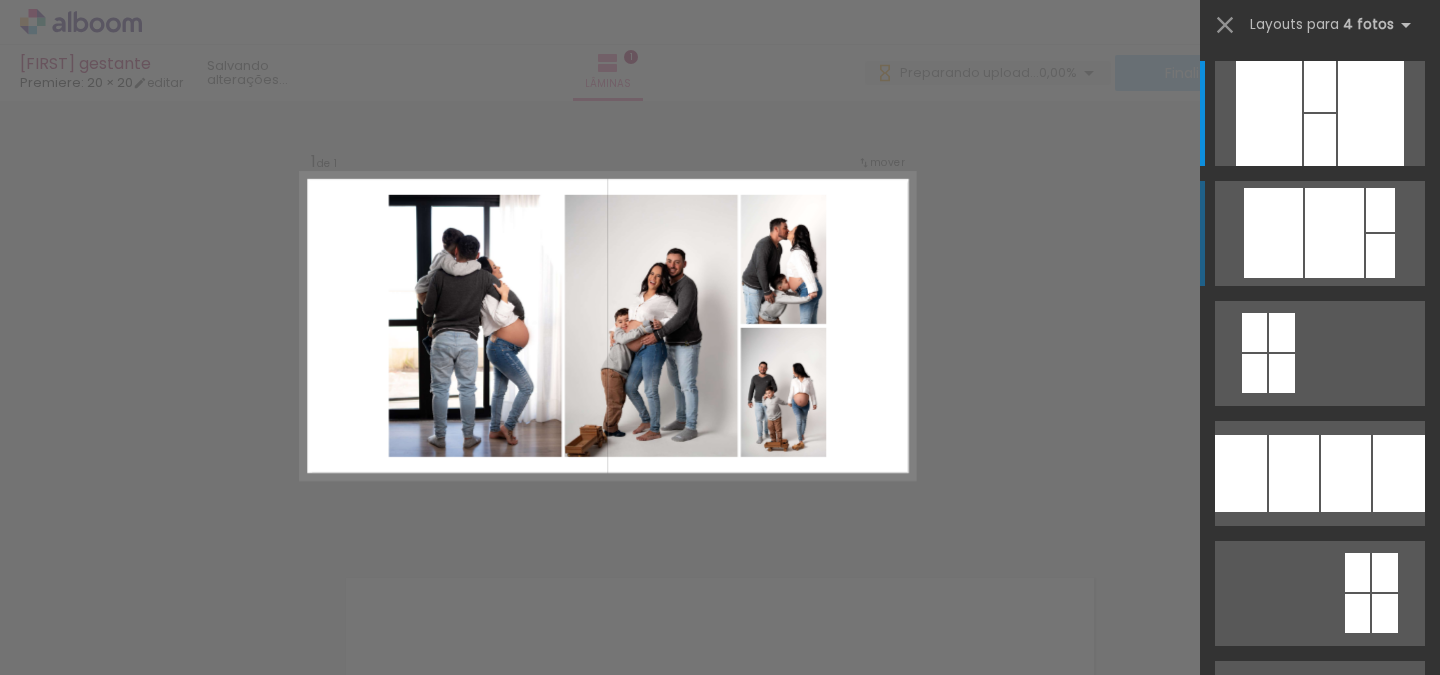 click at bounding box center (1320, 86) 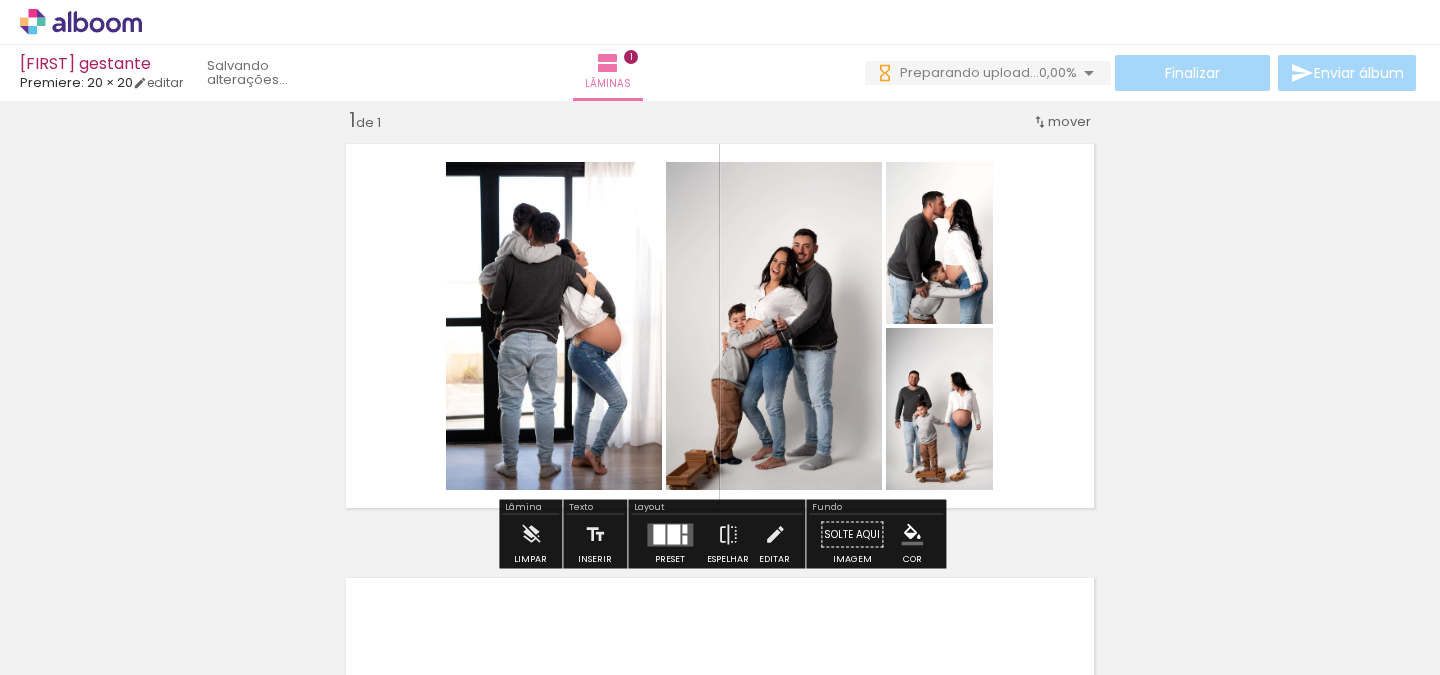 scroll, scrollTop: 11, scrollLeft: 0, axis: vertical 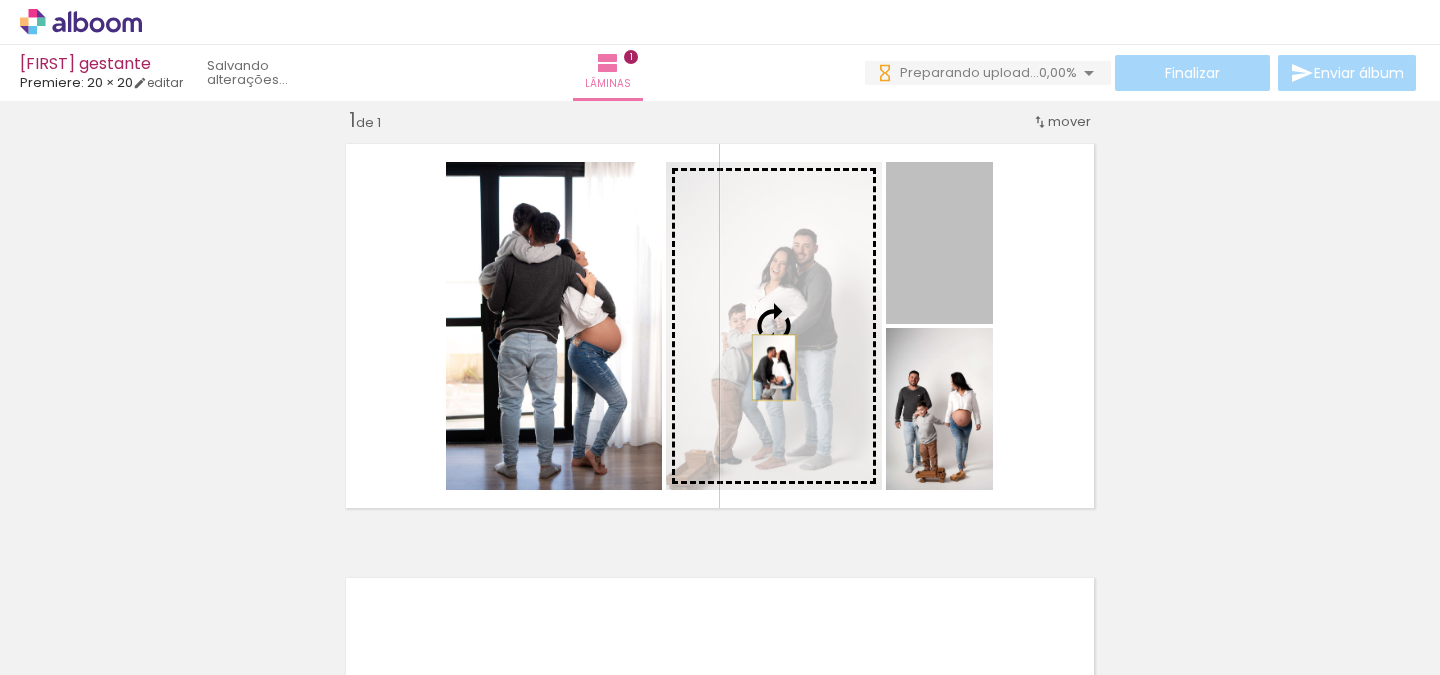 drag, startPoint x: 963, startPoint y: 268, endPoint x: 774, endPoint y: 367, distance: 213.35886 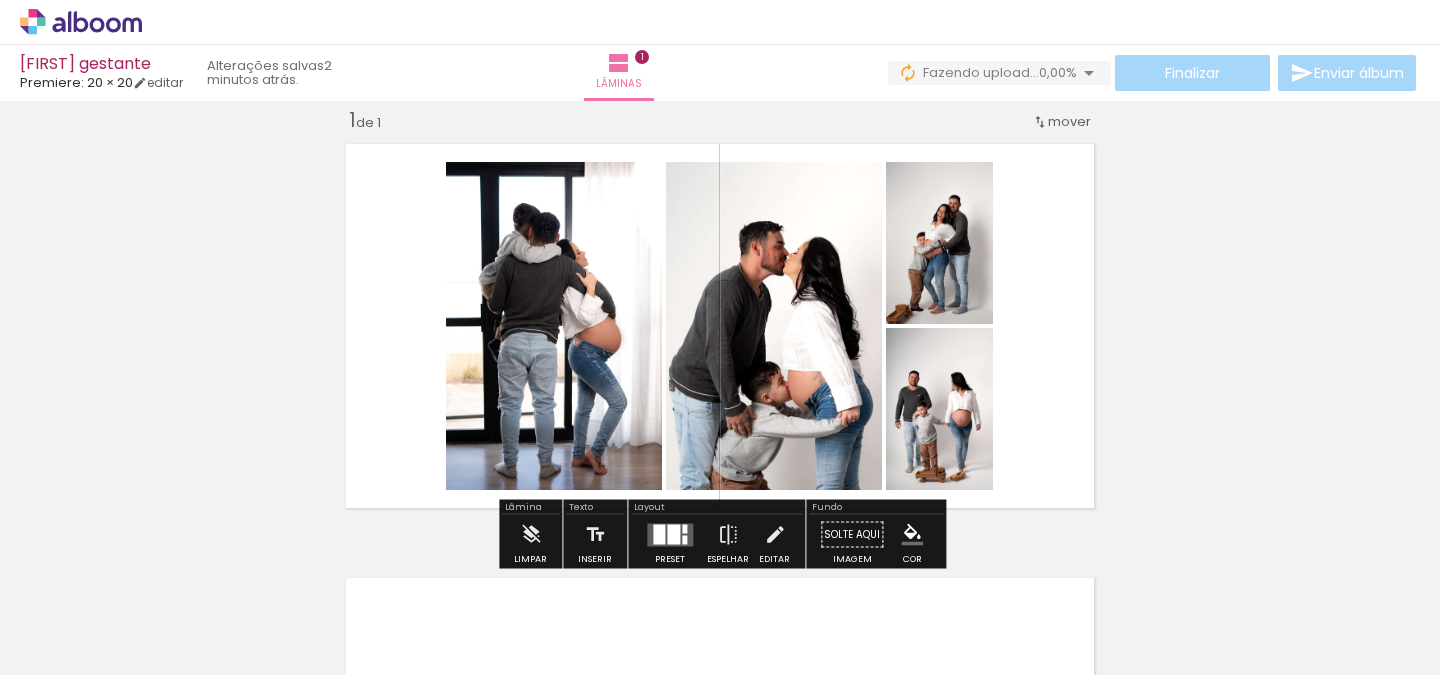 click at bounding box center [670, 534] 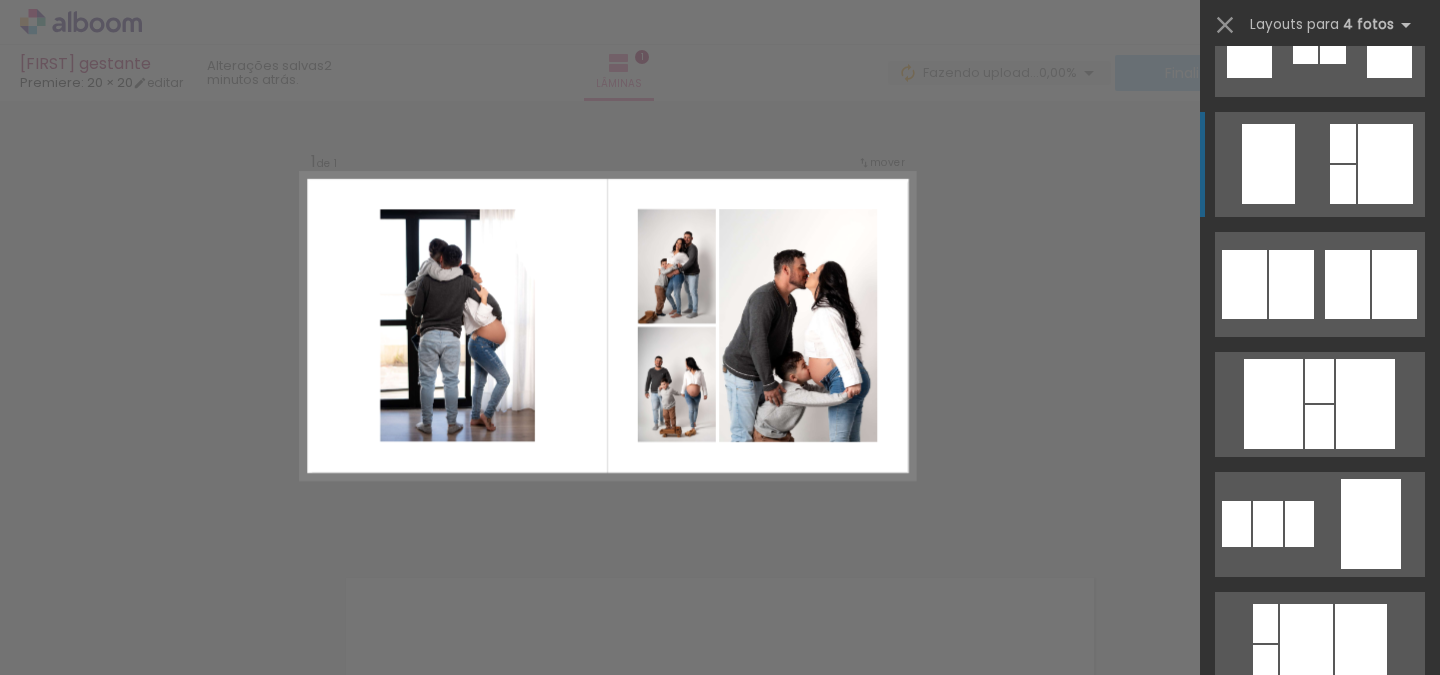 scroll, scrollTop: 1144, scrollLeft: 0, axis: vertical 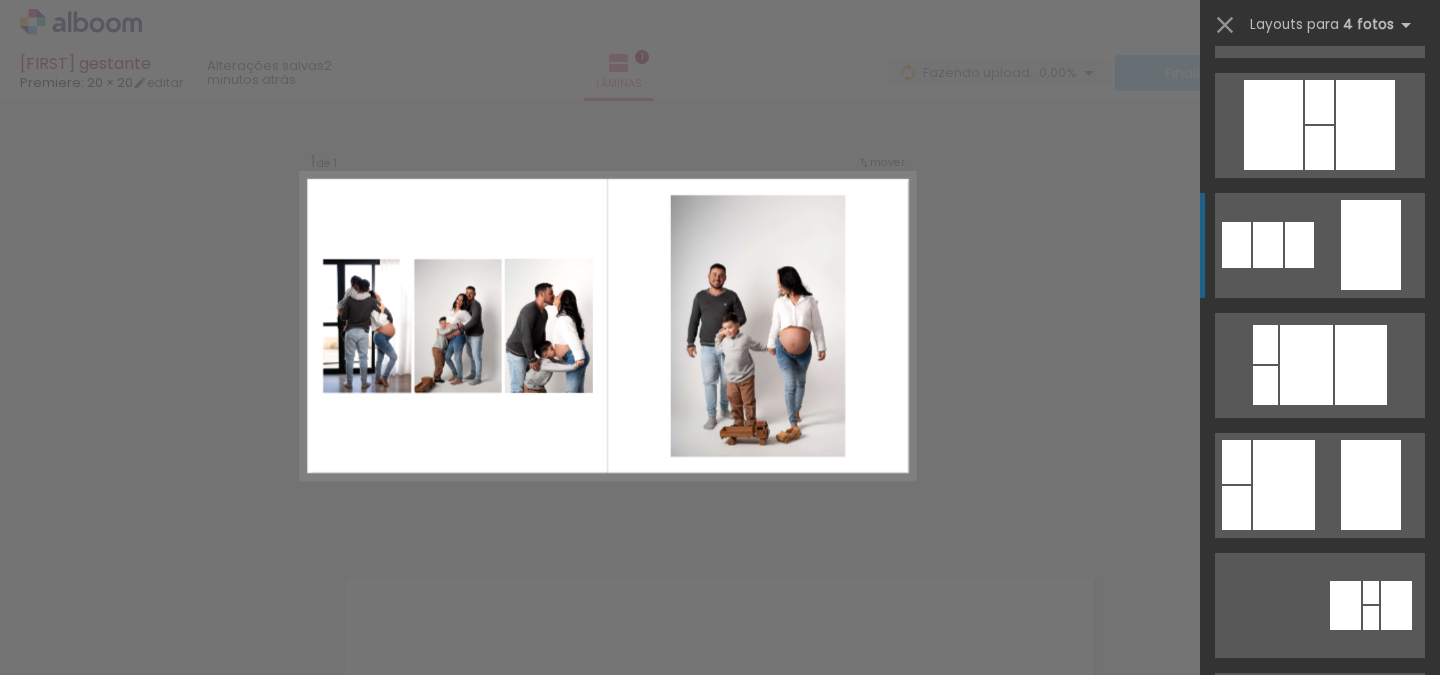 click at bounding box center [1319, 148] 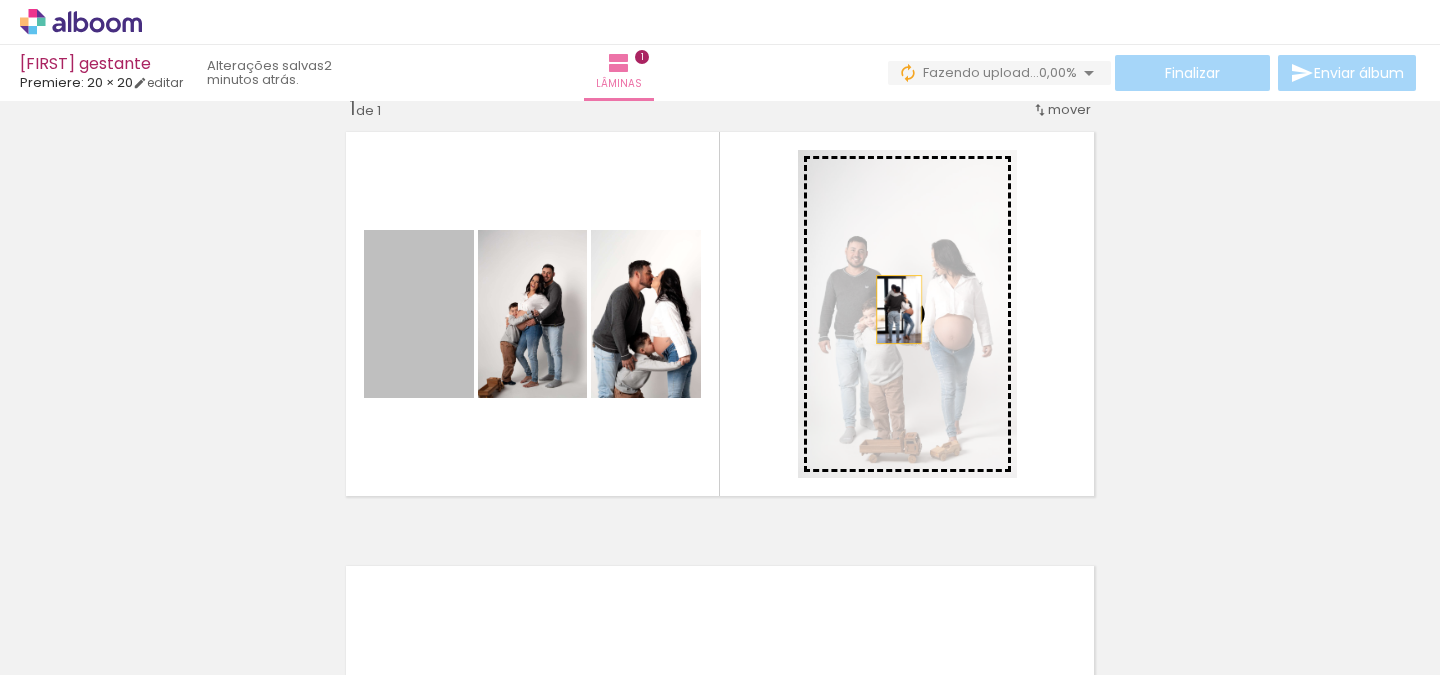 drag, startPoint x: 449, startPoint y: 329, endPoint x: 902, endPoint y: 309, distance: 453.44128 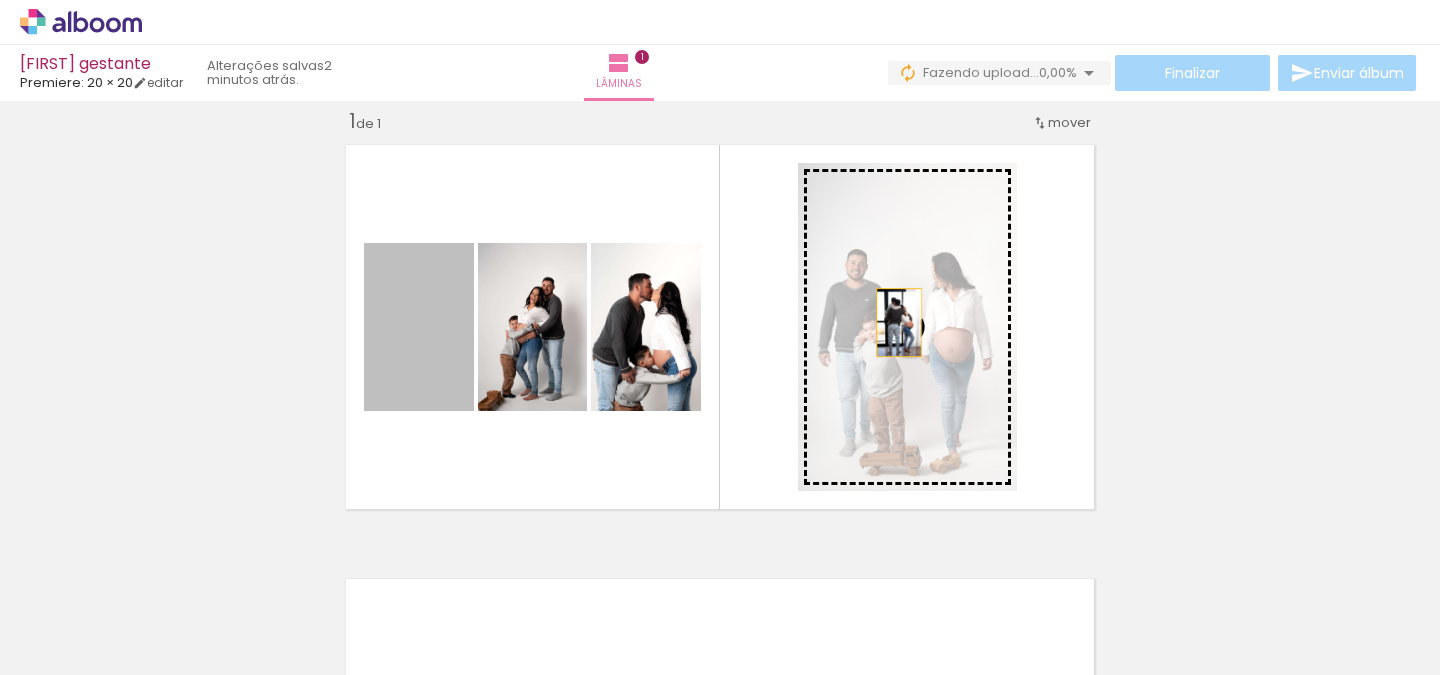click at bounding box center [0, 0] 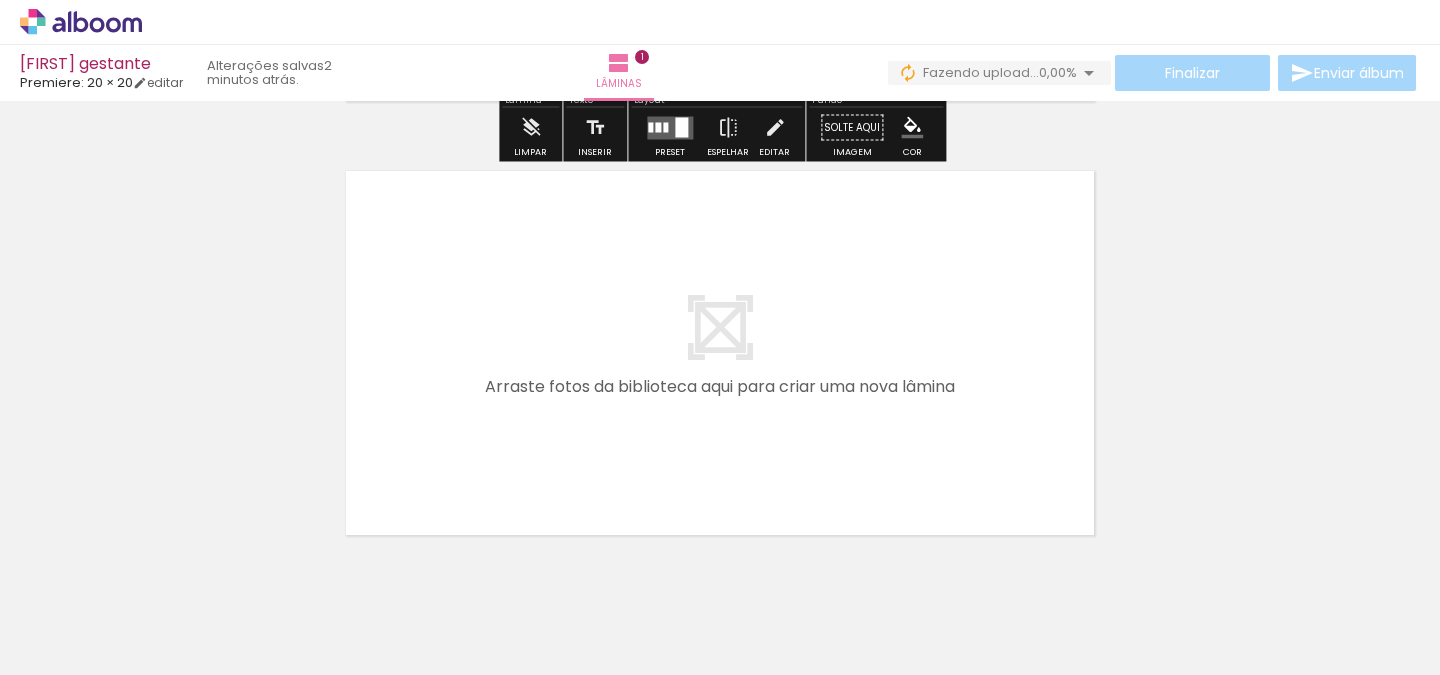 scroll, scrollTop: 439, scrollLeft: 0, axis: vertical 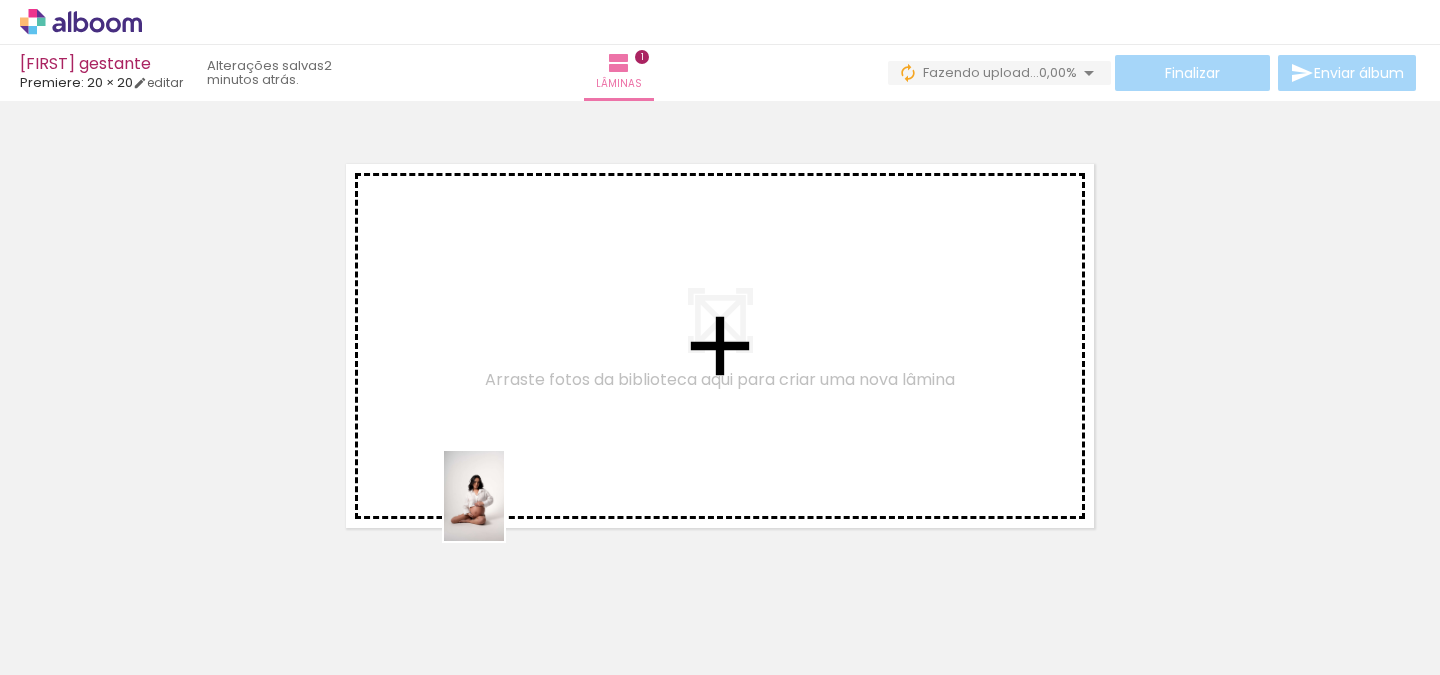 drag, startPoint x: 403, startPoint y: 624, endPoint x: 506, endPoint y: 509, distance: 154.38264 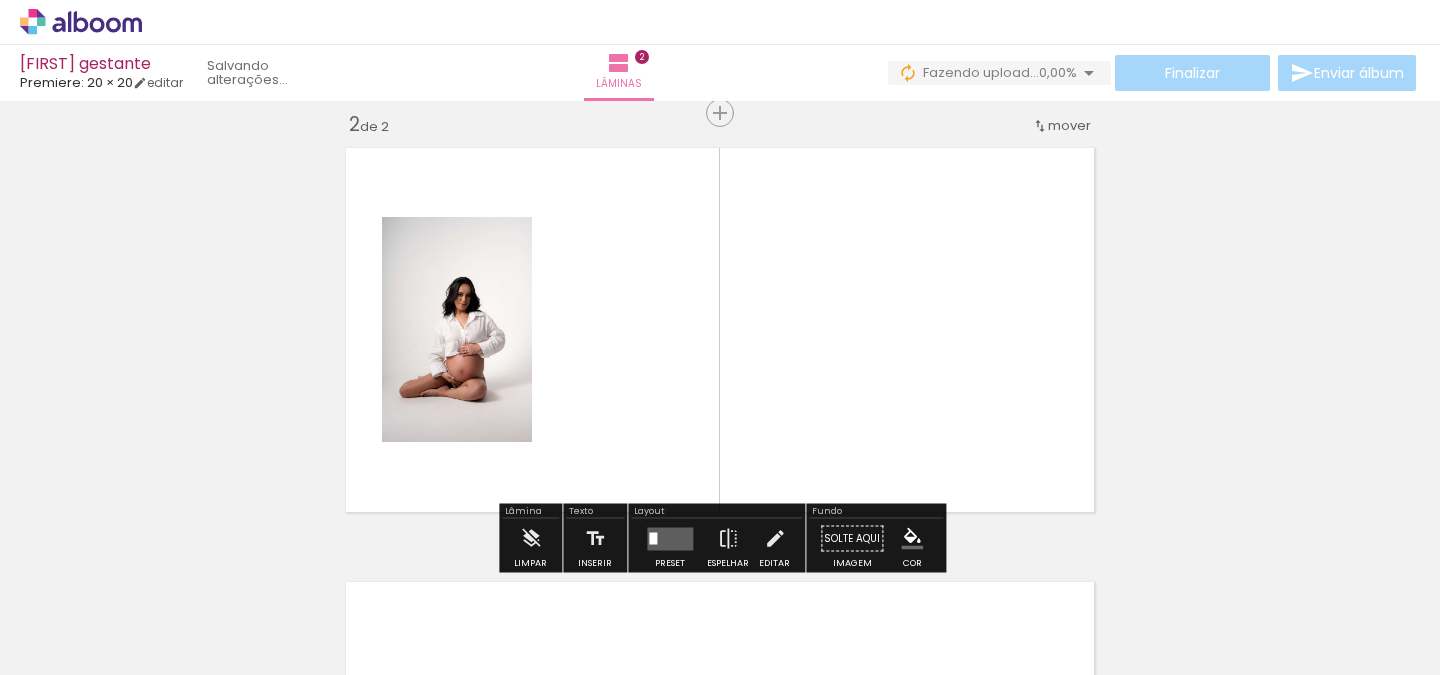 scroll, scrollTop: 459, scrollLeft: 0, axis: vertical 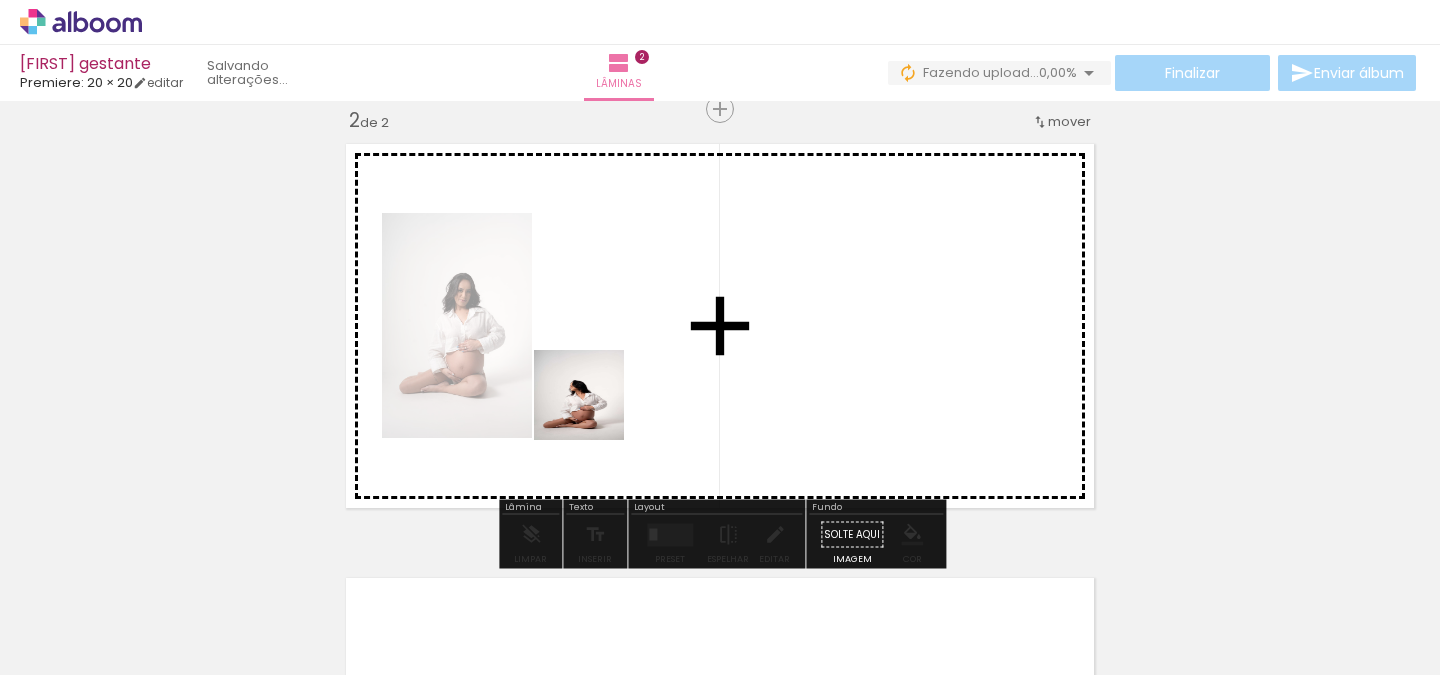 drag, startPoint x: 542, startPoint y: 608, endPoint x: 600, endPoint y: 376, distance: 239.14012 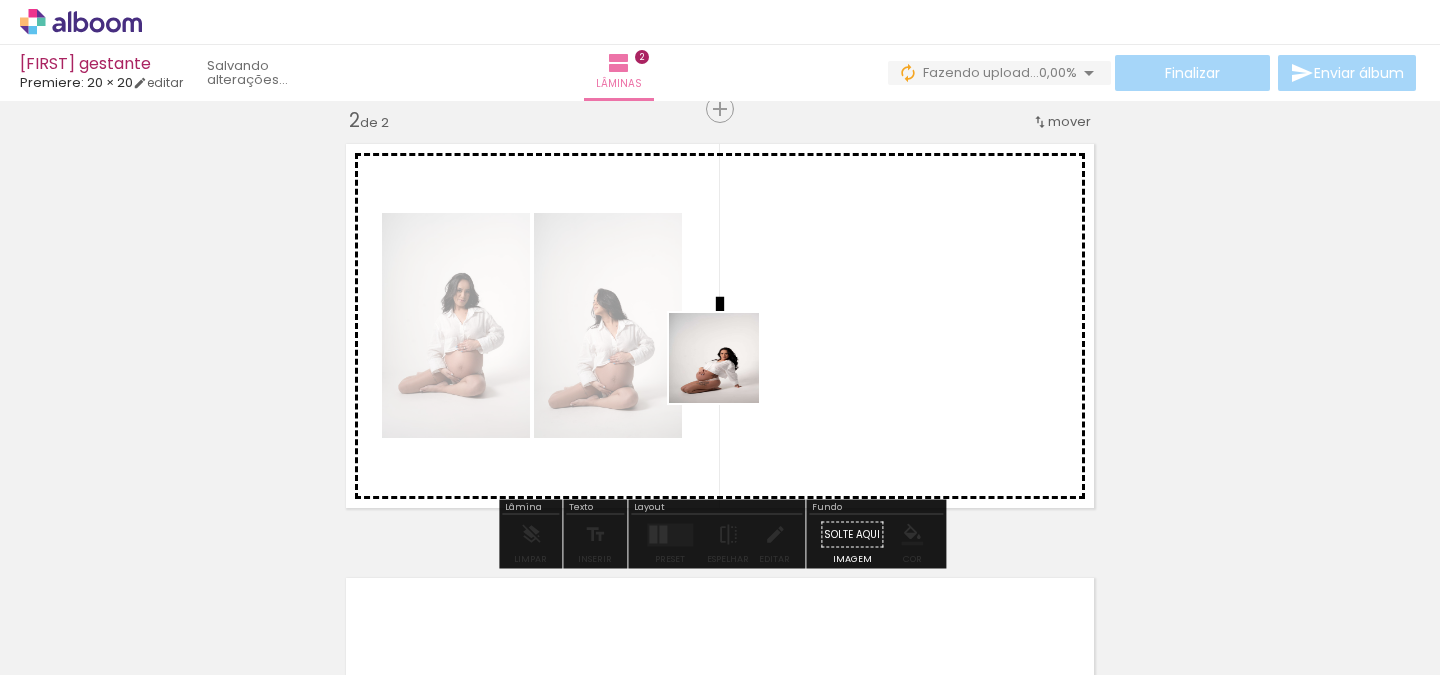 drag, startPoint x: 646, startPoint y: 607, endPoint x: 735, endPoint y: 353, distance: 269.14124 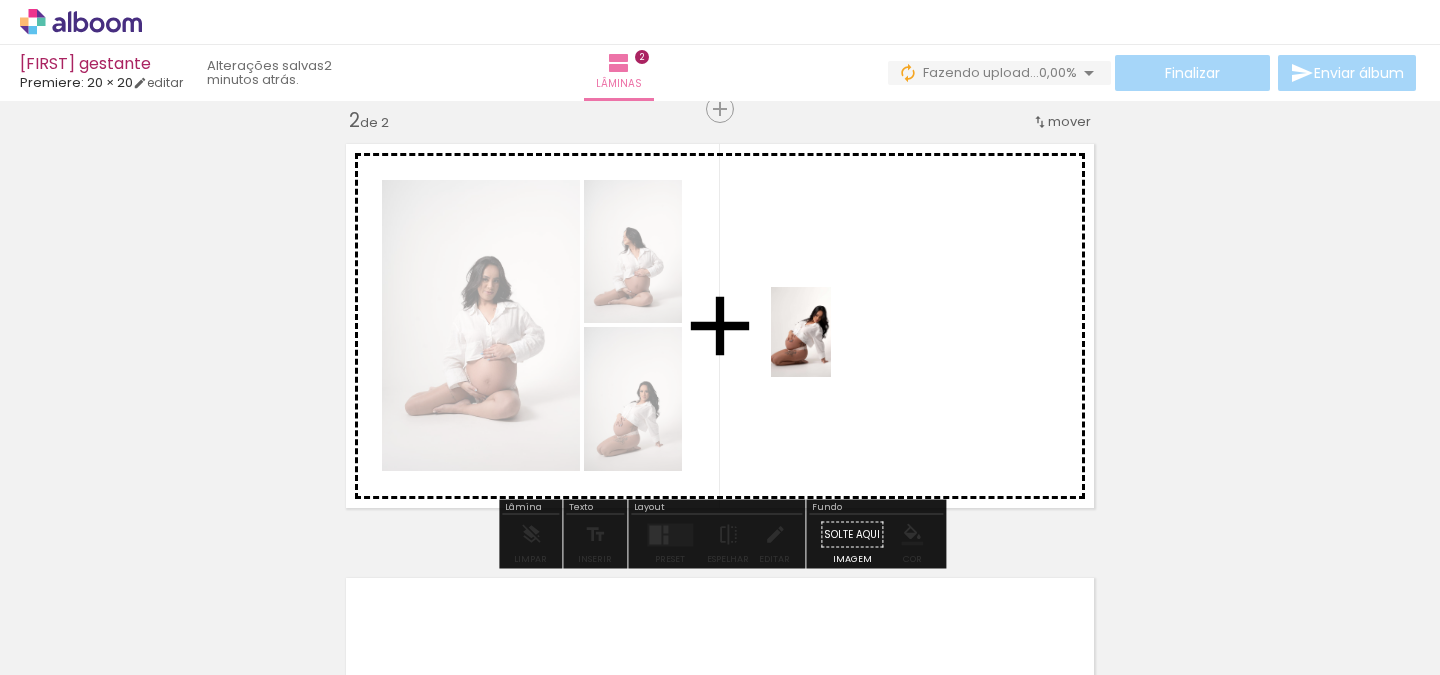 drag, startPoint x: 773, startPoint y: 622, endPoint x: 831, endPoint y: 347, distance: 281.0498 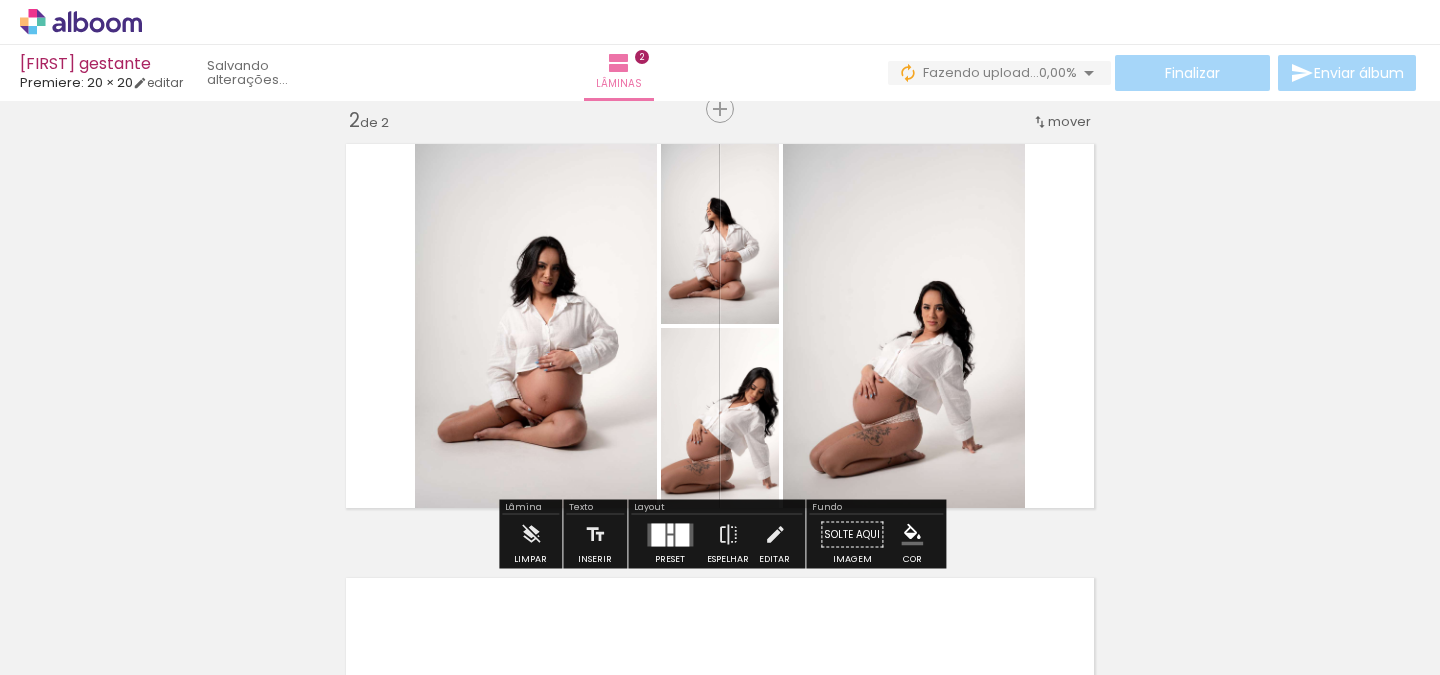 click at bounding box center [670, 540] 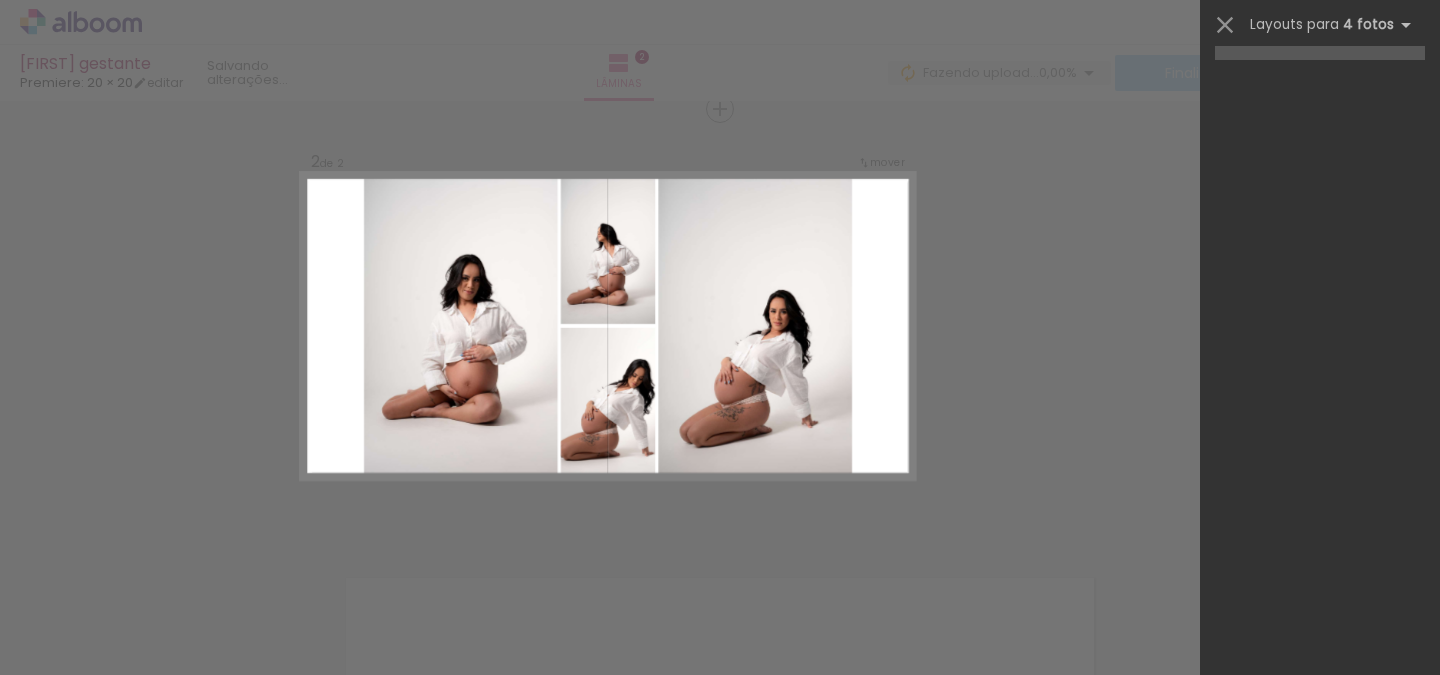 scroll, scrollTop: 0, scrollLeft: 0, axis: both 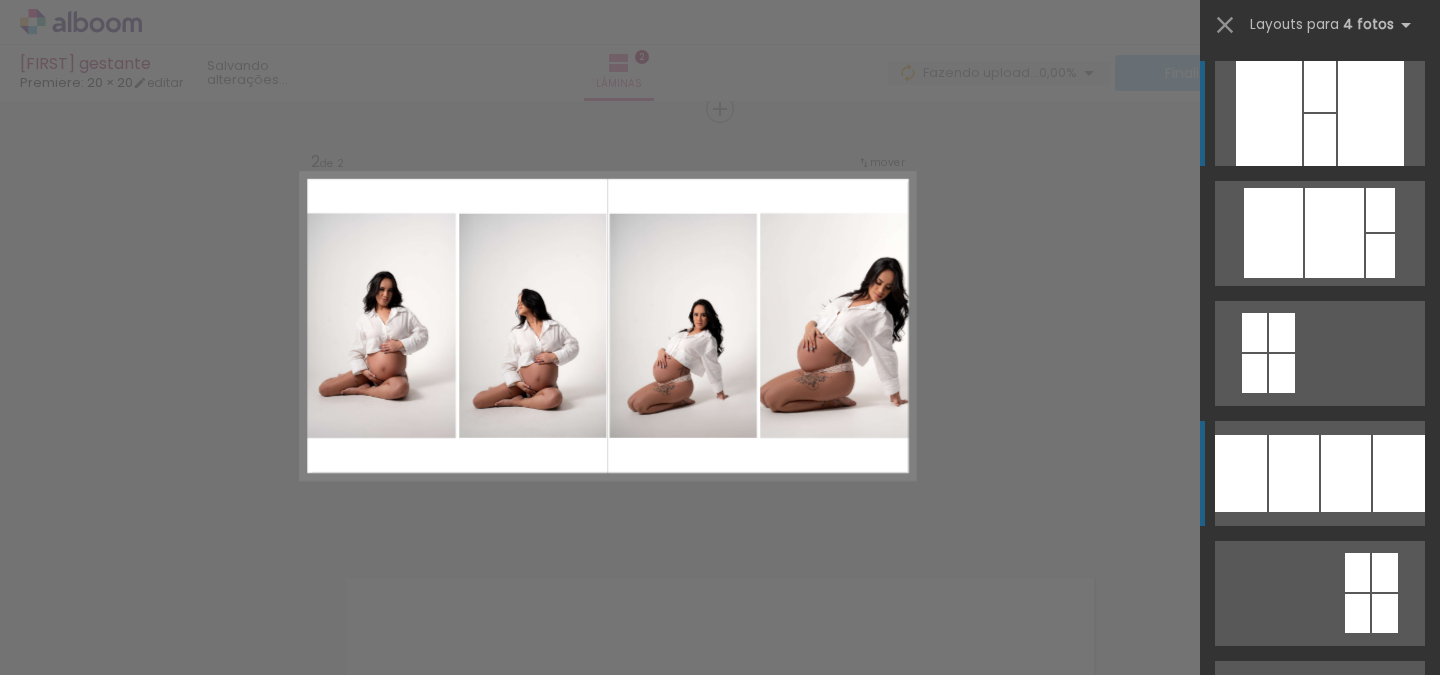 click at bounding box center (1371, 113) 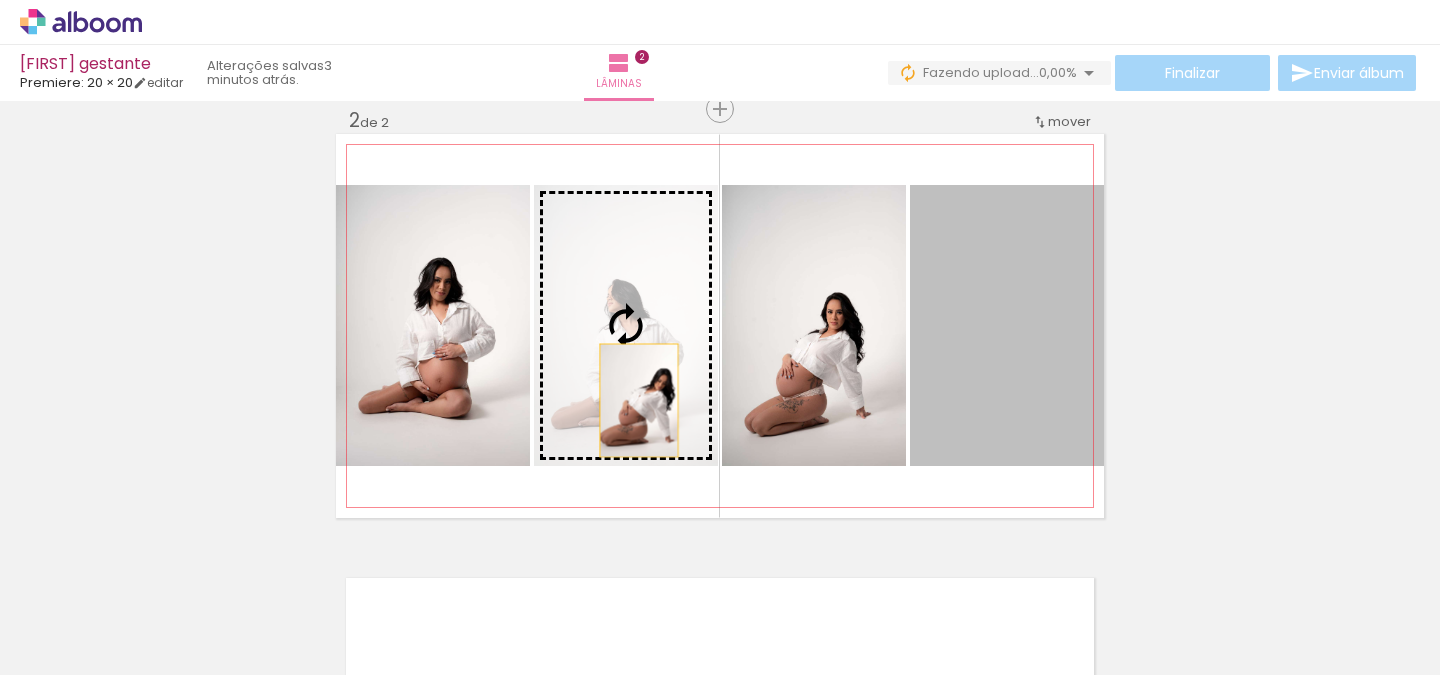 drag, startPoint x: 1047, startPoint y: 399, endPoint x: 639, endPoint y: 400, distance: 408.00122 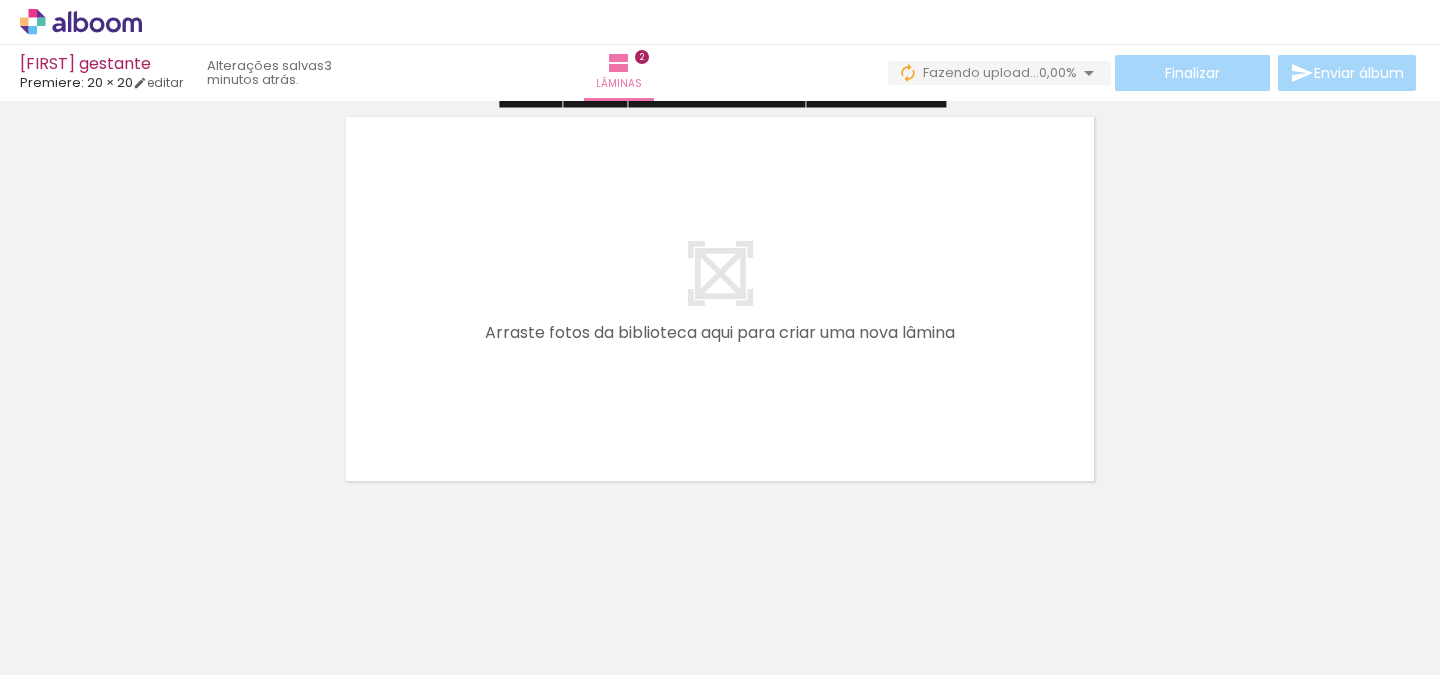 scroll, scrollTop: 931, scrollLeft: 0, axis: vertical 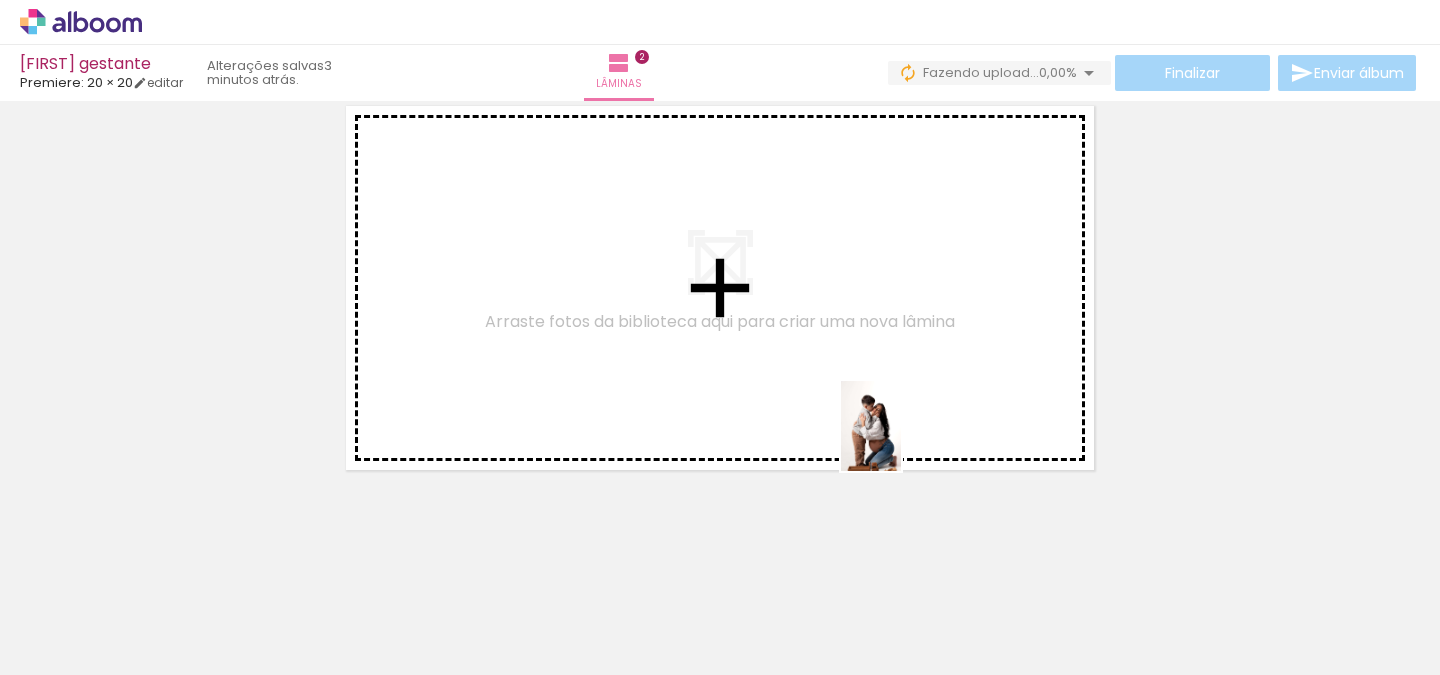 drag, startPoint x: 906, startPoint y: 619, endPoint x: 901, endPoint y: 441, distance: 178.0702 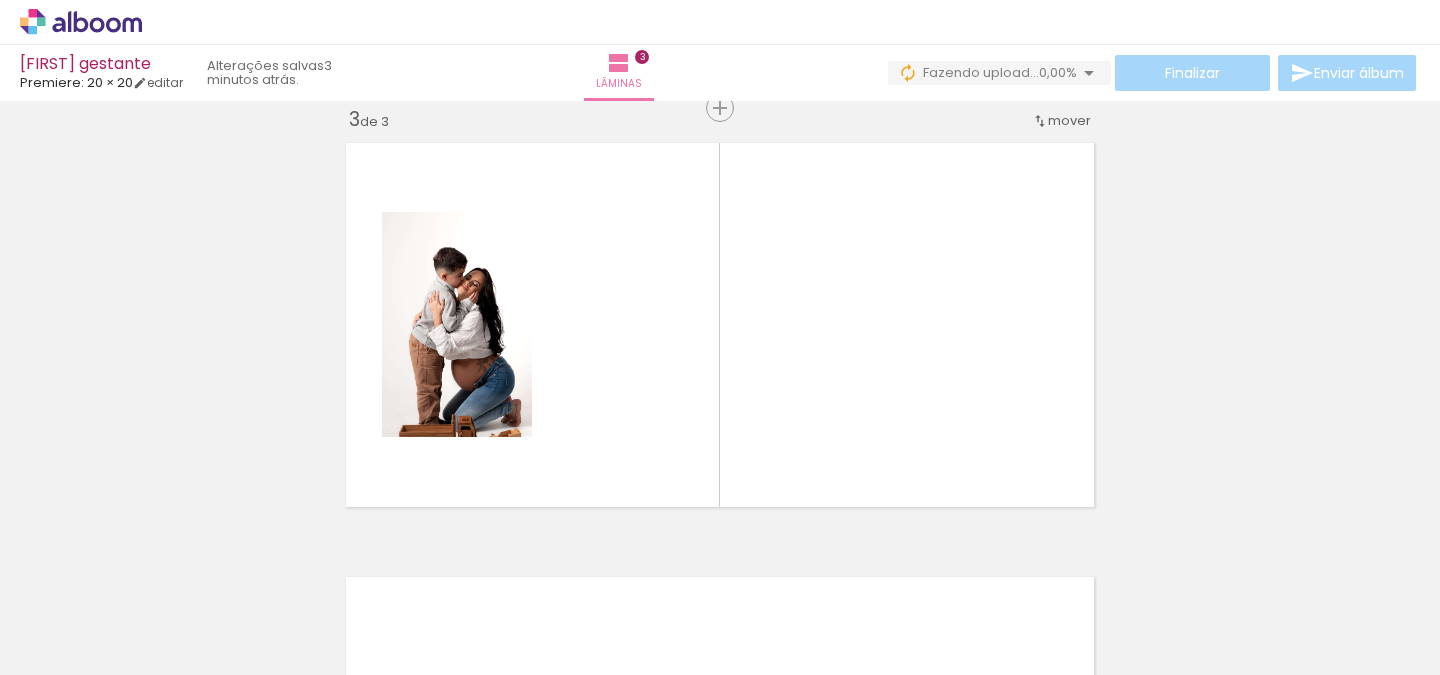 scroll, scrollTop: 893, scrollLeft: 0, axis: vertical 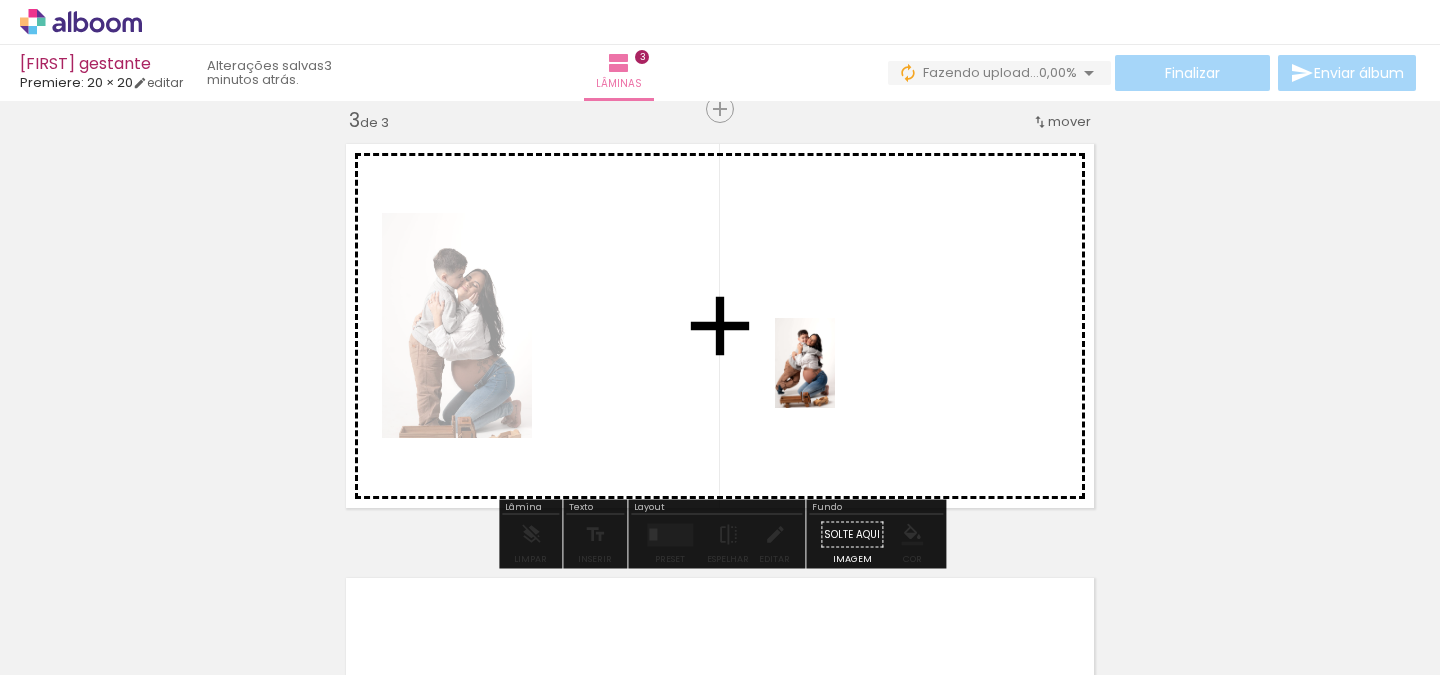 drag, startPoint x: 1036, startPoint y: 610, endPoint x: 748, endPoint y: 352, distance: 386.66266 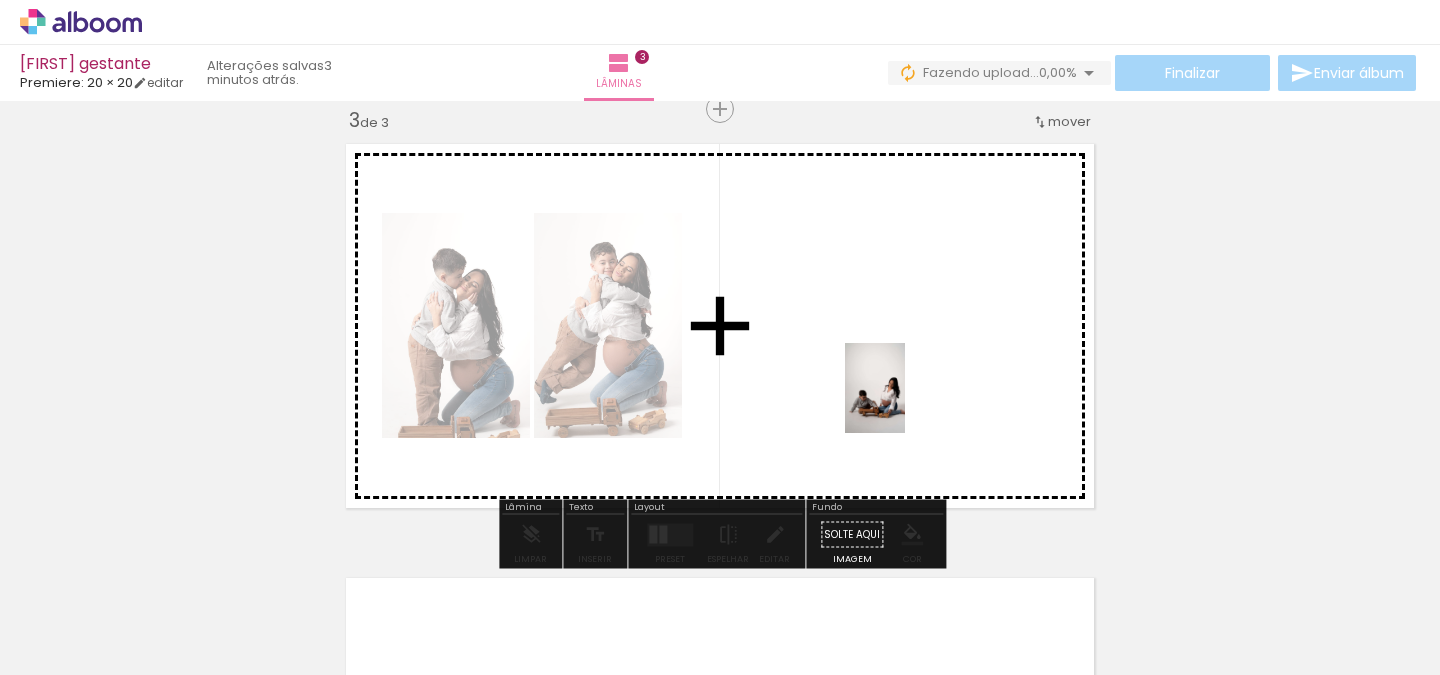 drag, startPoint x: 1142, startPoint y: 614, endPoint x: 905, endPoint y: 403, distance: 317.31686 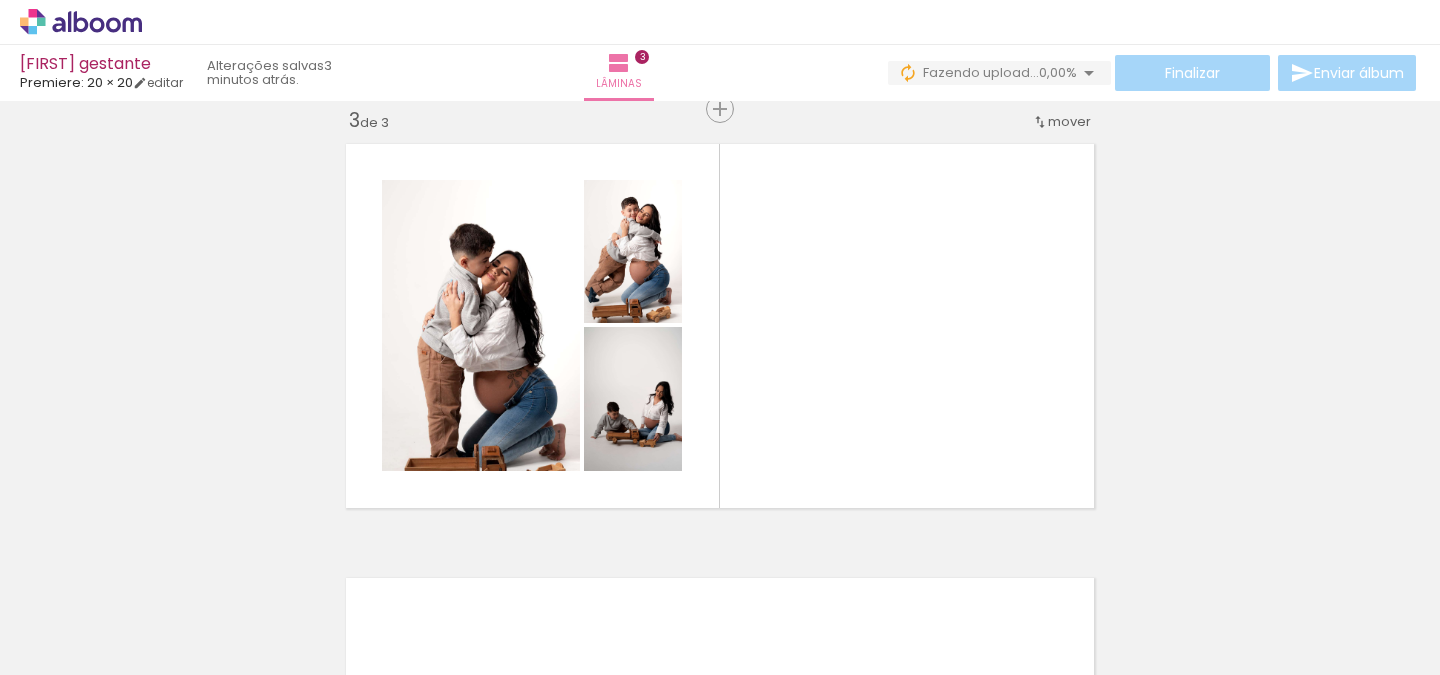 scroll, scrollTop: 0, scrollLeft: 23, axis: horizontal 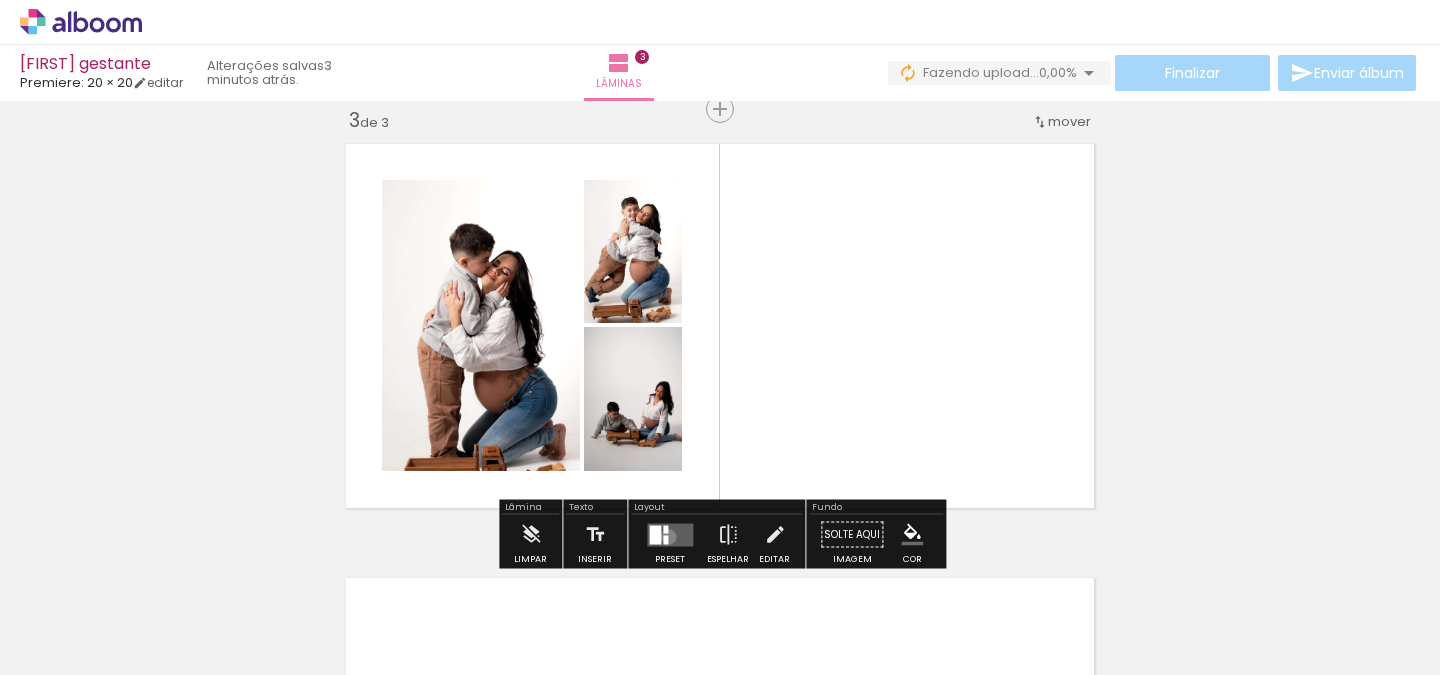 click at bounding box center (670, 534) 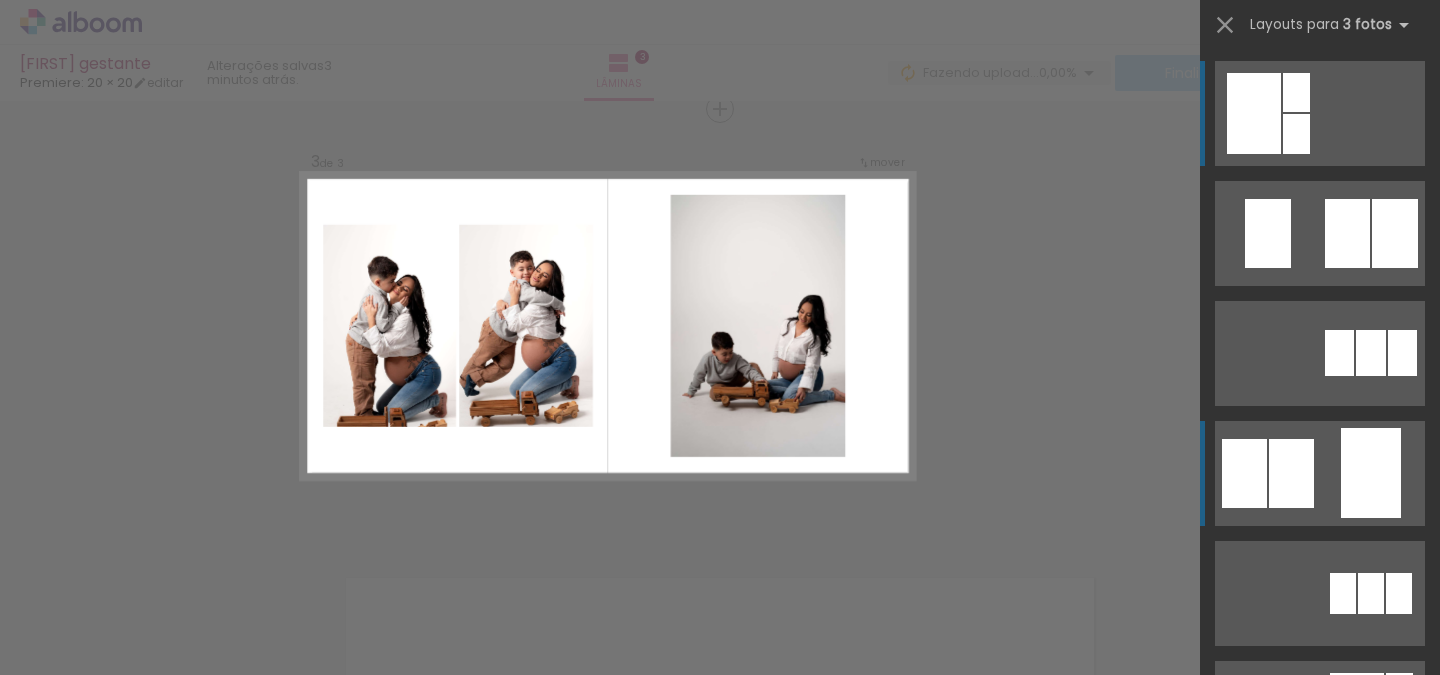 click at bounding box center (1320, 113) 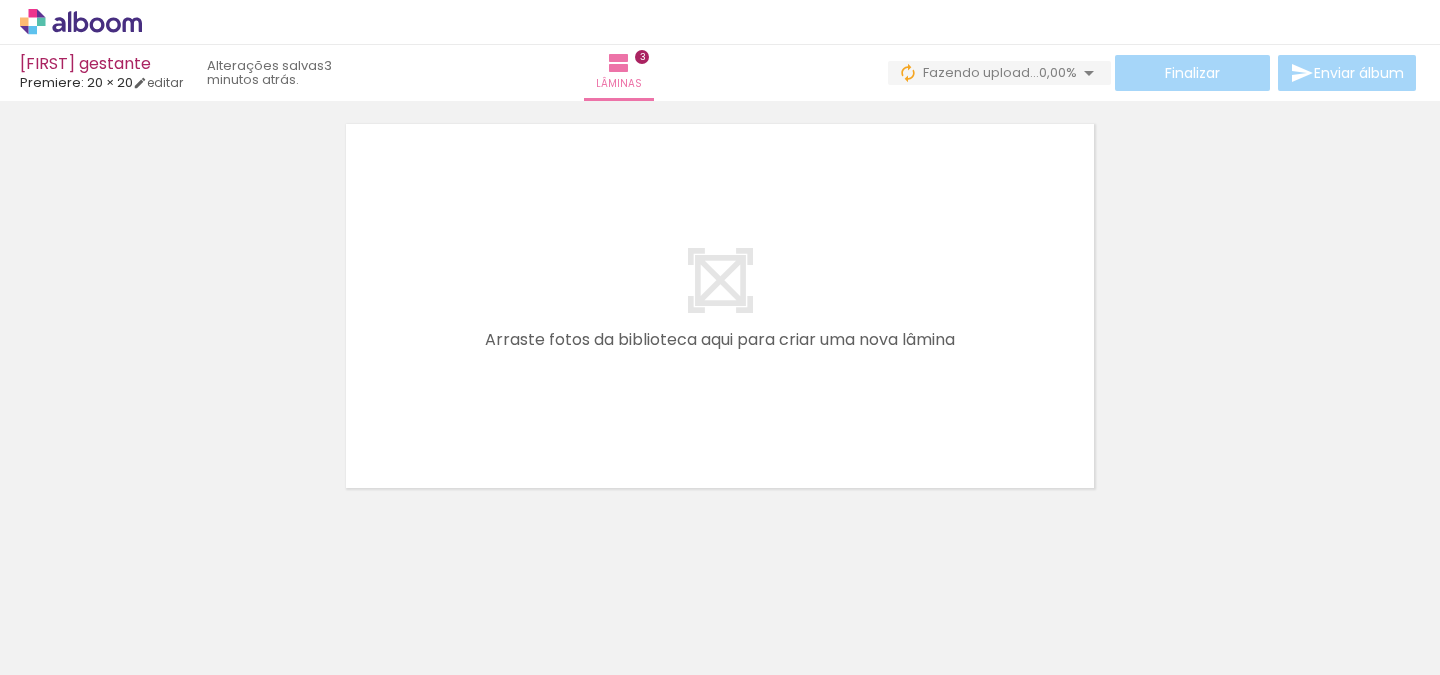 scroll, scrollTop: 1359, scrollLeft: 0, axis: vertical 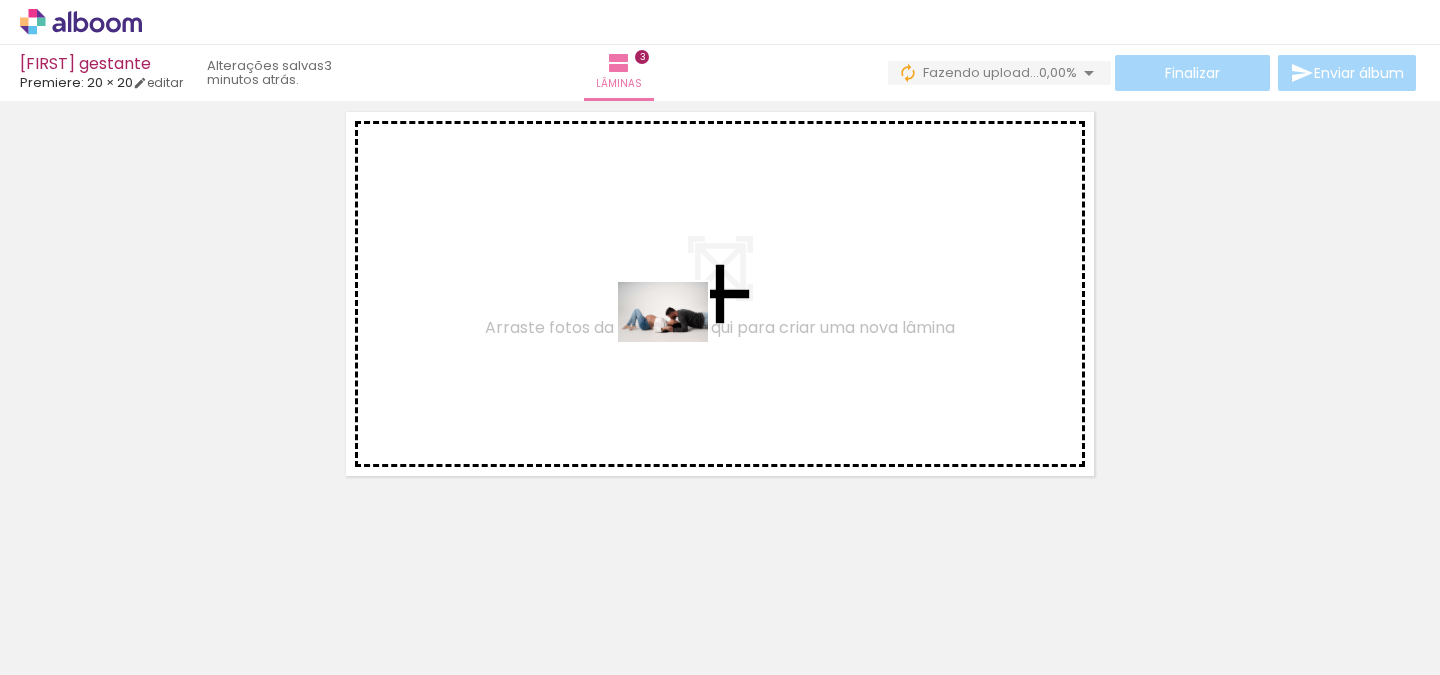drag, startPoint x: 286, startPoint y: 596, endPoint x: 678, endPoint y: 342, distance: 467.0974 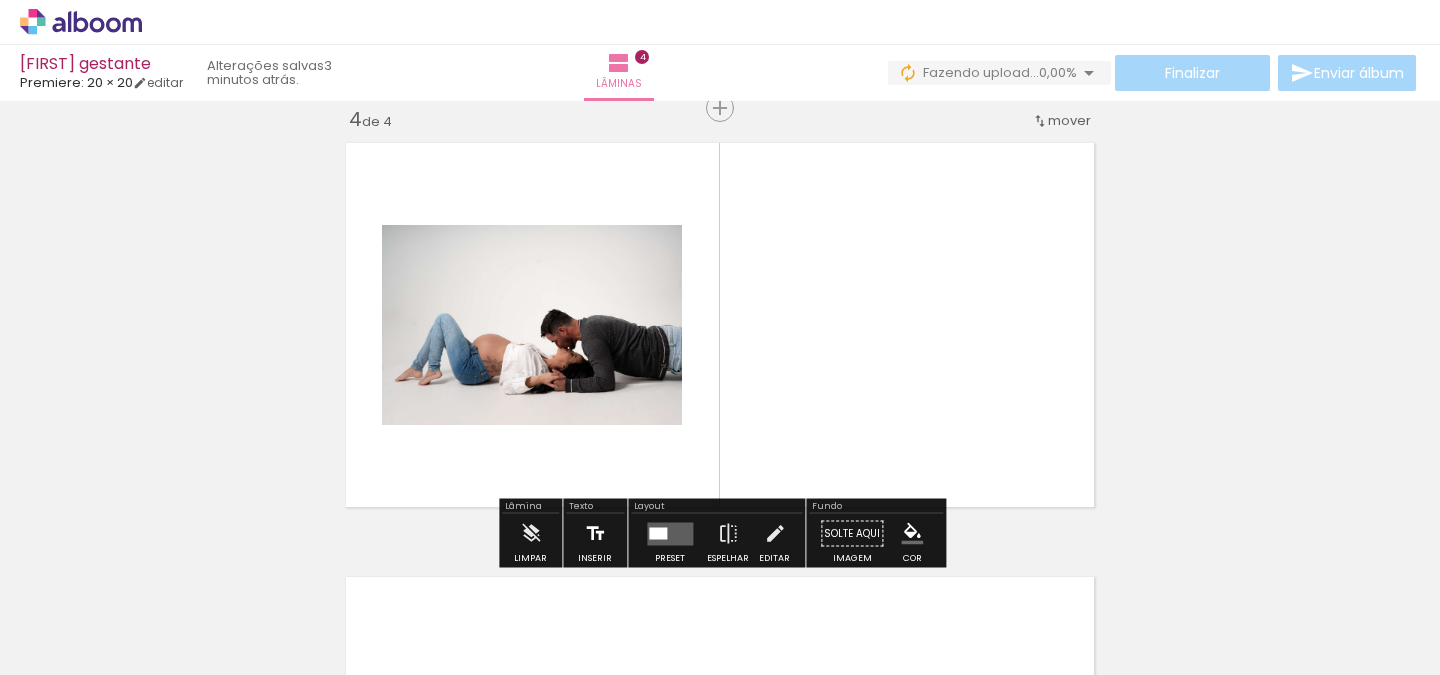 scroll, scrollTop: 1327, scrollLeft: 0, axis: vertical 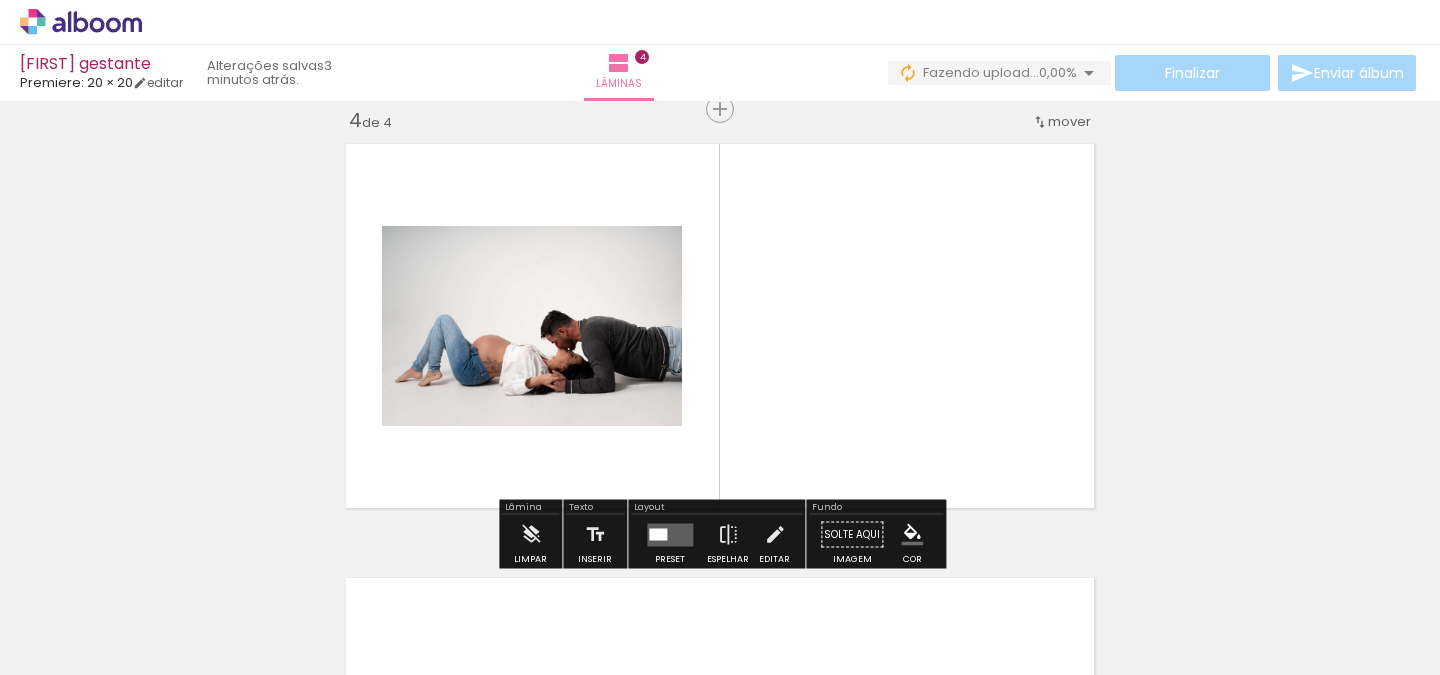 click at bounding box center (670, 534) 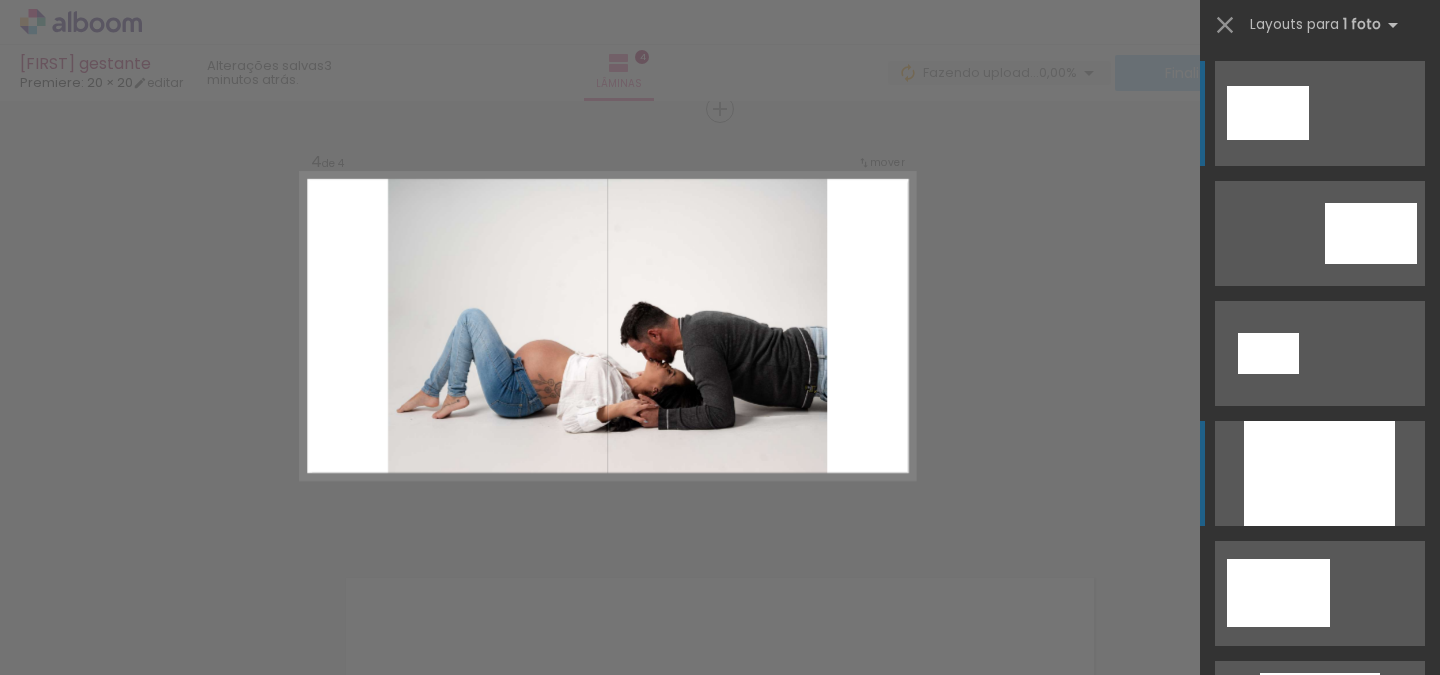 click at bounding box center (1319, 473) 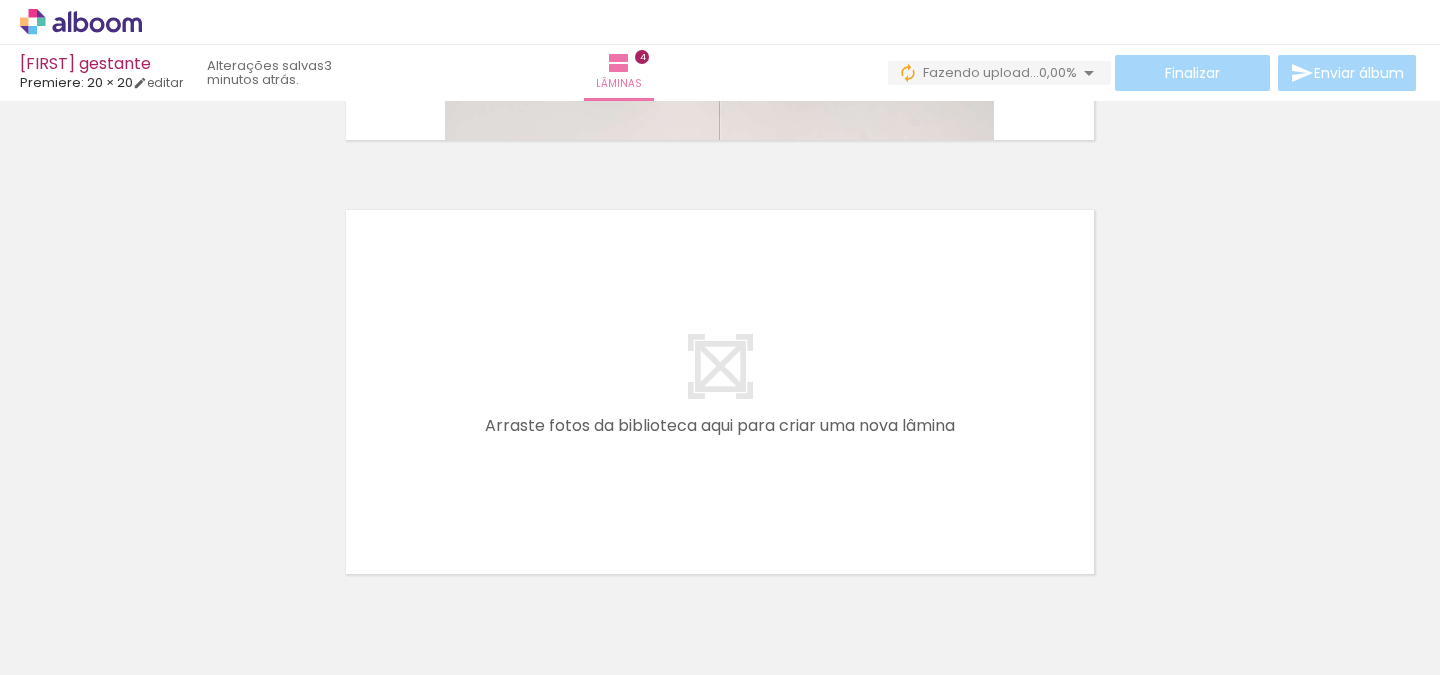 scroll, scrollTop: 1799, scrollLeft: 0, axis: vertical 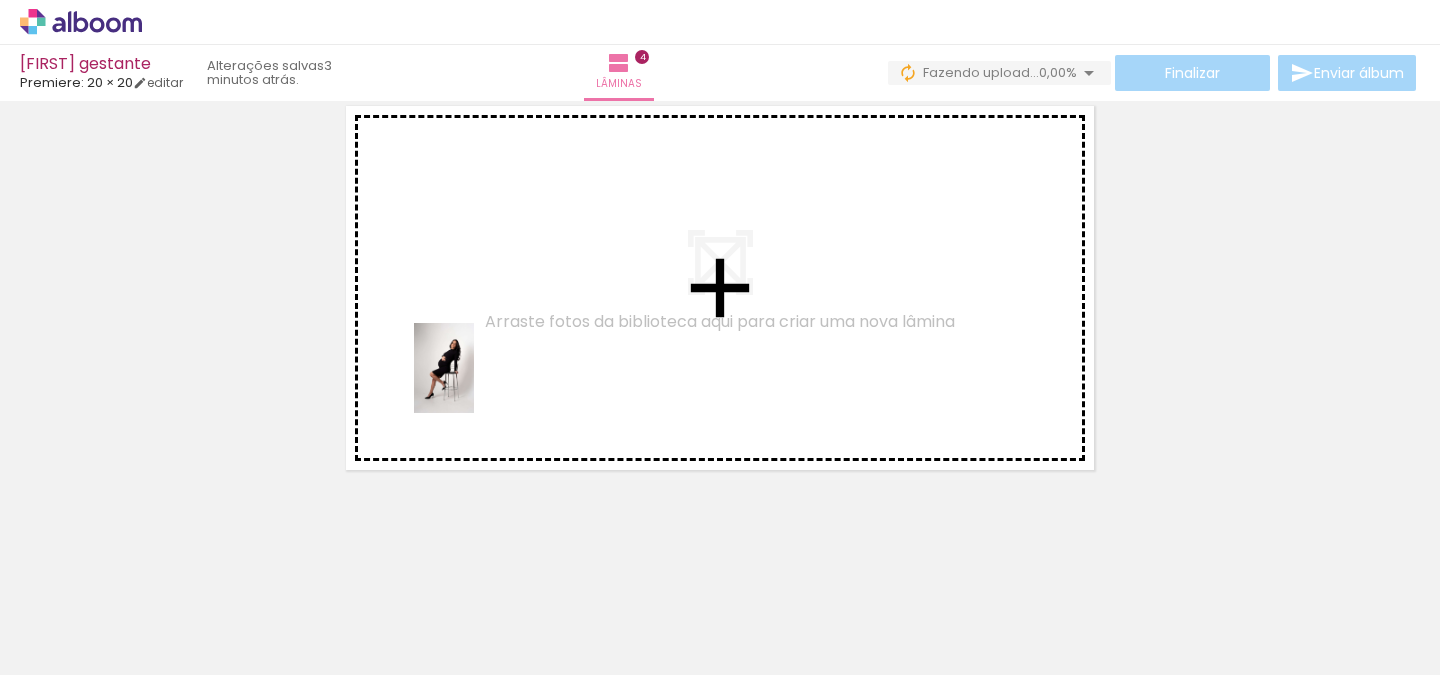 drag, startPoint x: 377, startPoint y: 613, endPoint x: 517, endPoint y: 583, distance: 143.1782 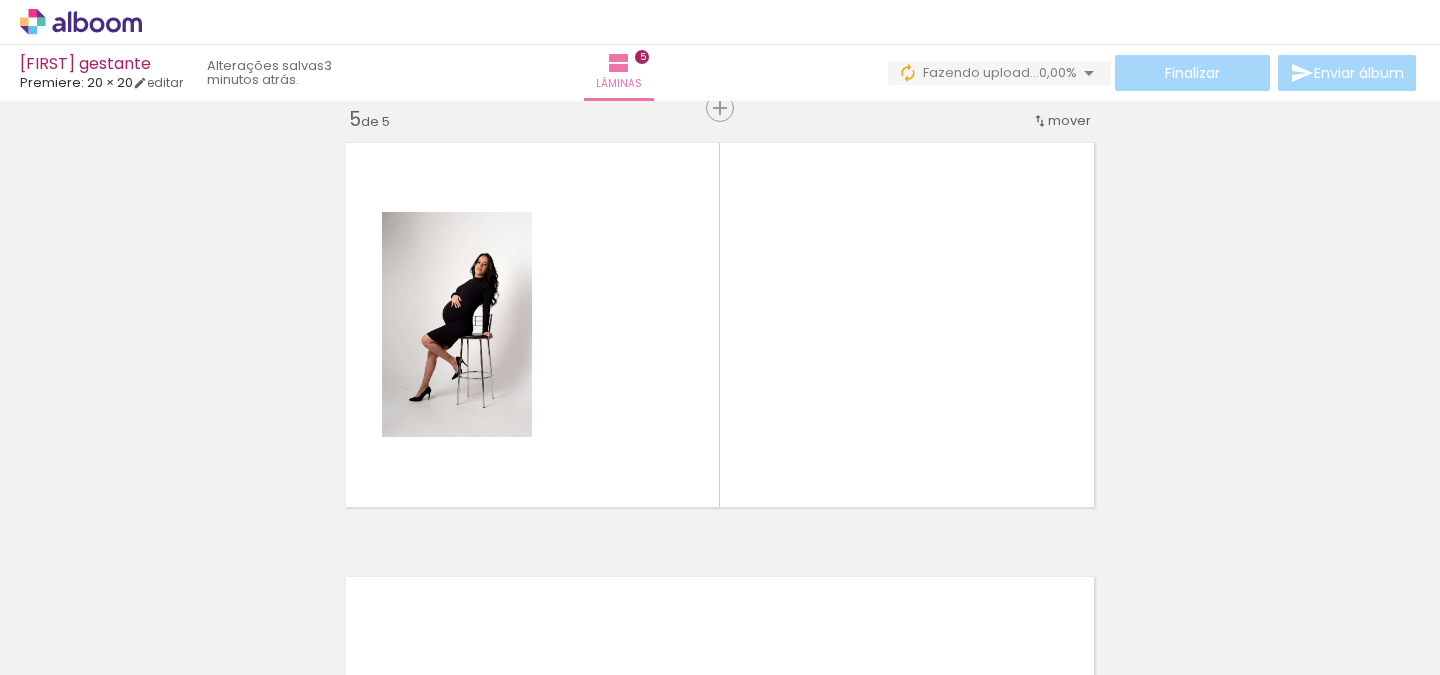 scroll, scrollTop: 1761, scrollLeft: 0, axis: vertical 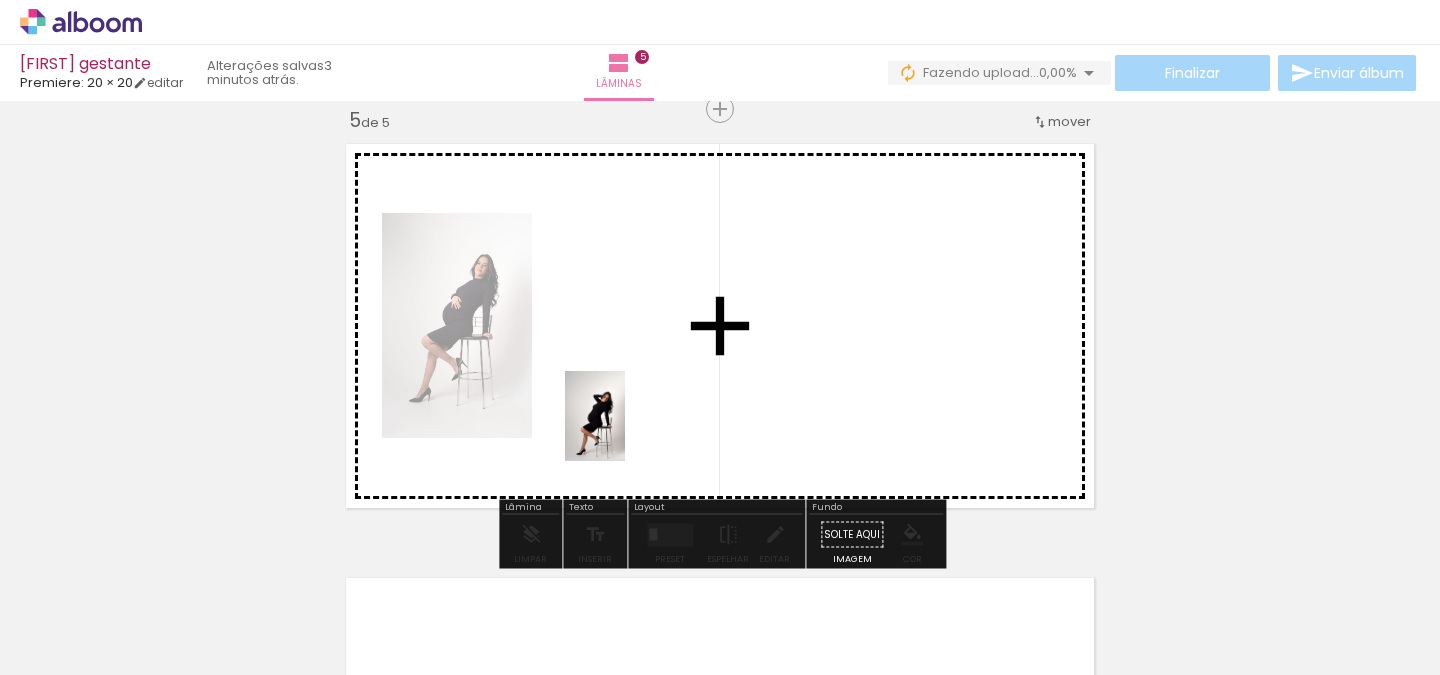 drag, startPoint x: 519, startPoint y: 615, endPoint x: 625, endPoint y: 431, distance: 212.34877 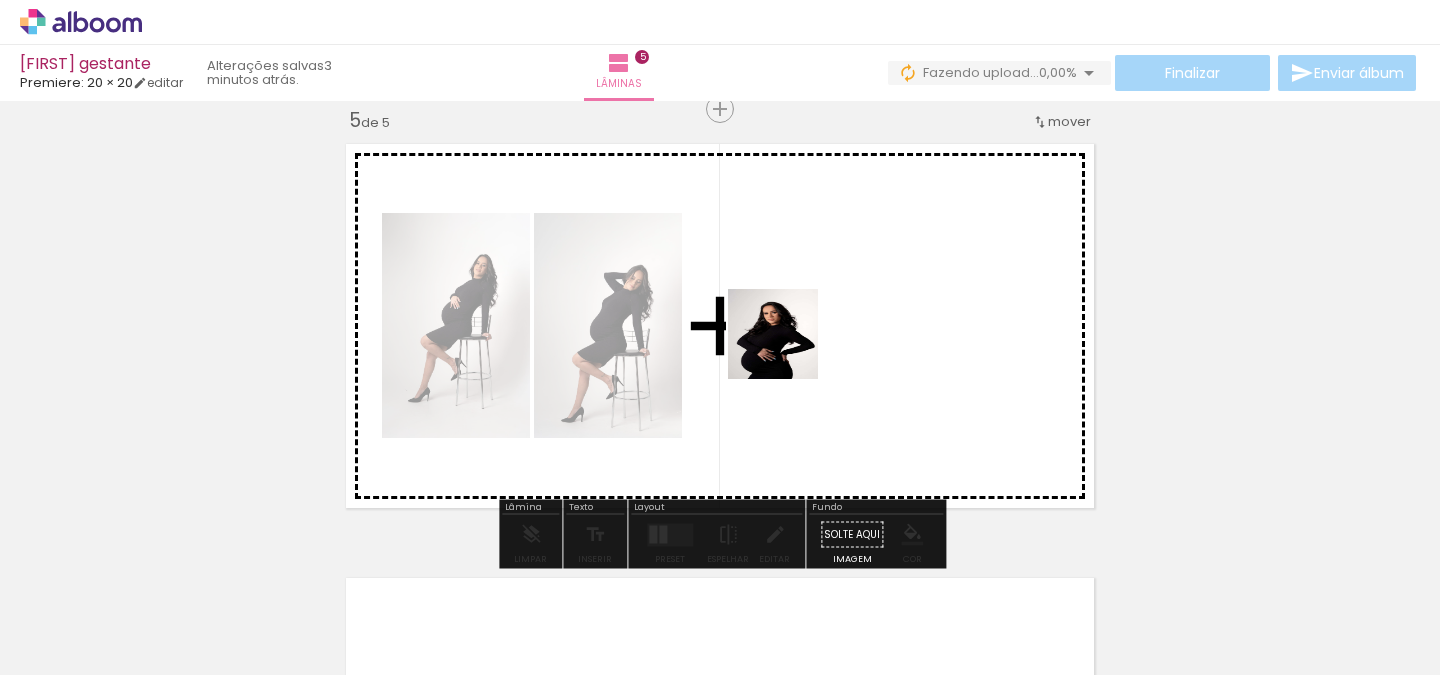 drag, startPoint x: 641, startPoint y: 601, endPoint x: 791, endPoint y: 343, distance: 298.4359 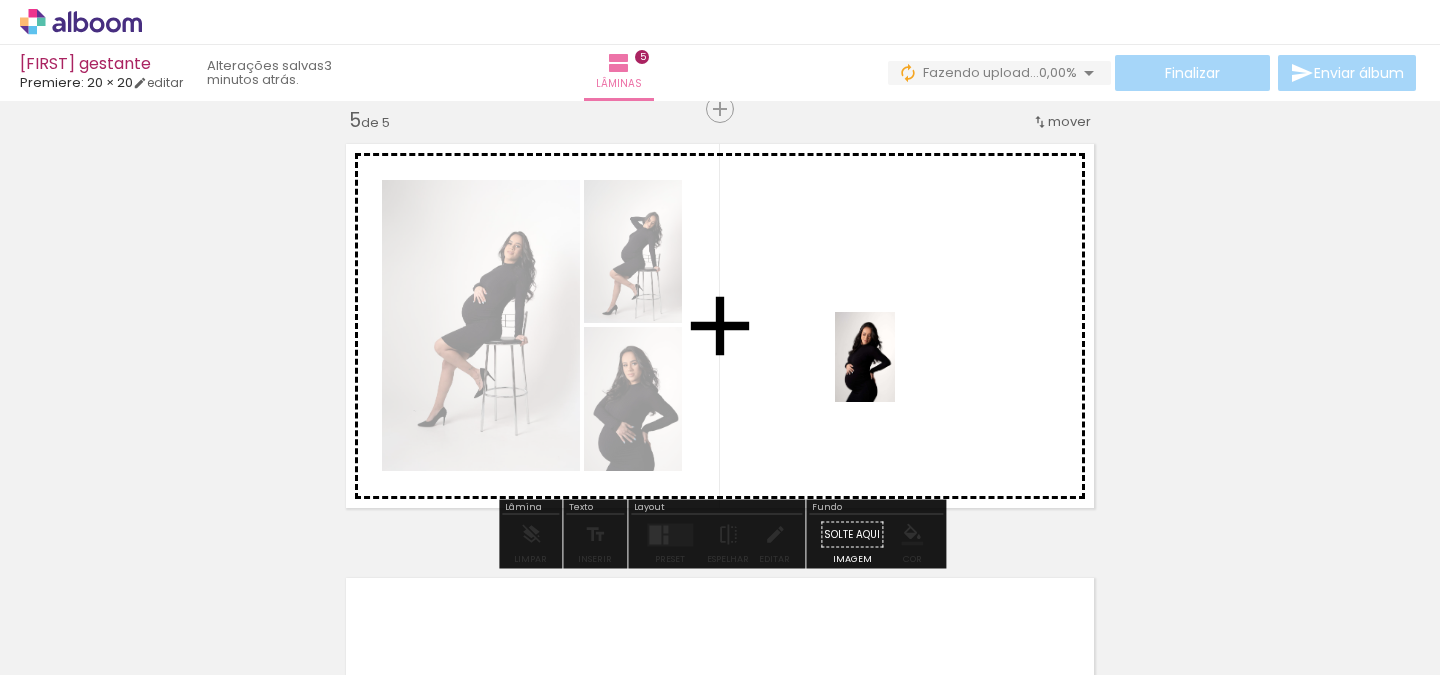 drag, startPoint x: 757, startPoint y: 617, endPoint x: 895, endPoint y: 372, distance: 281.1921 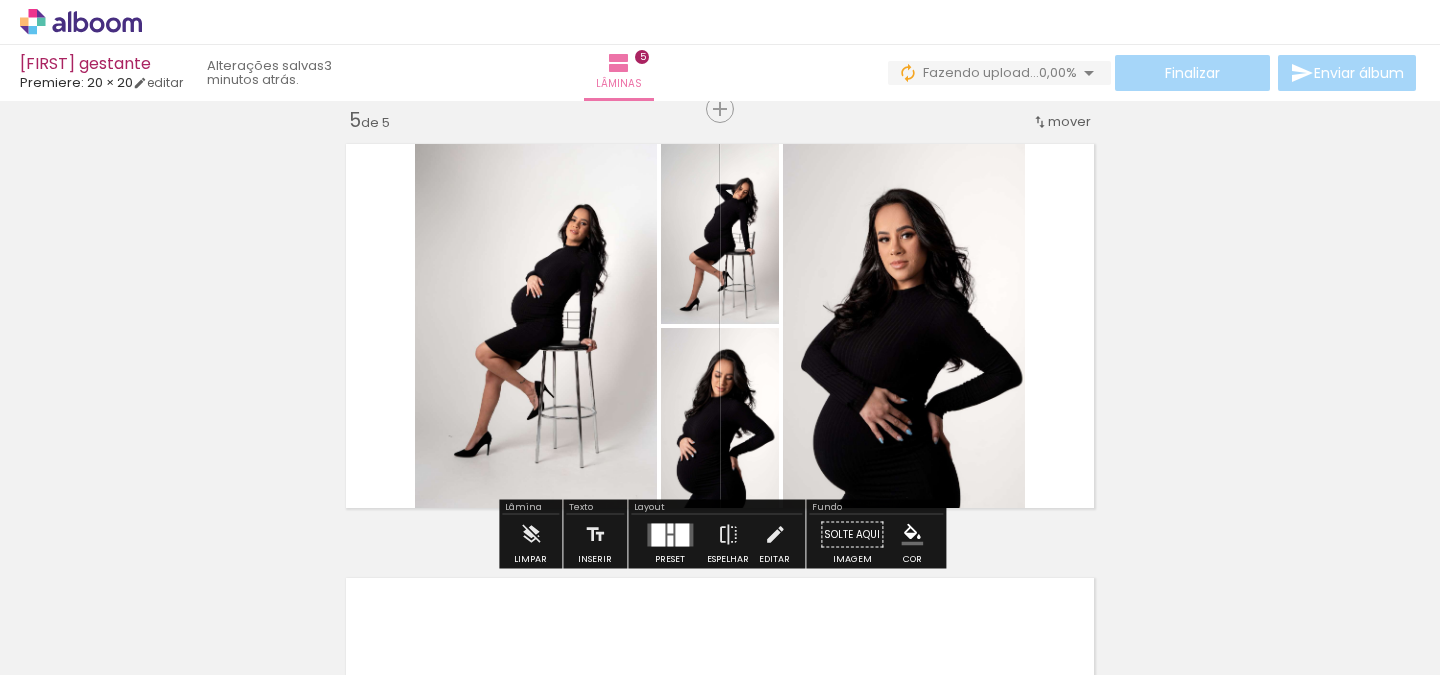scroll, scrollTop: 0, scrollLeft: 2650, axis: horizontal 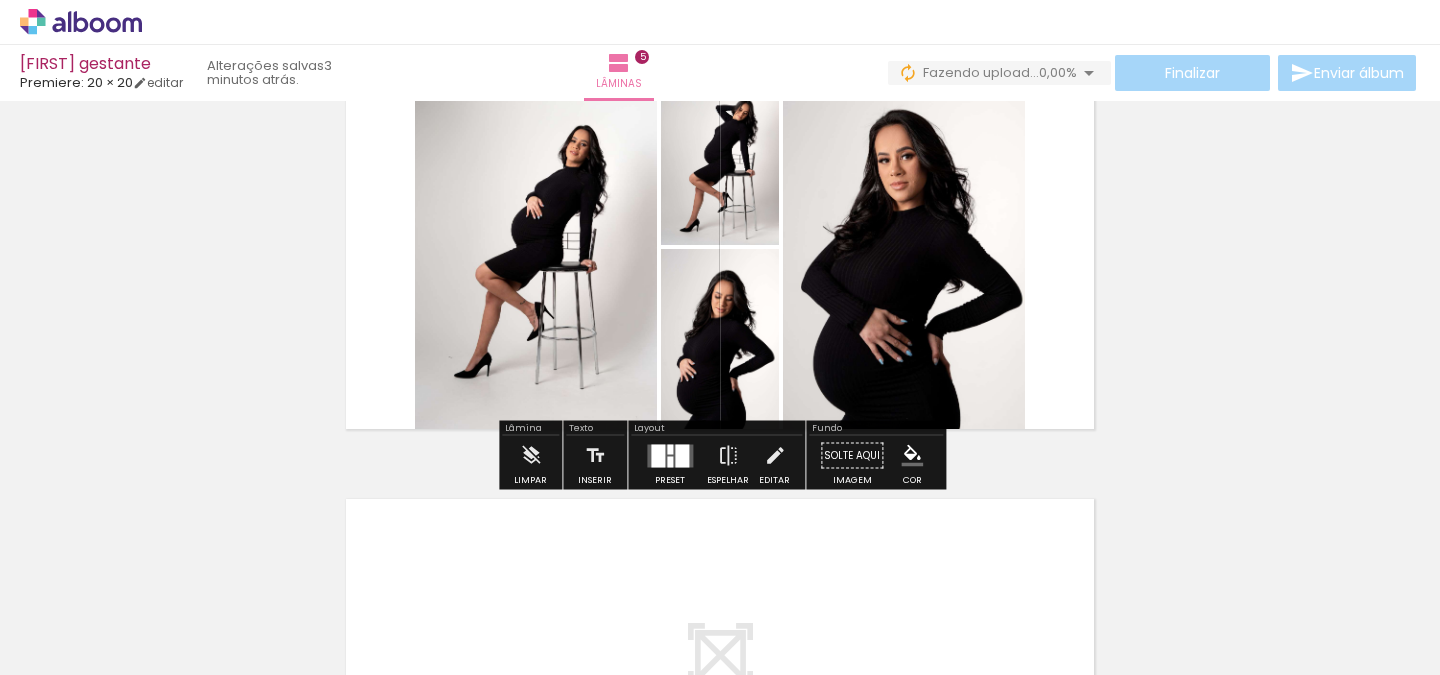click at bounding box center (670, 461) 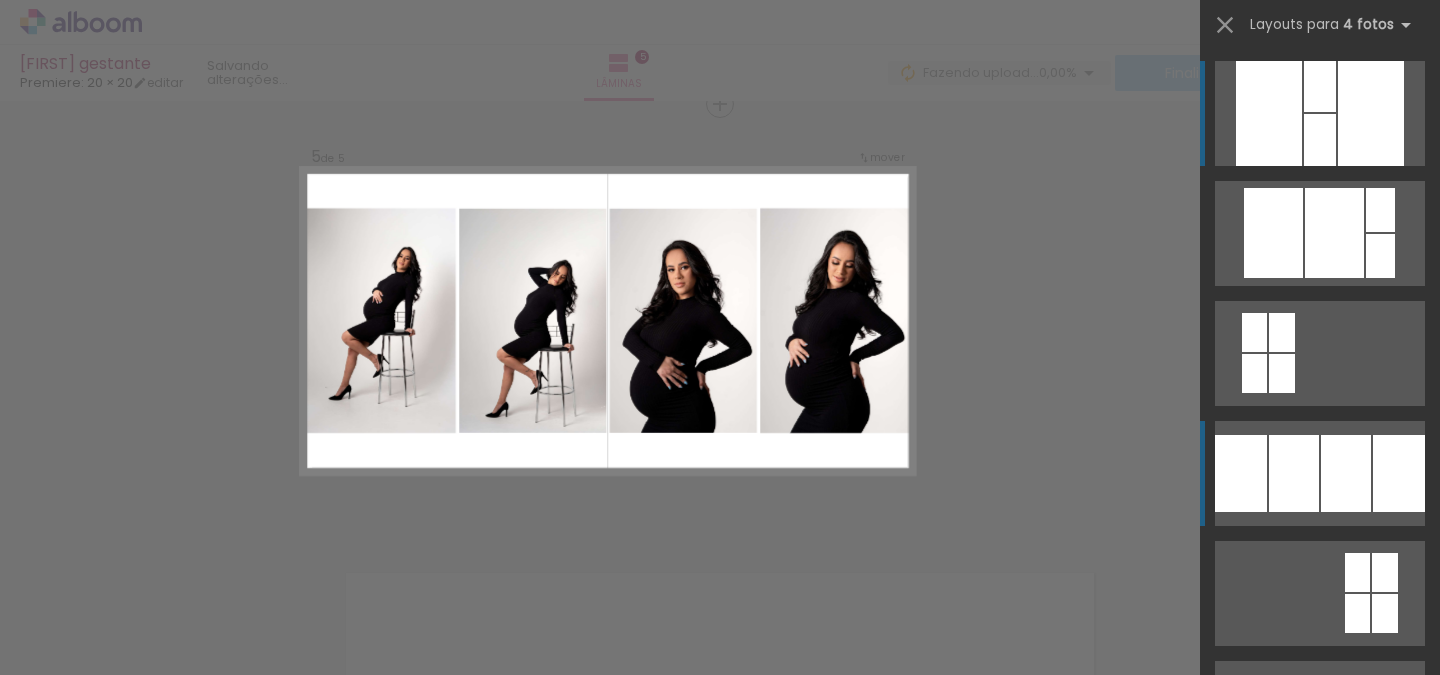 scroll, scrollTop: 1761, scrollLeft: 0, axis: vertical 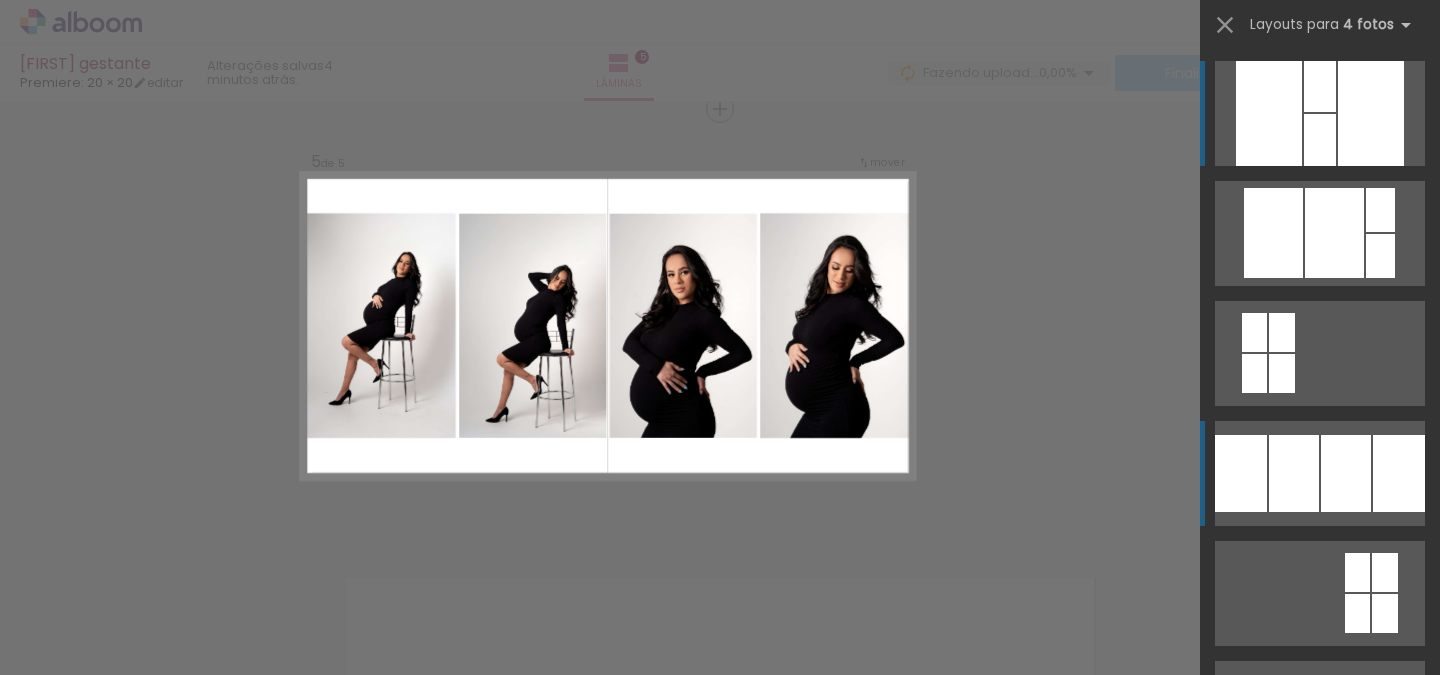 click at bounding box center [1371, 113] 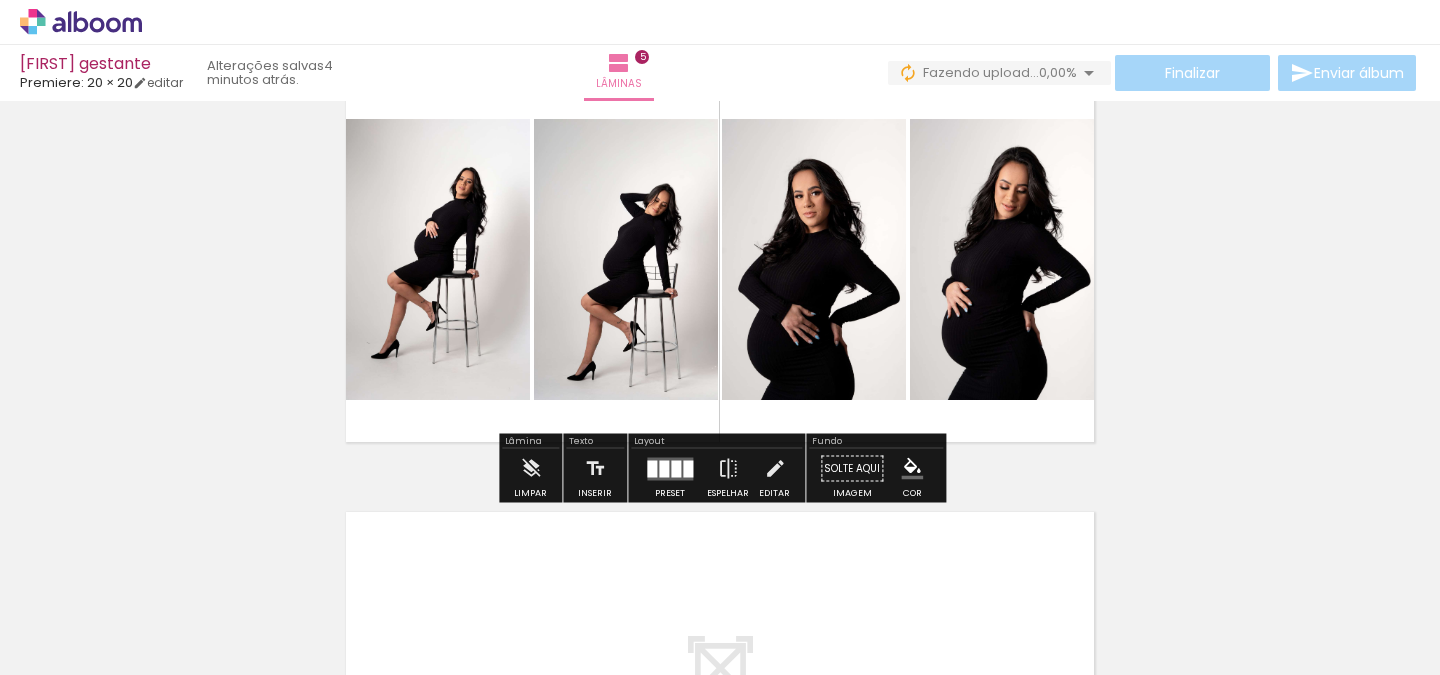 scroll, scrollTop: 1830, scrollLeft: 0, axis: vertical 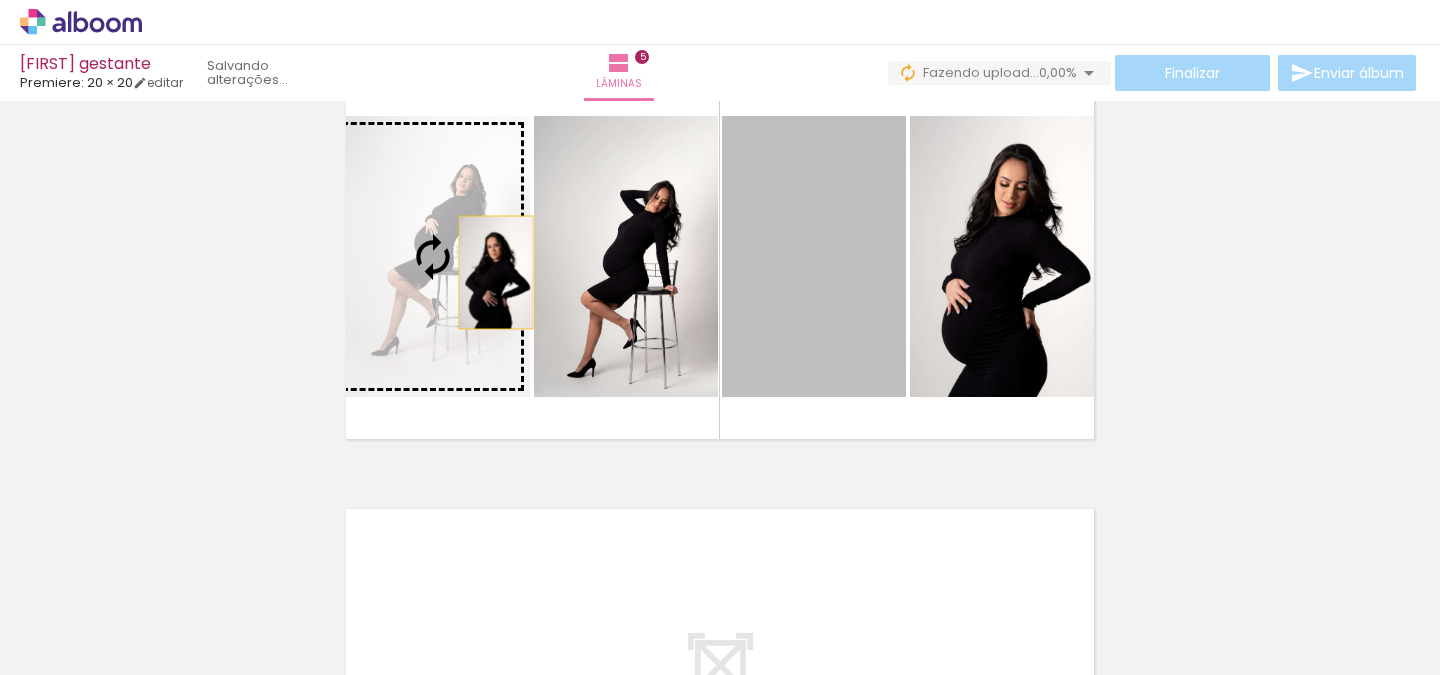 drag, startPoint x: 857, startPoint y: 265, endPoint x: 496, endPoint y: 272, distance: 361.06787 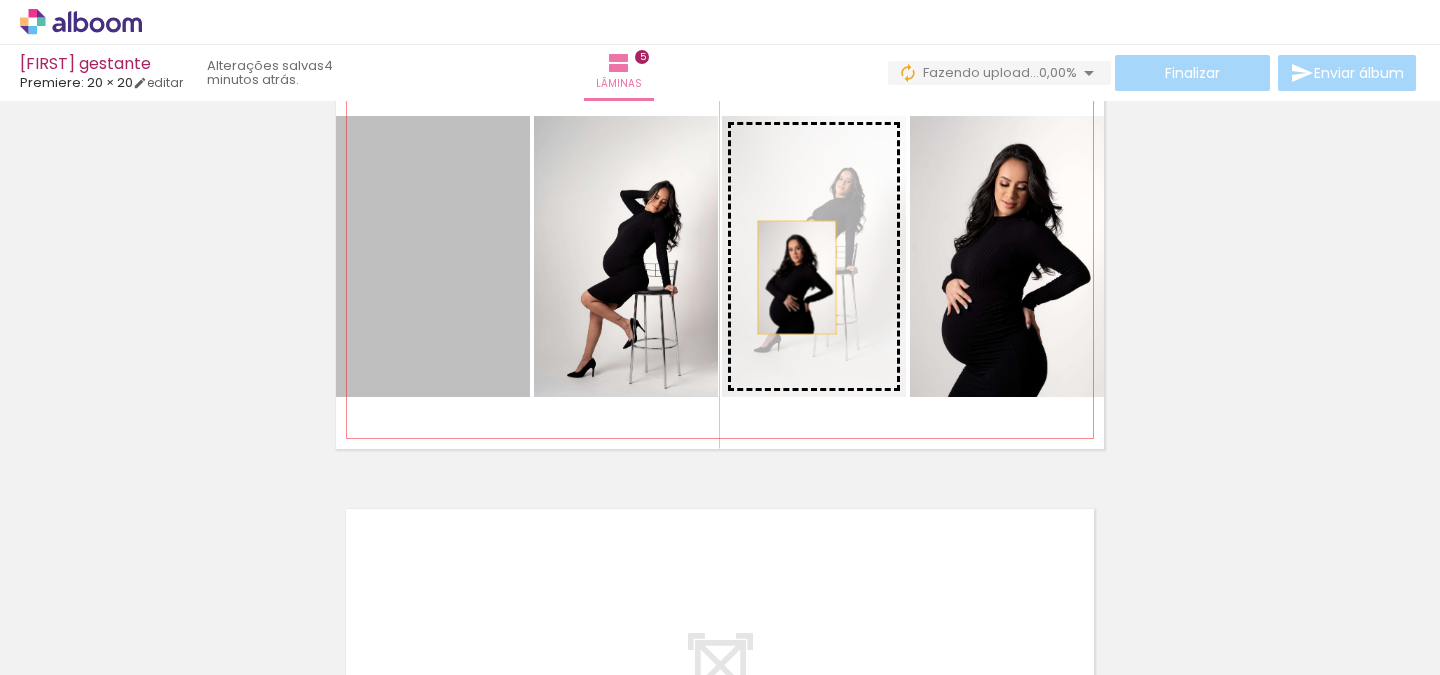 drag, startPoint x: 493, startPoint y: 279, endPoint x: 803, endPoint y: 277, distance: 310.00644 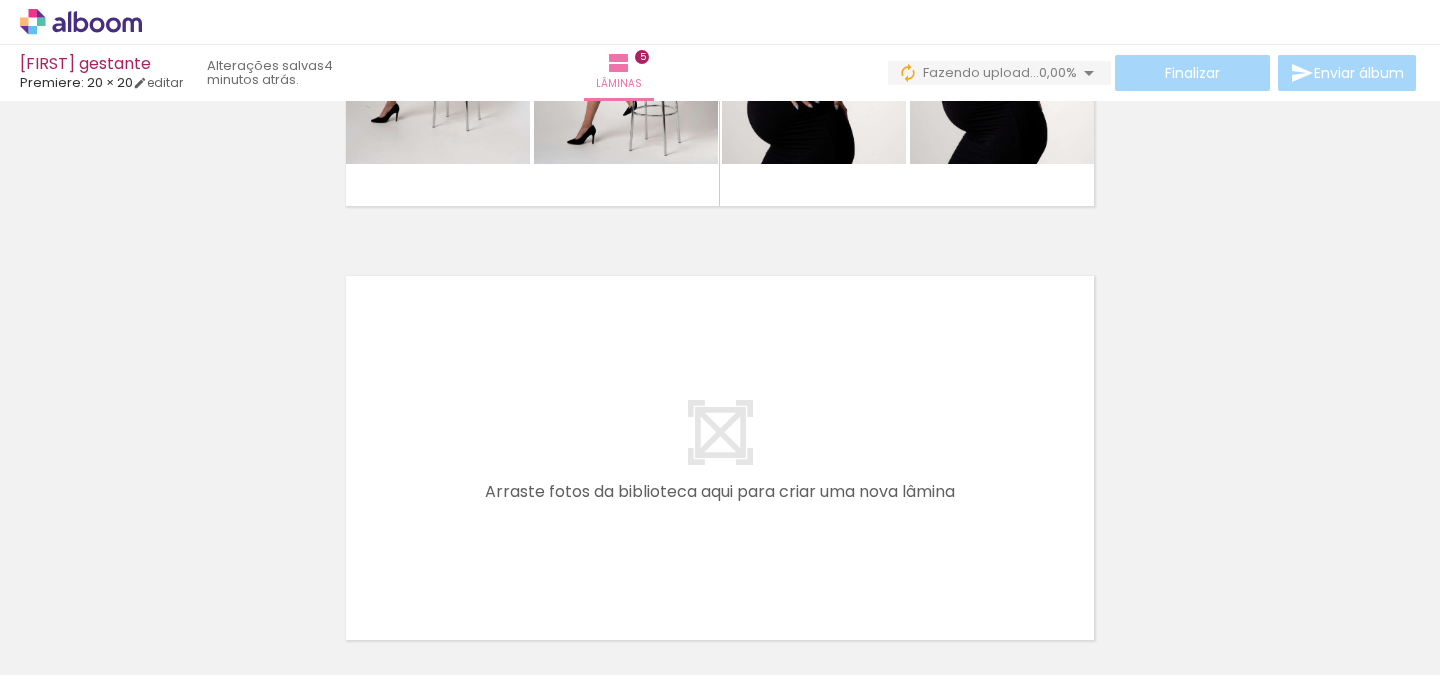 scroll, scrollTop: 2233, scrollLeft: 0, axis: vertical 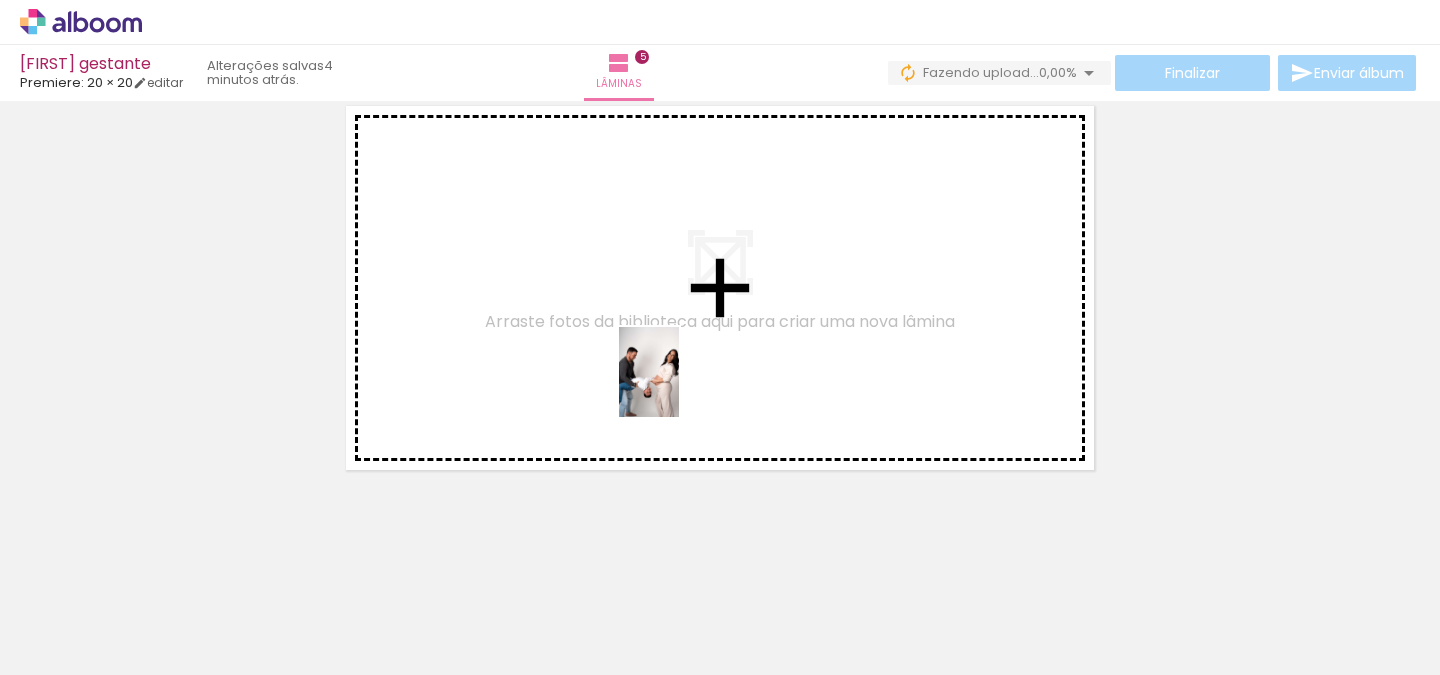 drag, startPoint x: 598, startPoint y: 633, endPoint x: 700, endPoint y: 502, distance: 166.0271 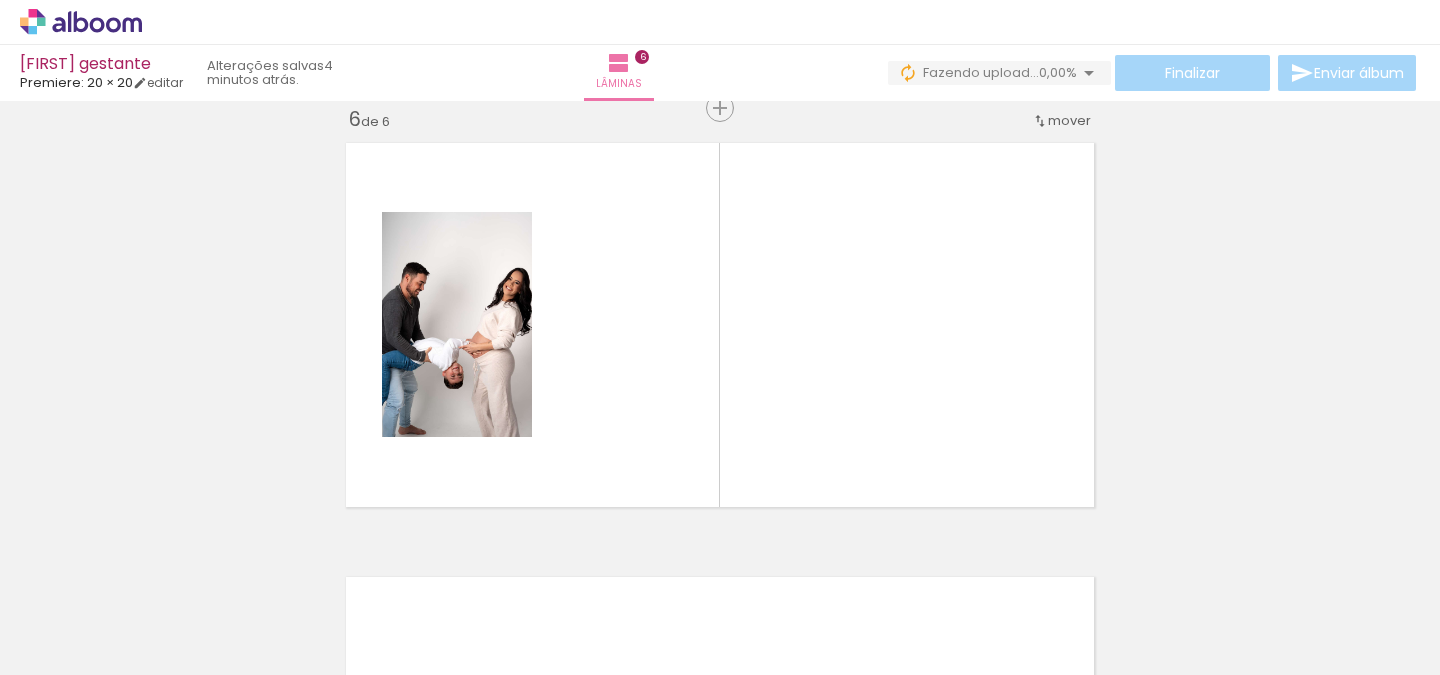 scroll, scrollTop: 2195, scrollLeft: 0, axis: vertical 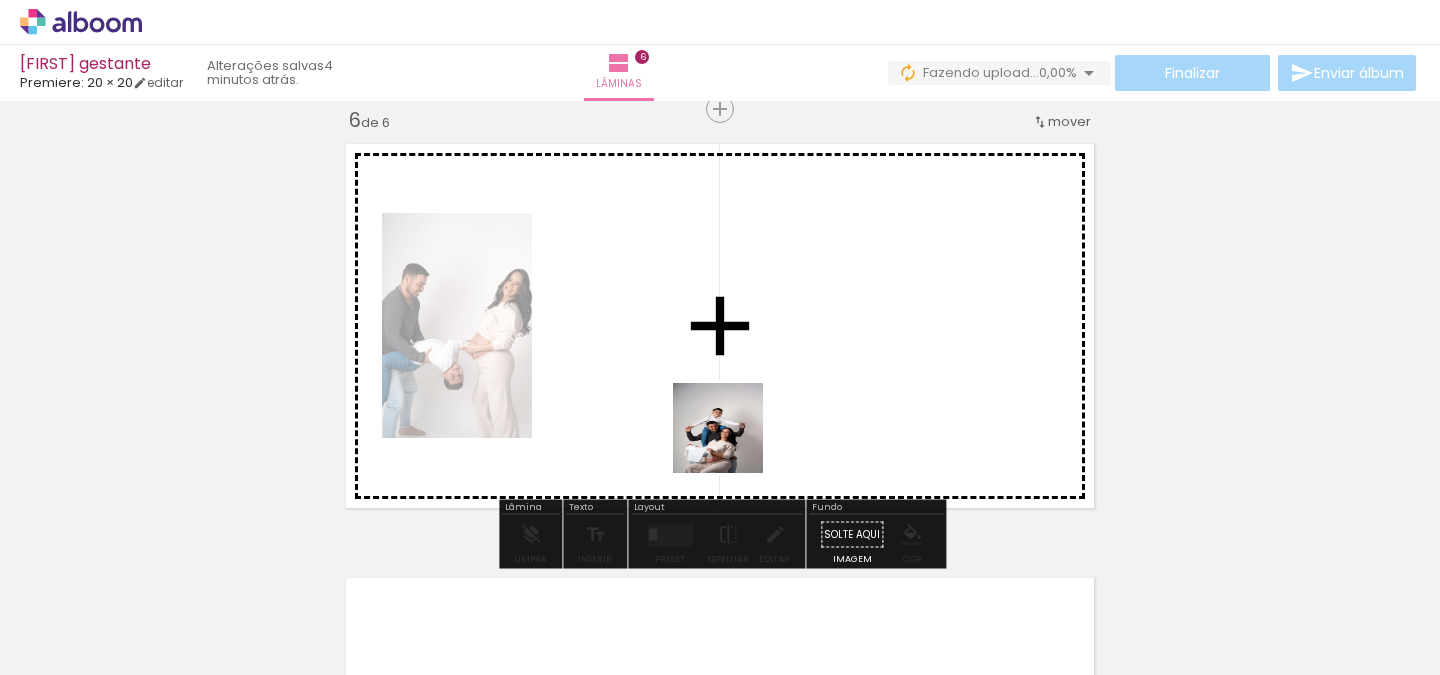 drag, startPoint x: 690, startPoint y: 607, endPoint x: 739, endPoint y: 410, distance: 203.00246 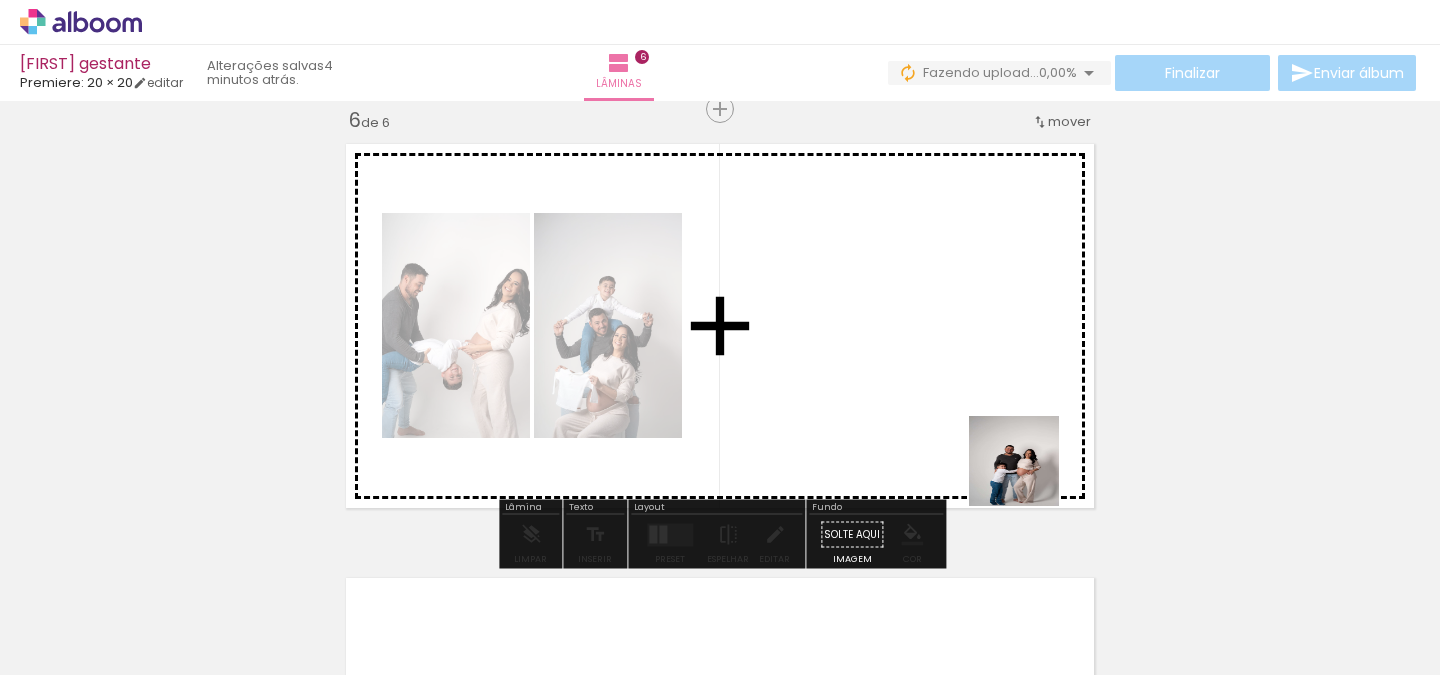 drag, startPoint x: 1262, startPoint y: 608, endPoint x: 859, endPoint y: 372, distance: 467.01712 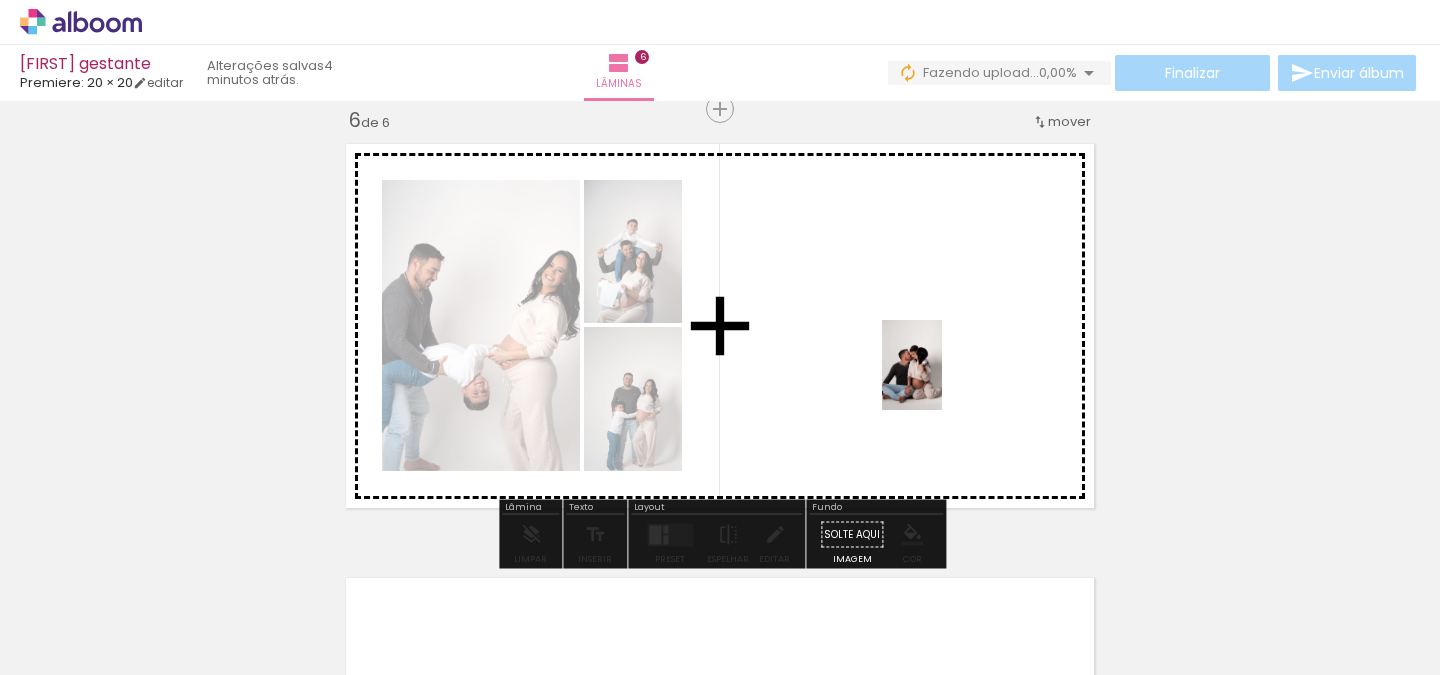 drag, startPoint x: 1372, startPoint y: 599, endPoint x: 942, endPoint y: 380, distance: 482.55673 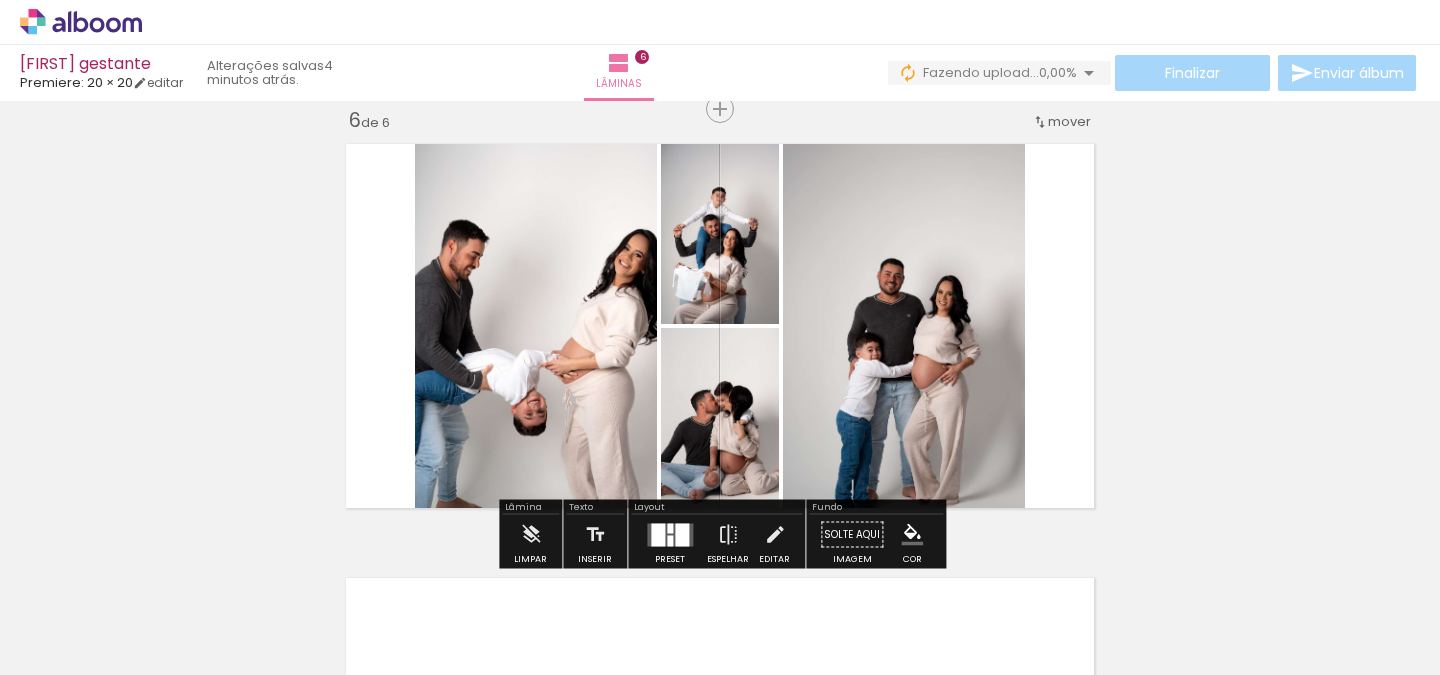 scroll, scrollTop: 0, scrollLeft: 1810, axis: horizontal 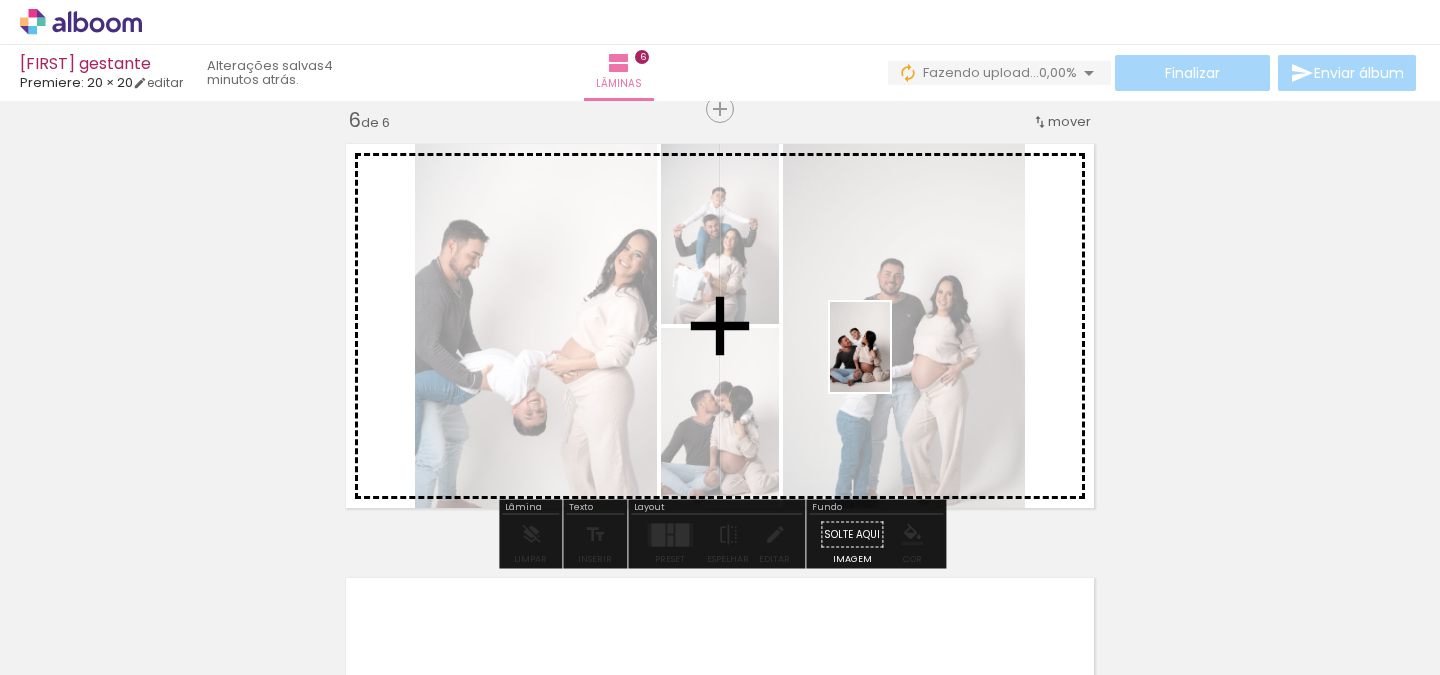drag, startPoint x: 1100, startPoint y: 600, endPoint x: 890, endPoint y: 362, distance: 317.40195 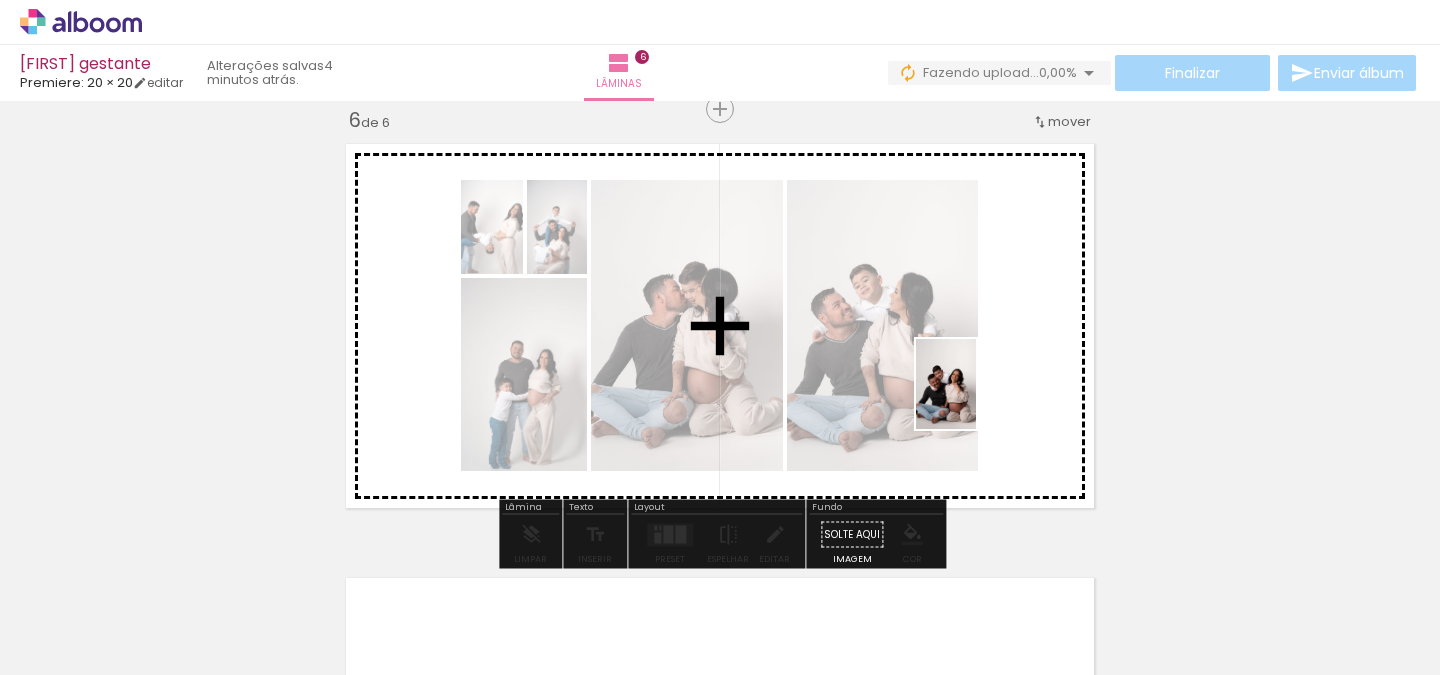 drag, startPoint x: 1203, startPoint y: 604, endPoint x: 975, endPoint y: 398, distance: 307.27838 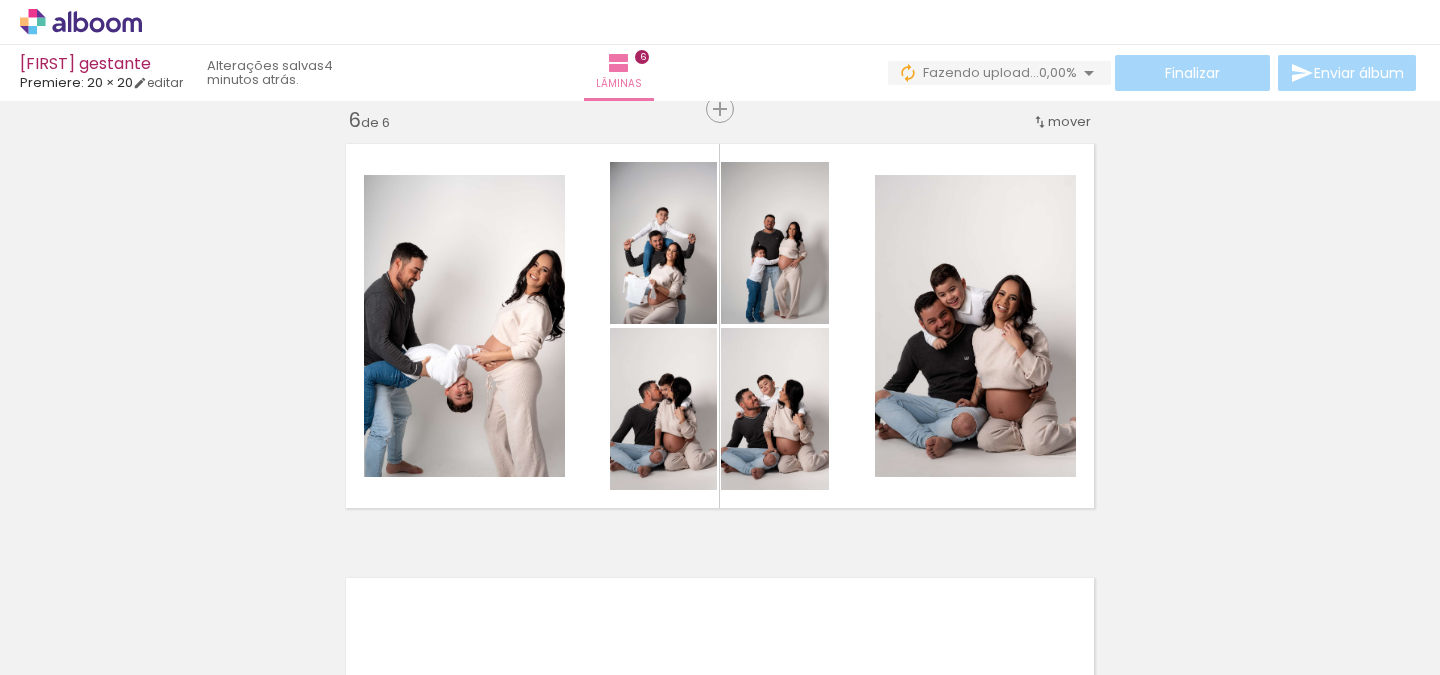scroll, scrollTop: 0, scrollLeft: 2496, axis: horizontal 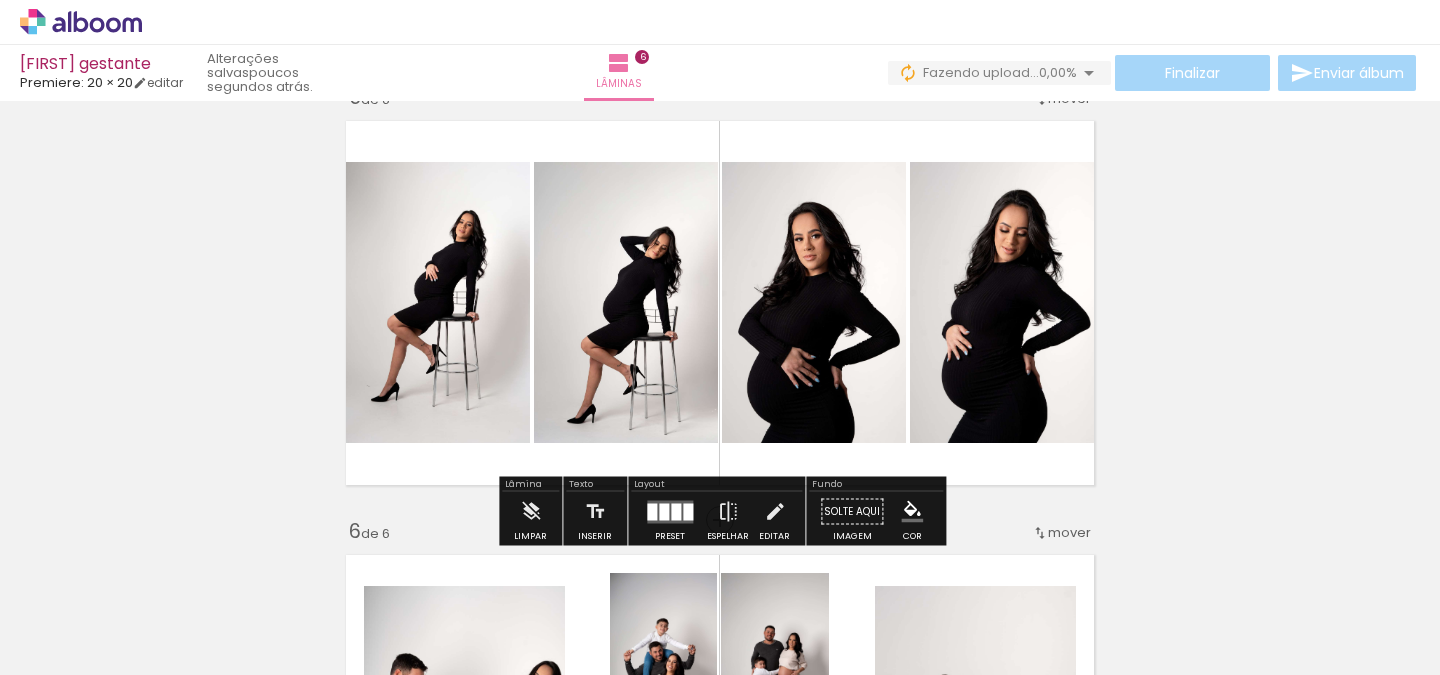 click on "Dani gestante Premiere: 20 × 20    editar poucos segundos atrás. Lâminas 6 Finalizar  Enviar álbum" at bounding box center [720, 50] 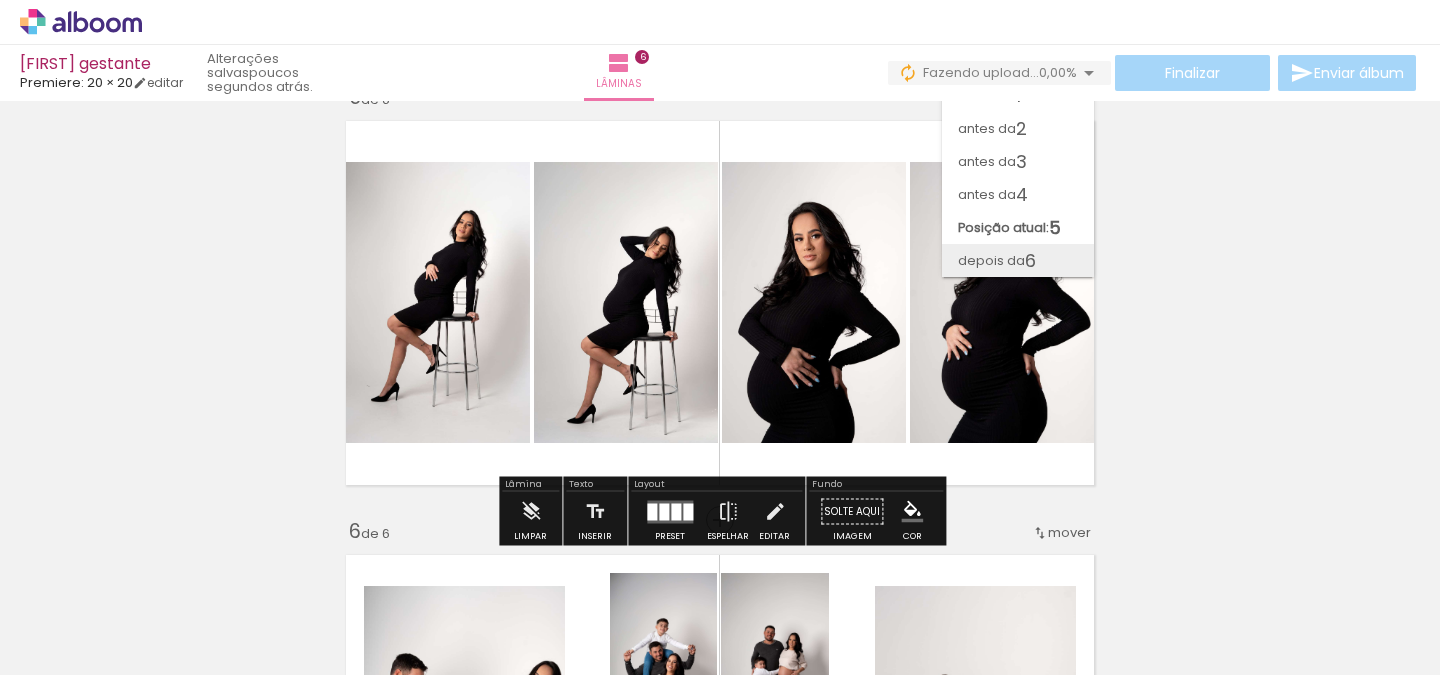 click on "depois da" at bounding box center (991, 260) 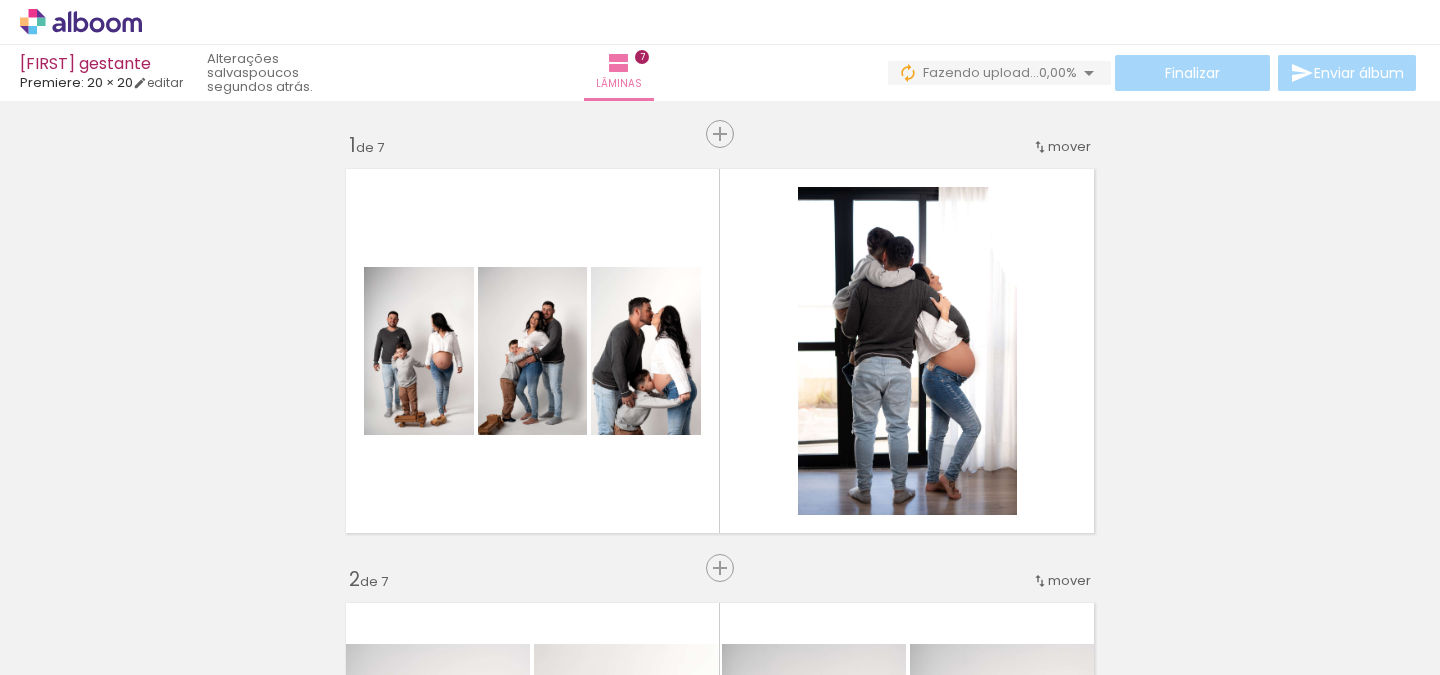 scroll, scrollTop: 0, scrollLeft: 0, axis: both 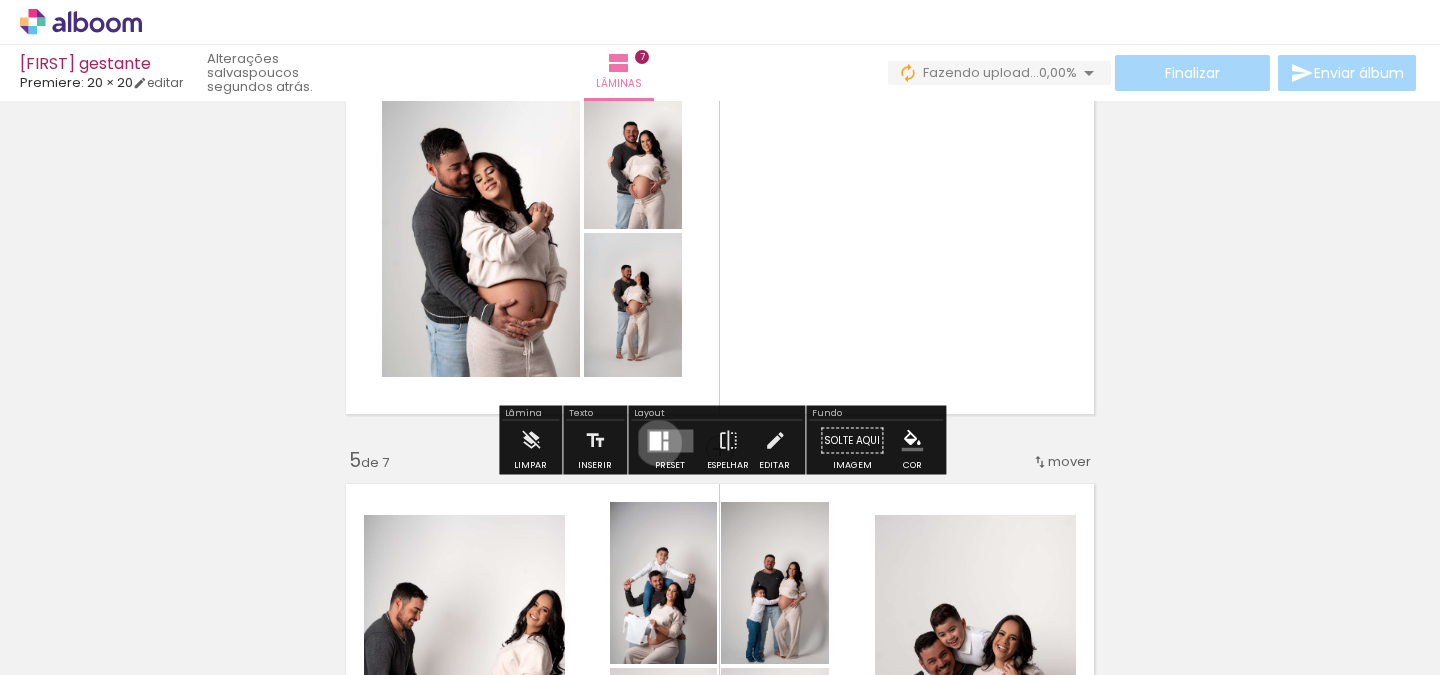 click at bounding box center [655, 440] 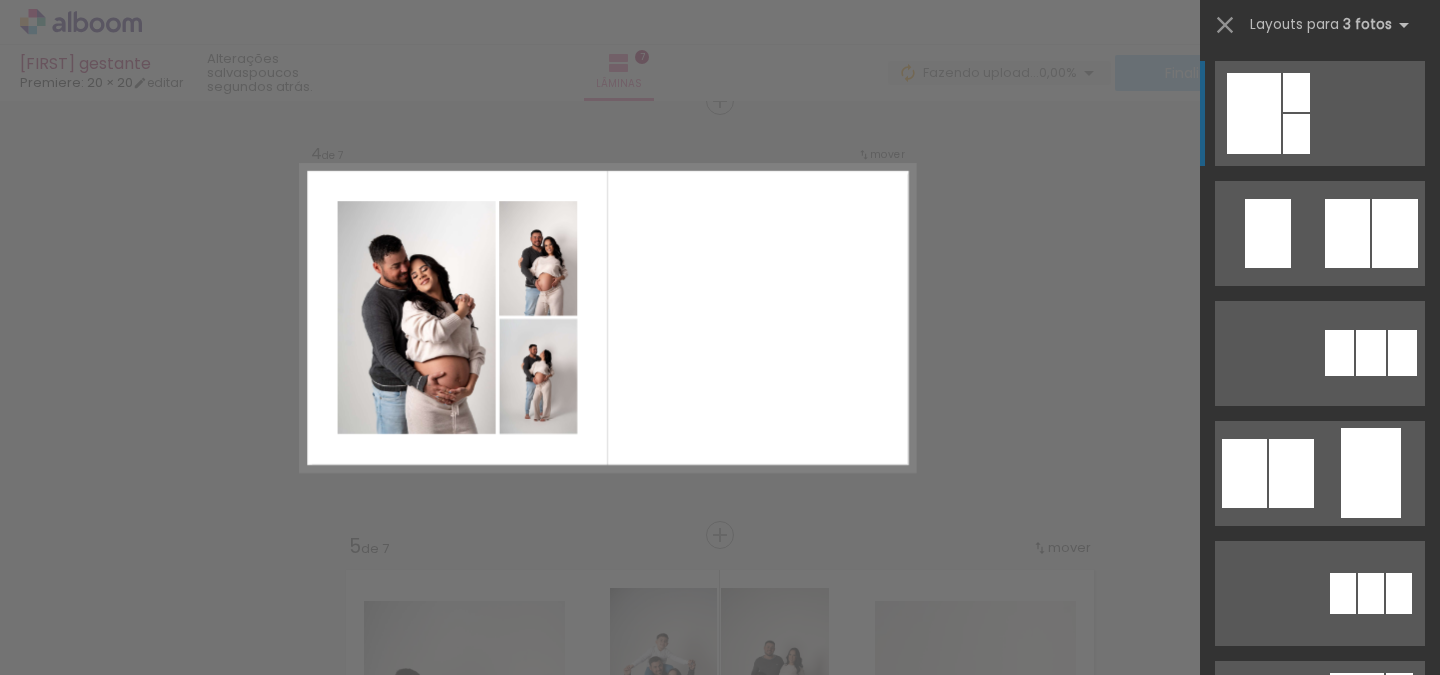 scroll, scrollTop: 1327, scrollLeft: 0, axis: vertical 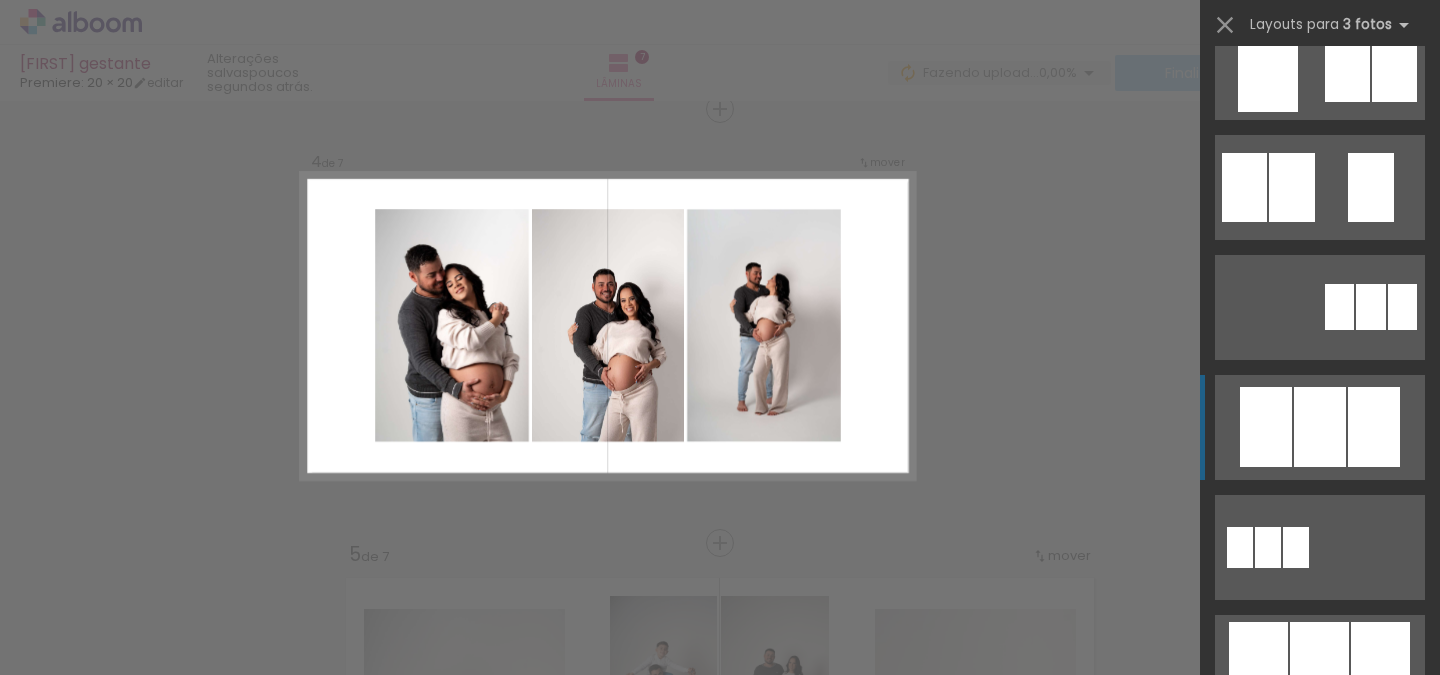 click at bounding box center [1389, 1027] 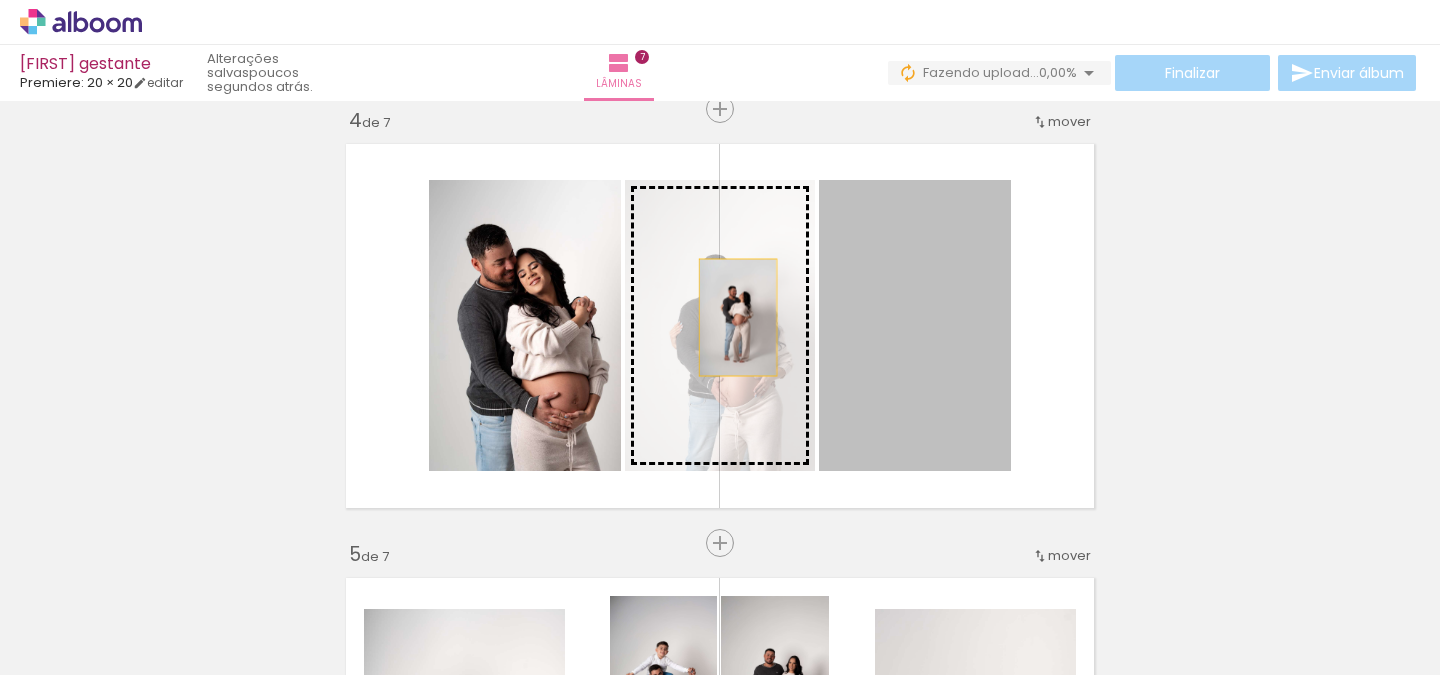 drag, startPoint x: 904, startPoint y: 299, endPoint x: 738, endPoint y: 317, distance: 166.97305 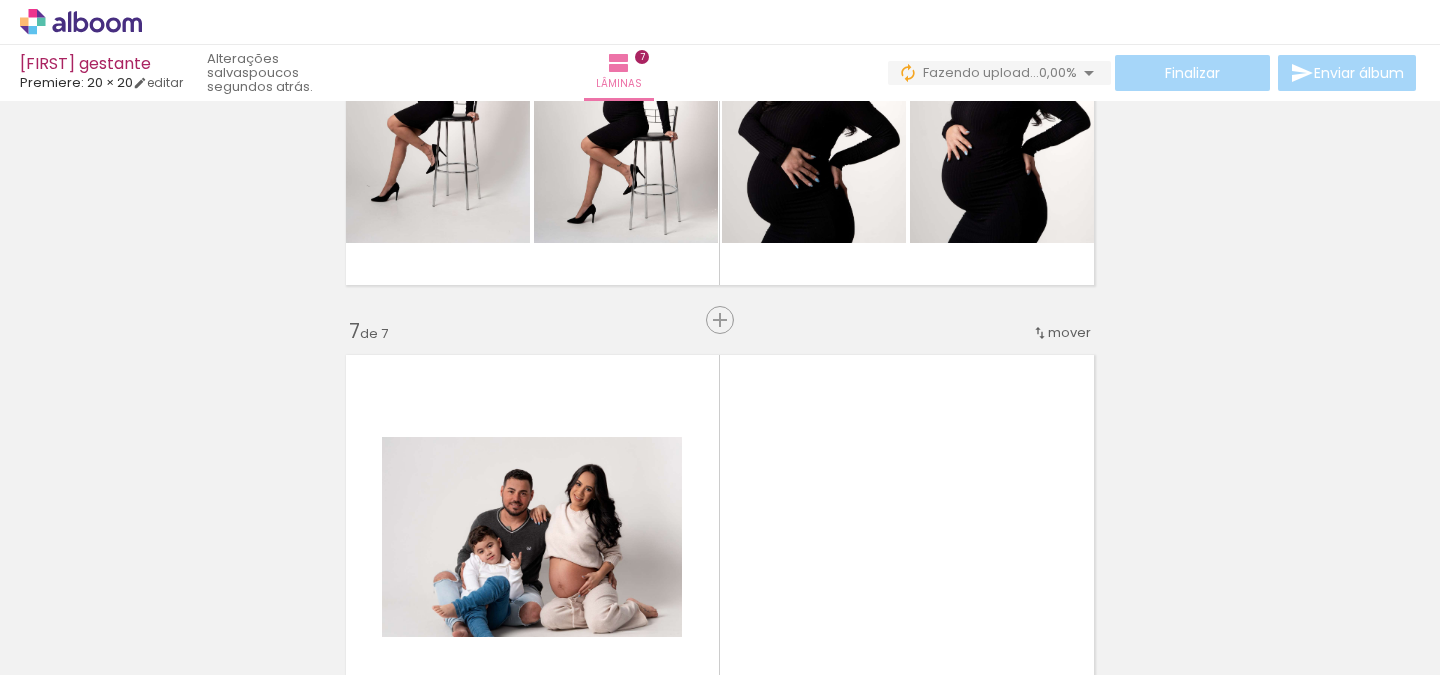 scroll, scrollTop: 2733, scrollLeft: 0, axis: vertical 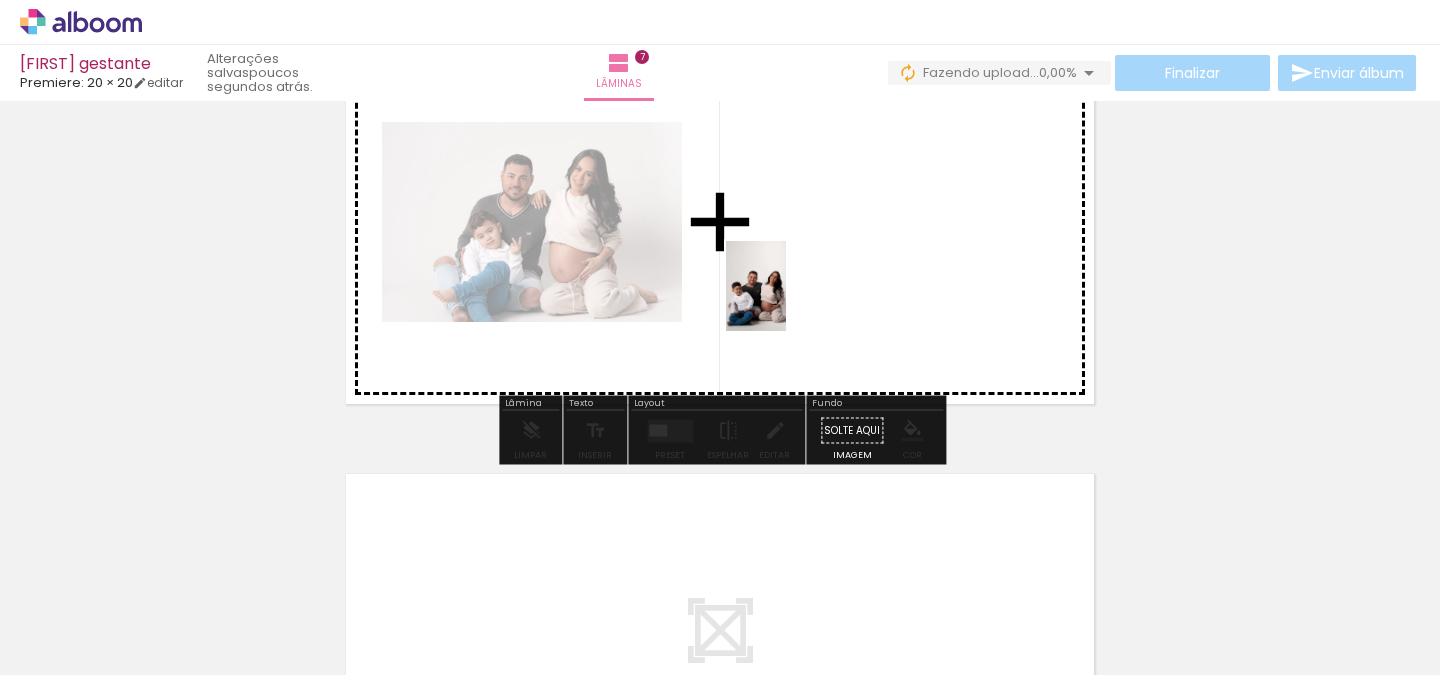 drag, startPoint x: 484, startPoint y: 620, endPoint x: 786, endPoint y: 301, distance: 439.2778 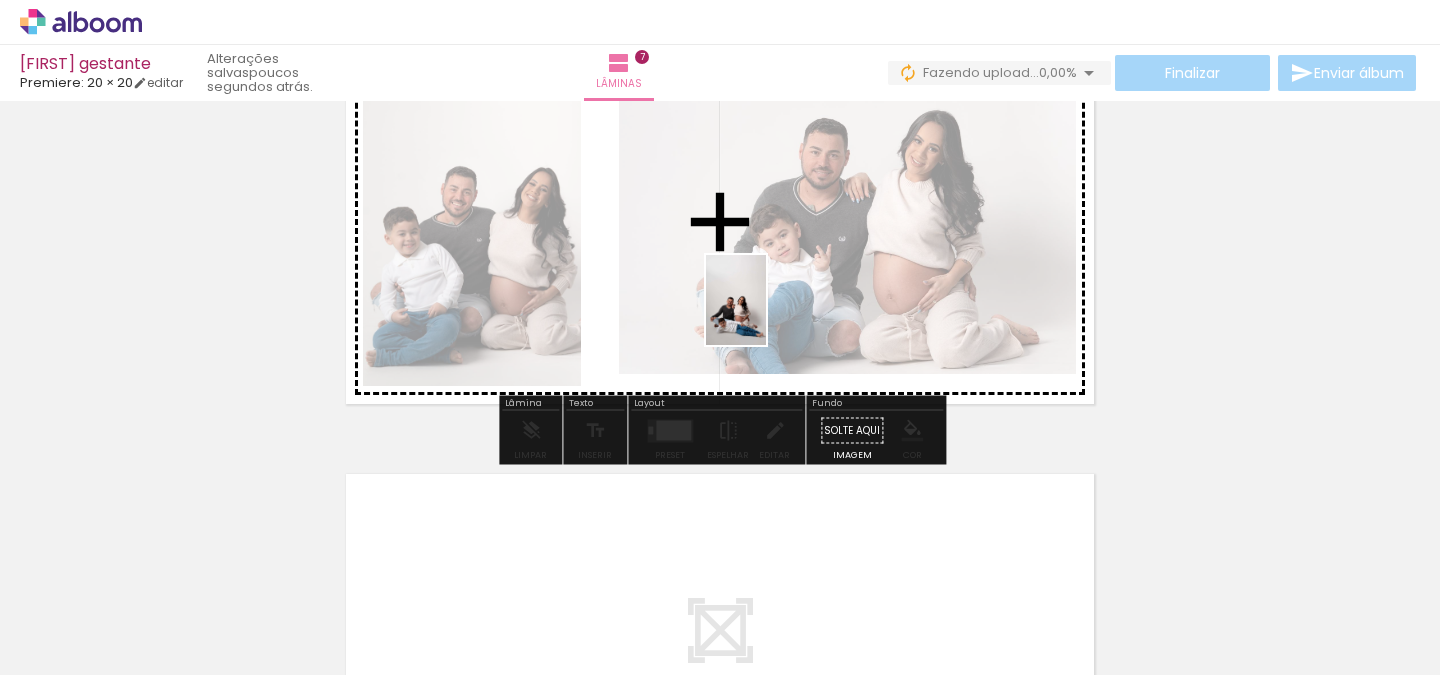 drag, startPoint x: 592, startPoint y: 616, endPoint x: 766, endPoint y: 315, distance: 347.6737 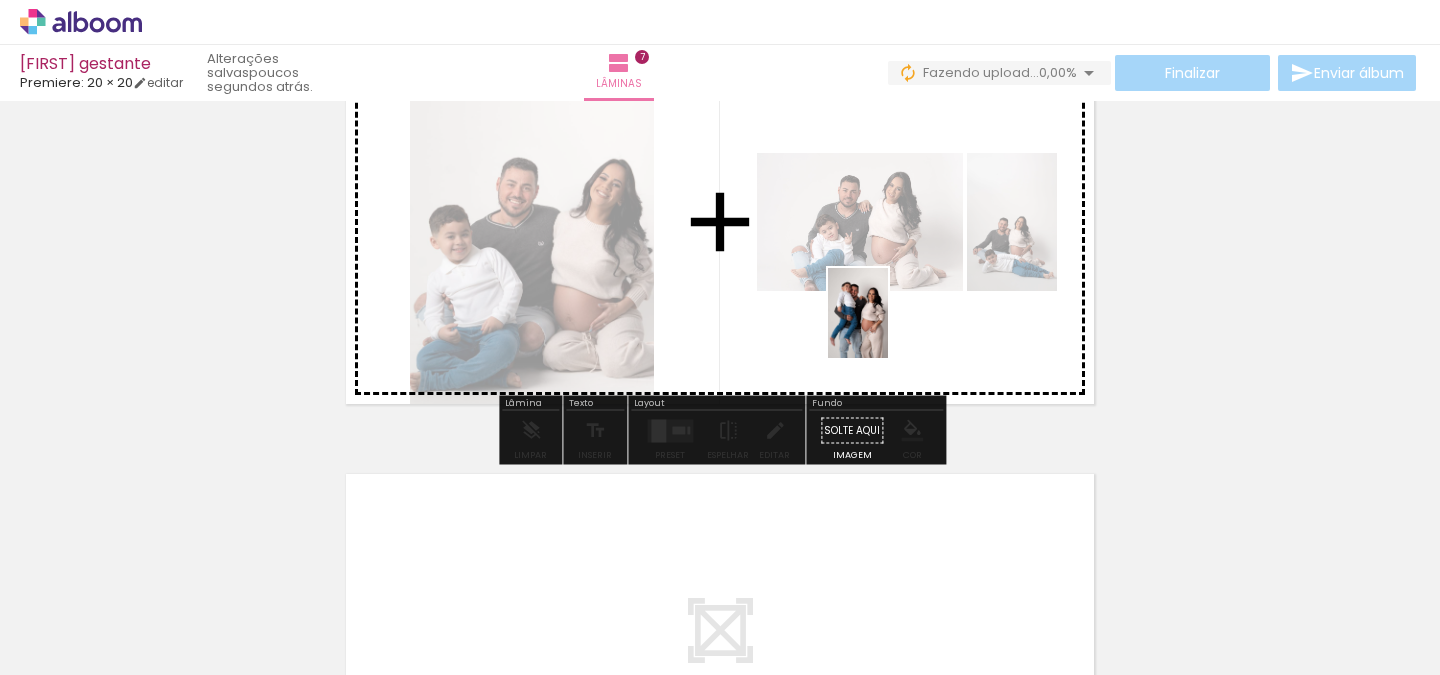 drag, startPoint x: 803, startPoint y: 605, endPoint x: 888, endPoint y: 328, distance: 289.74817 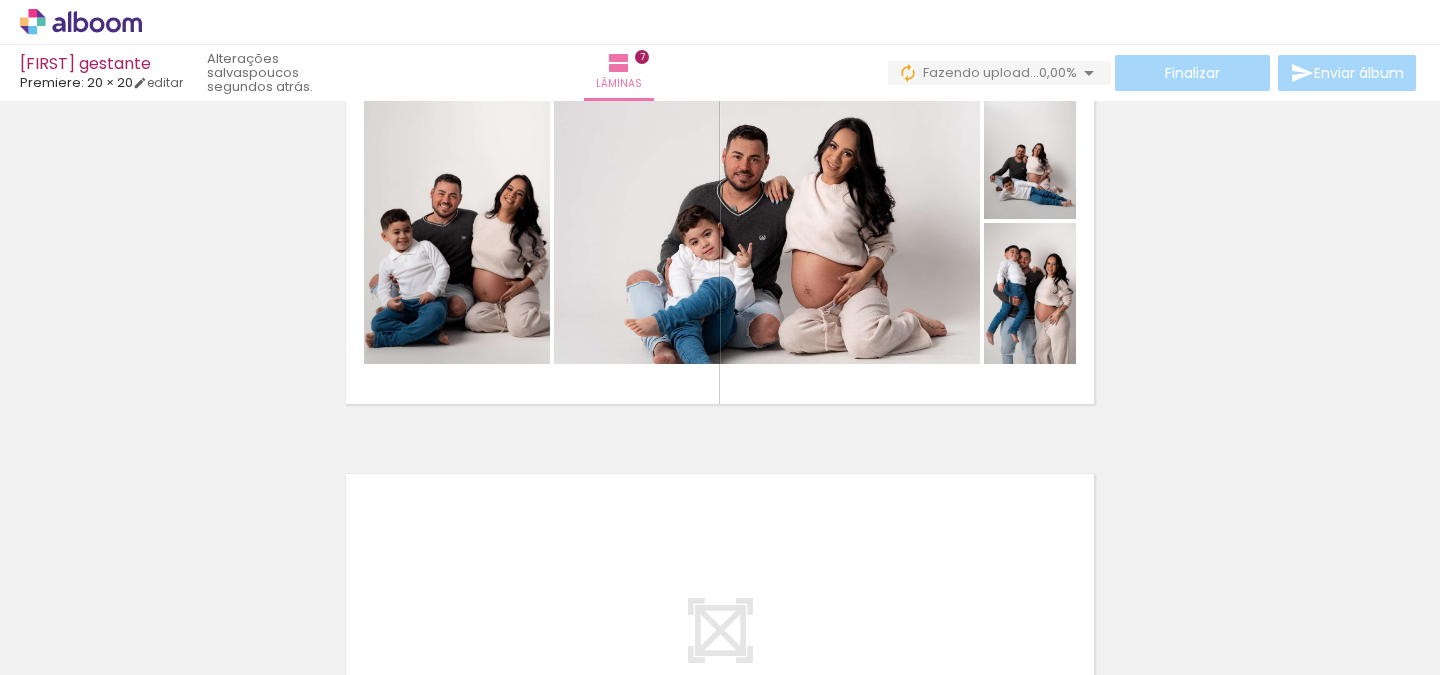 scroll, scrollTop: 0, scrollLeft: 0, axis: both 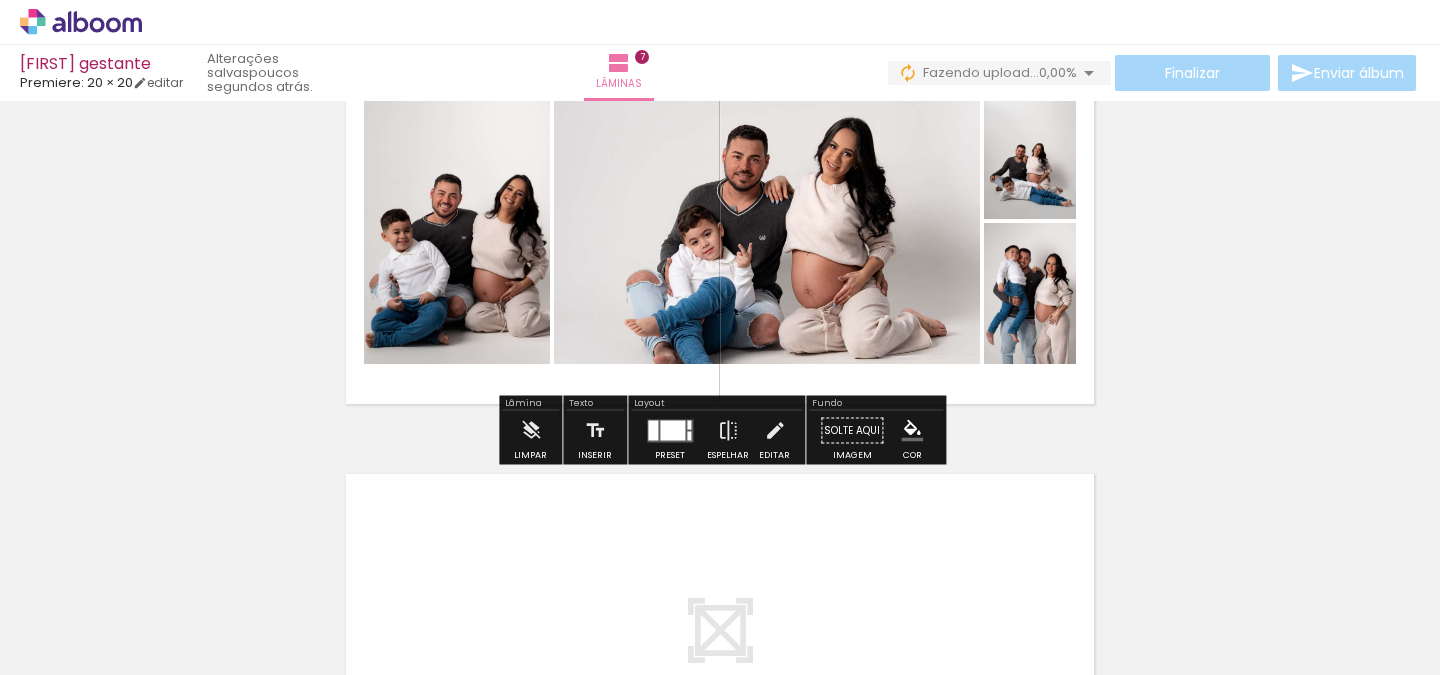 click at bounding box center [672, 430] 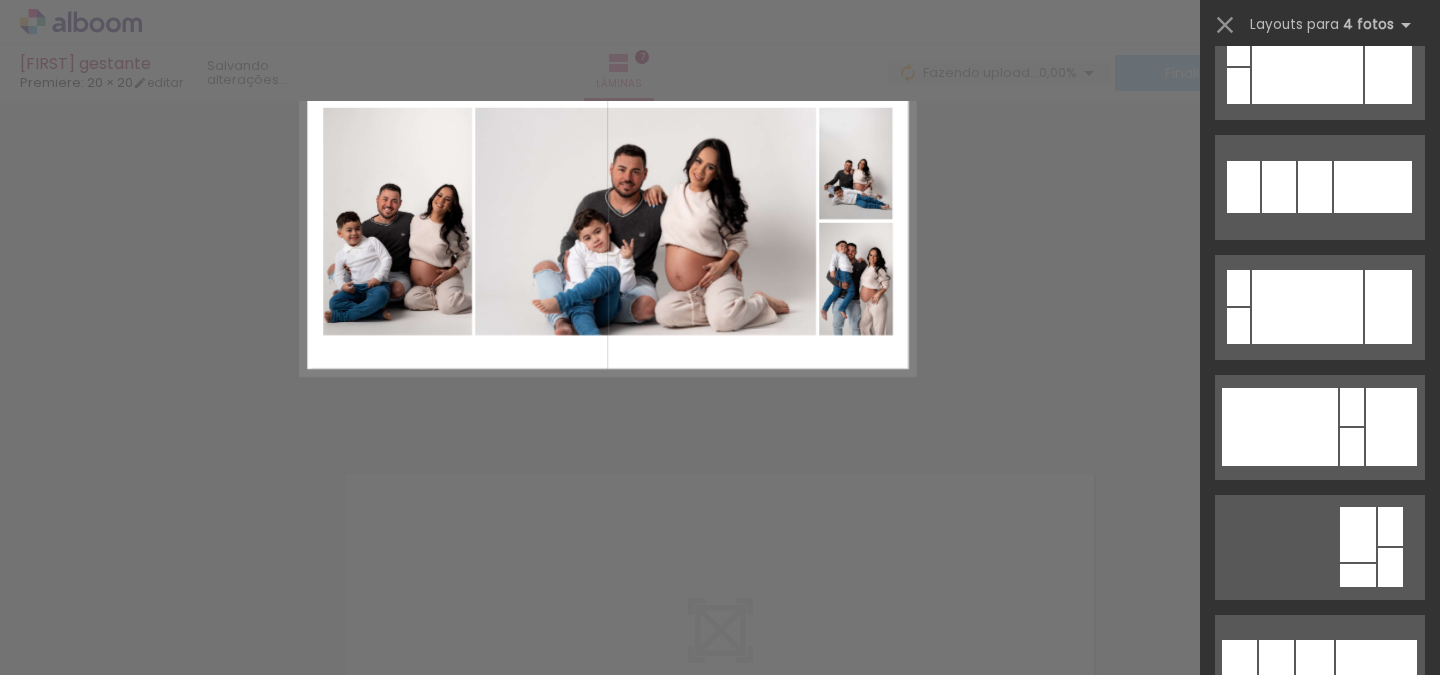 scroll, scrollTop: 0, scrollLeft: 0, axis: both 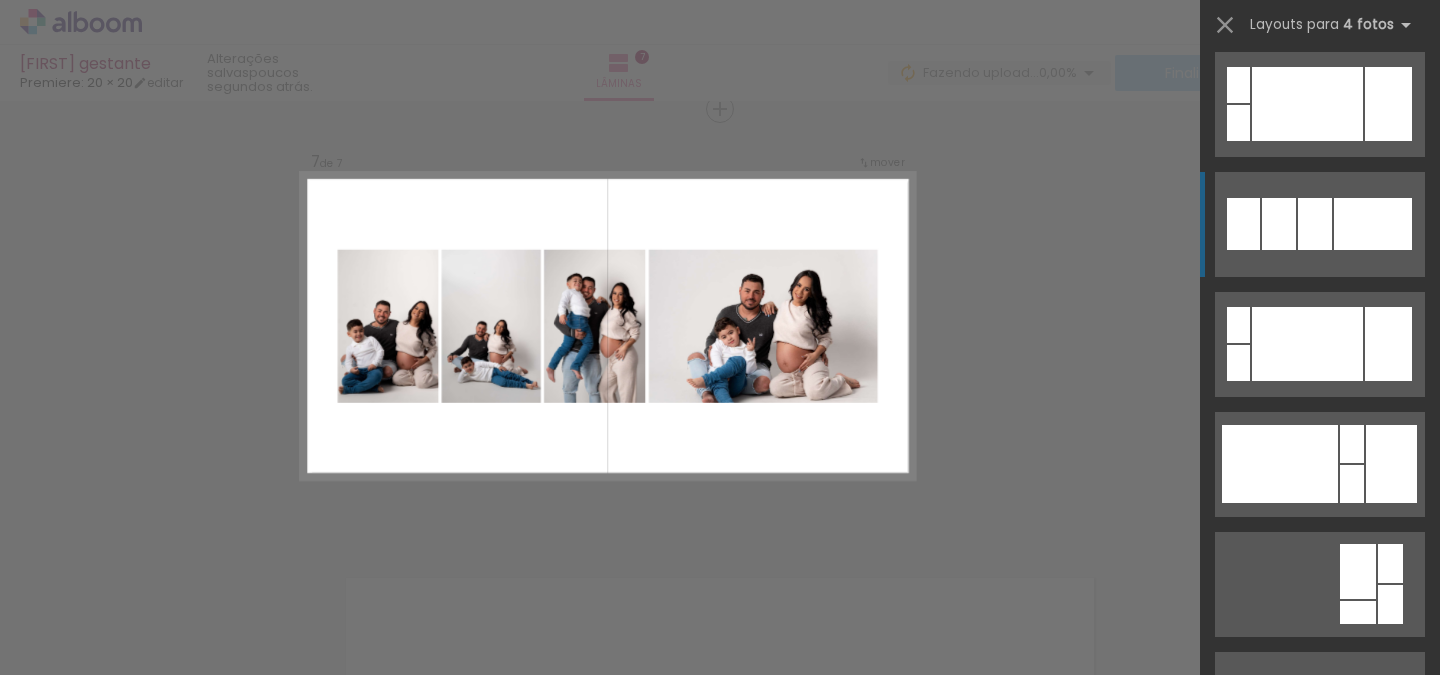 click at bounding box center [1320, -376] 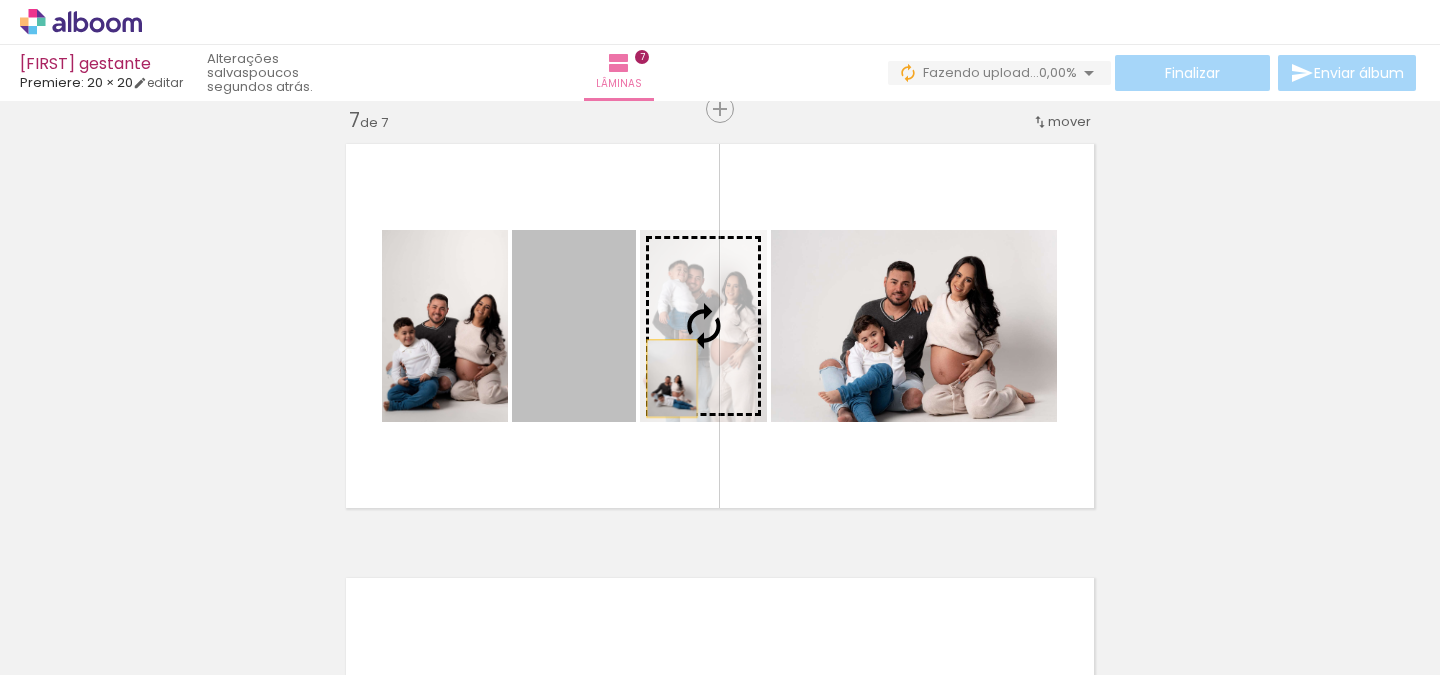 drag, startPoint x: 580, startPoint y: 387, endPoint x: 700, endPoint y: 376, distance: 120.50311 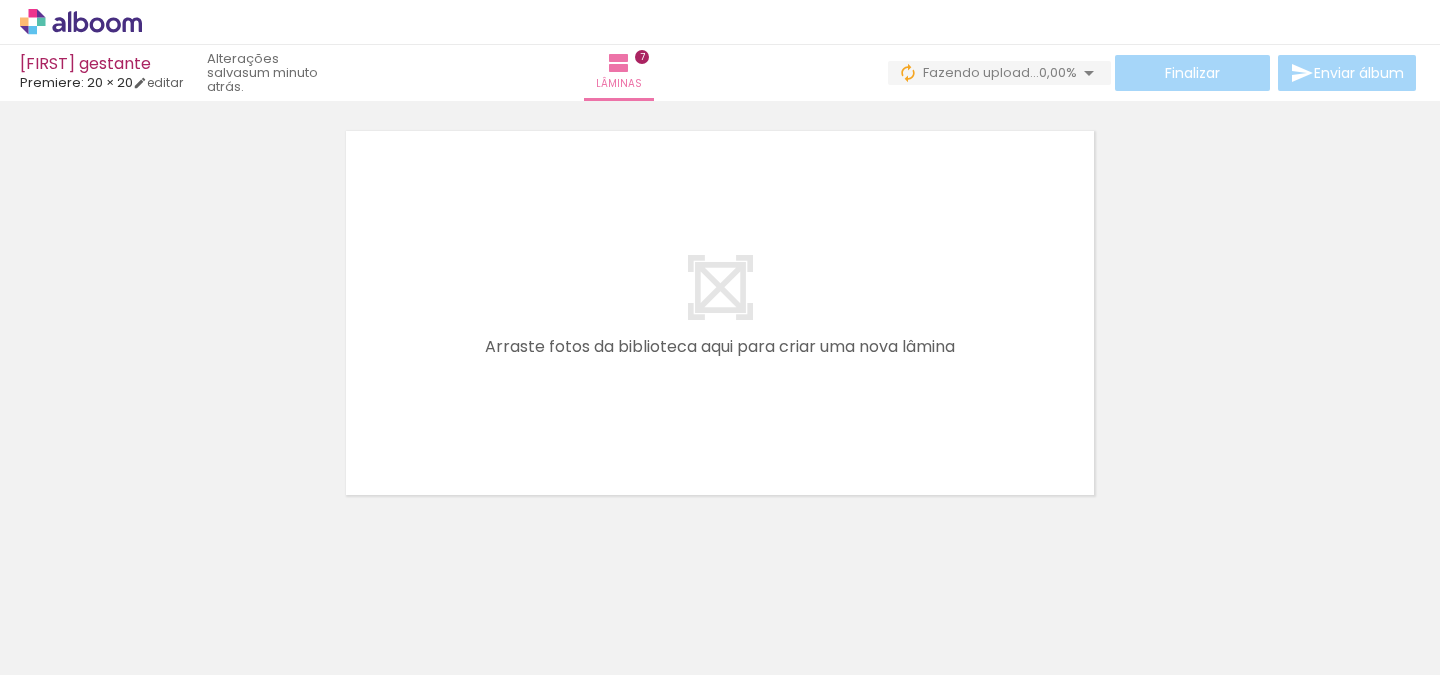 scroll, scrollTop: 3101, scrollLeft: 0, axis: vertical 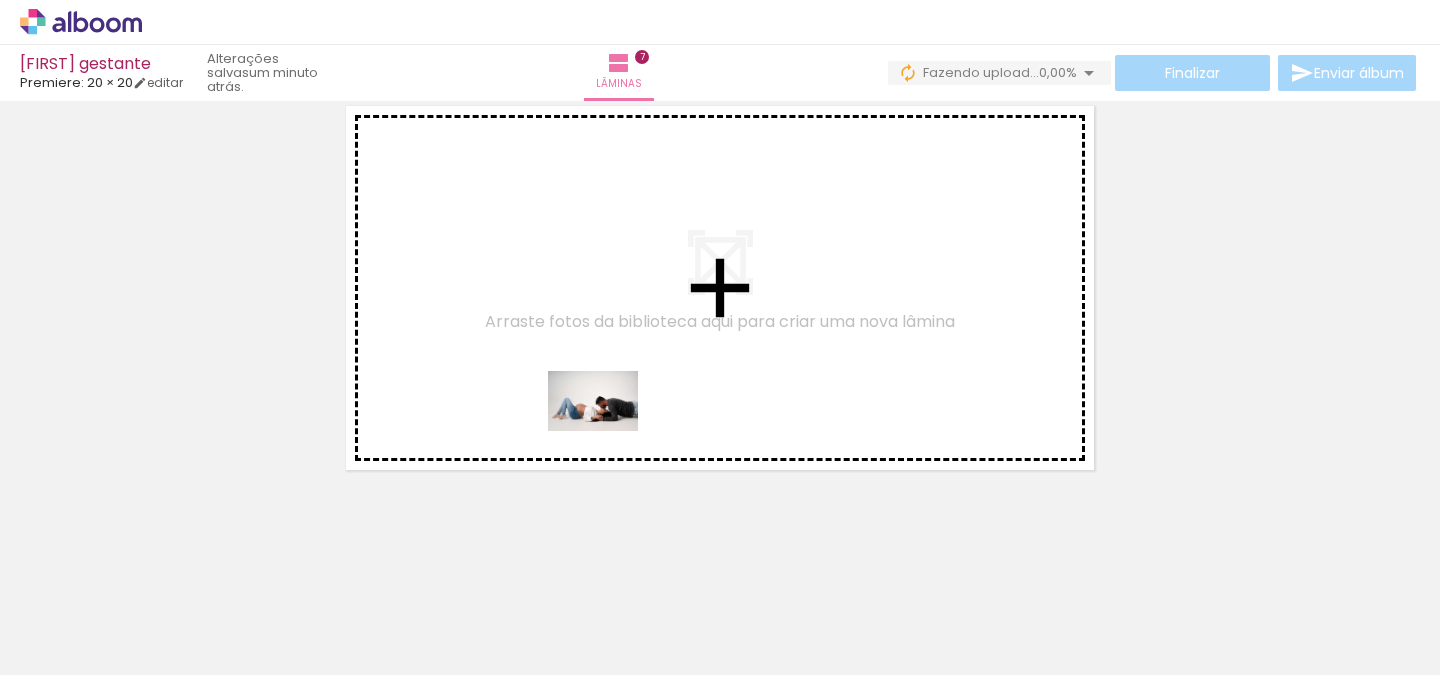 drag, startPoint x: 361, startPoint y: 593, endPoint x: 608, endPoint y: 431, distance: 295.3862 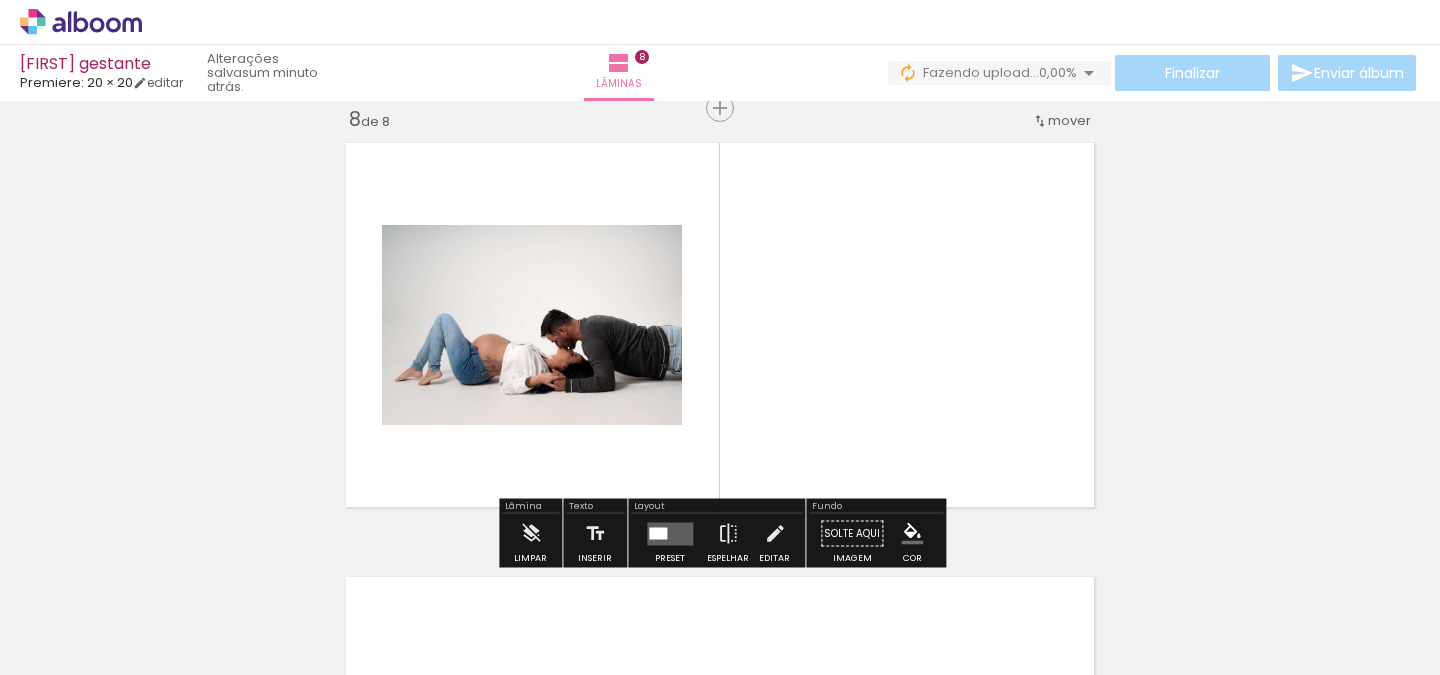 scroll, scrollTop: 3063, scrollLeft: 0, axis: vertical 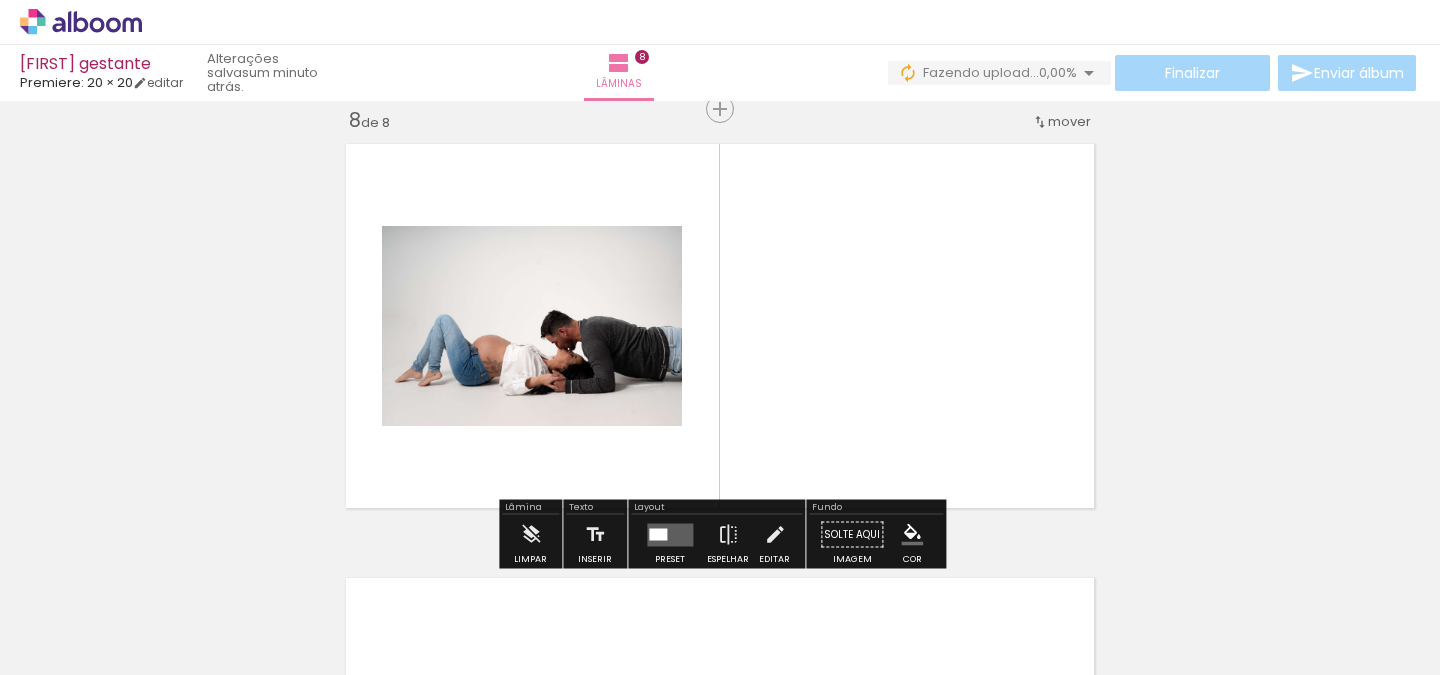 click at bounding box center [670, 534] 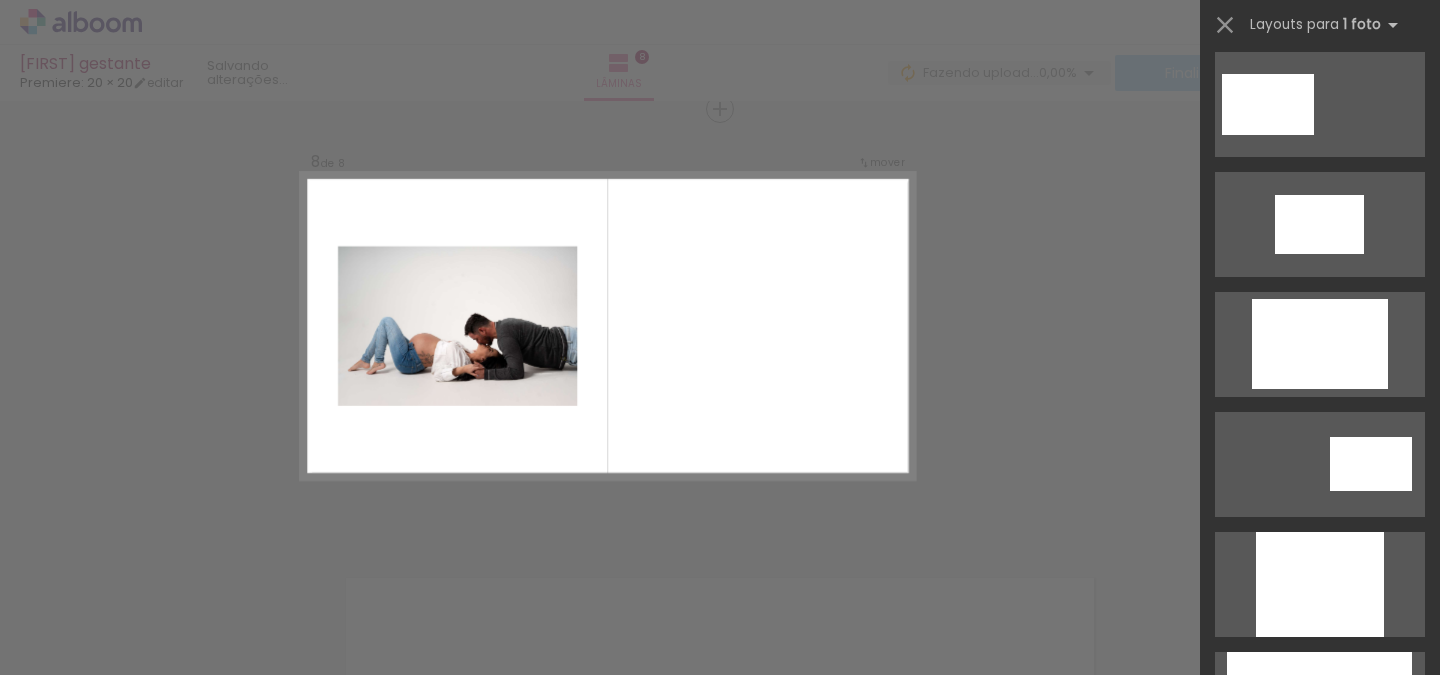scroll, scrollTop: 0, scrollLeft: 0, axis: both 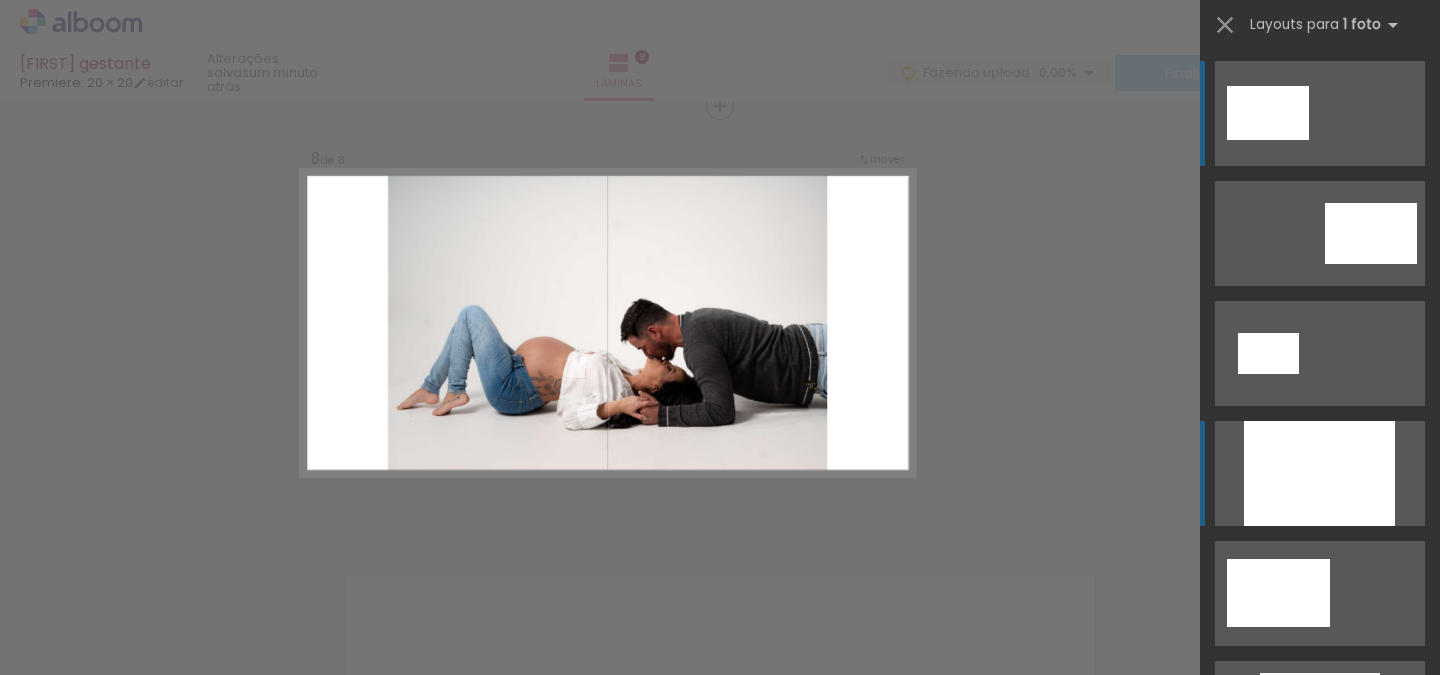 click at bounding box center [1319, 473] 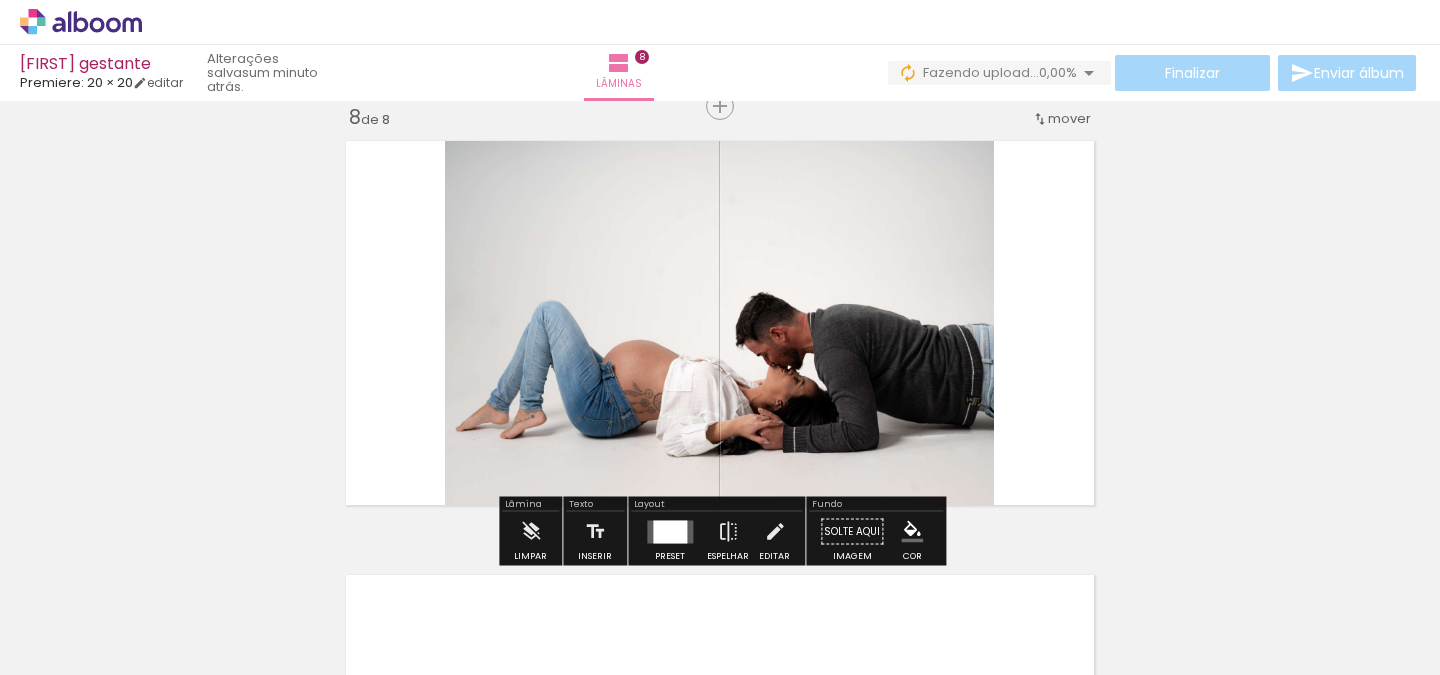 scroll, scrollTop: 3064, scrollLeft: 0, axis: vertical 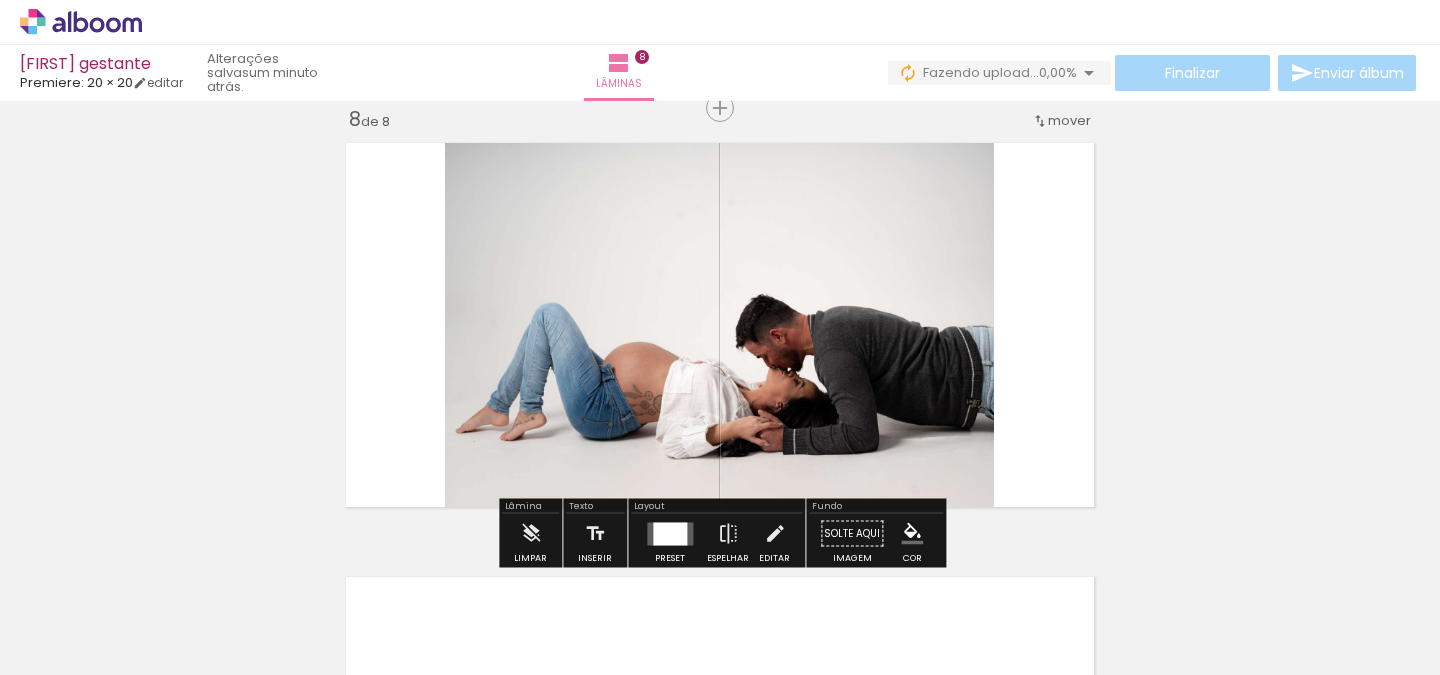 click on "mover" at bounding box center (1069, 120) 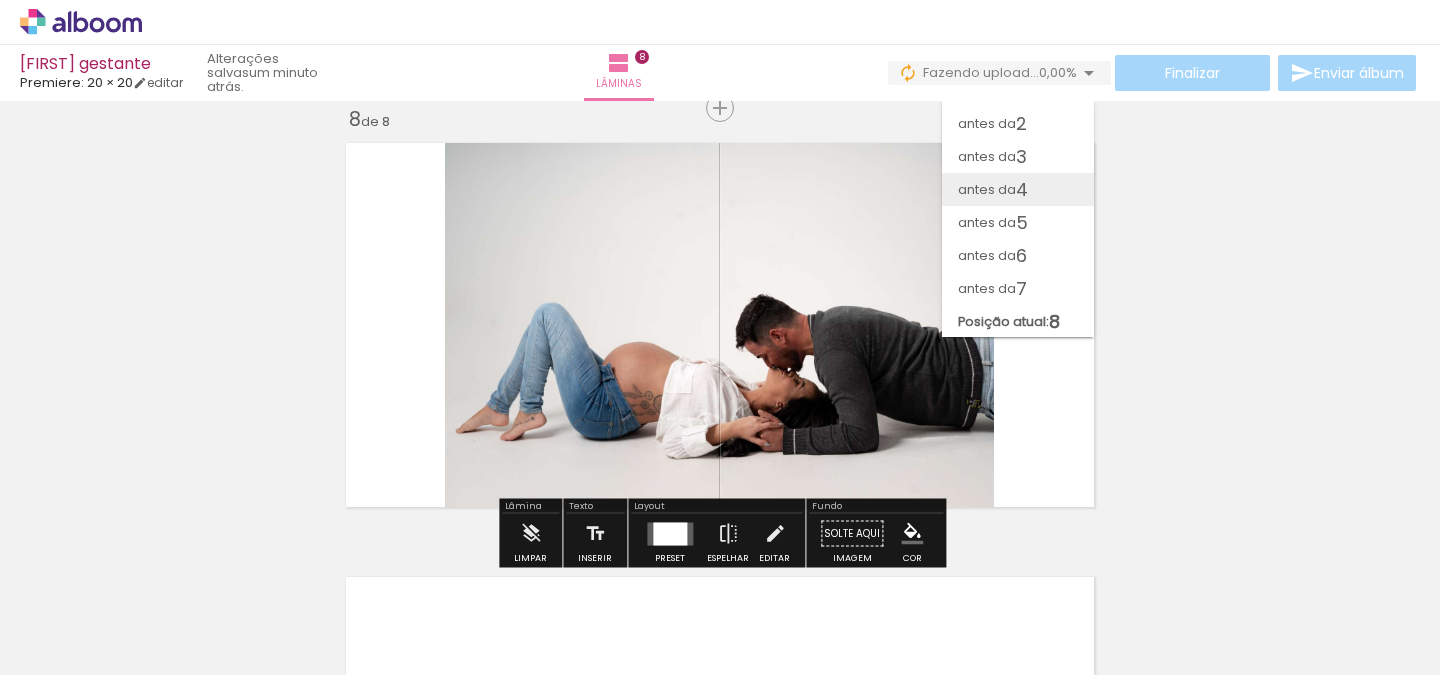 click on "antes da  4" at bounding box center (1018, 189) 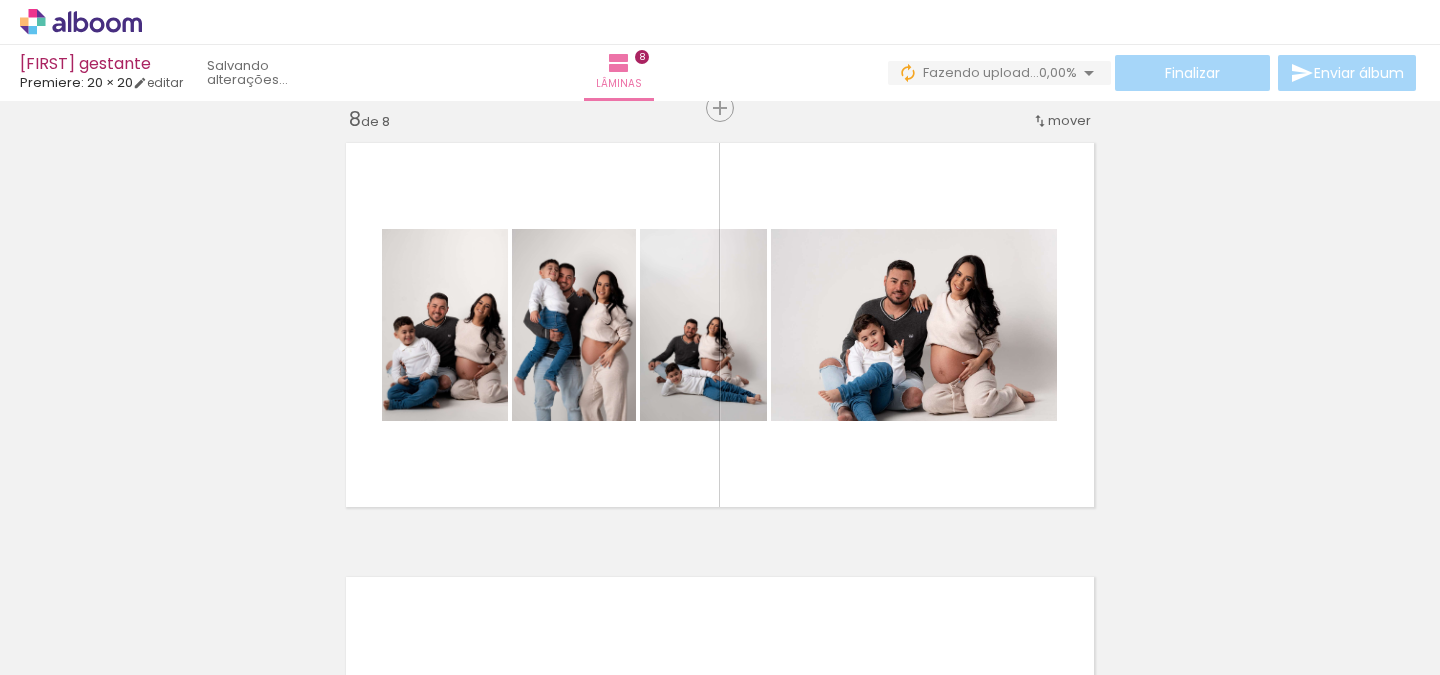 scroll, scrollTop: 1327, scrollLeft: 0, axis: vertical 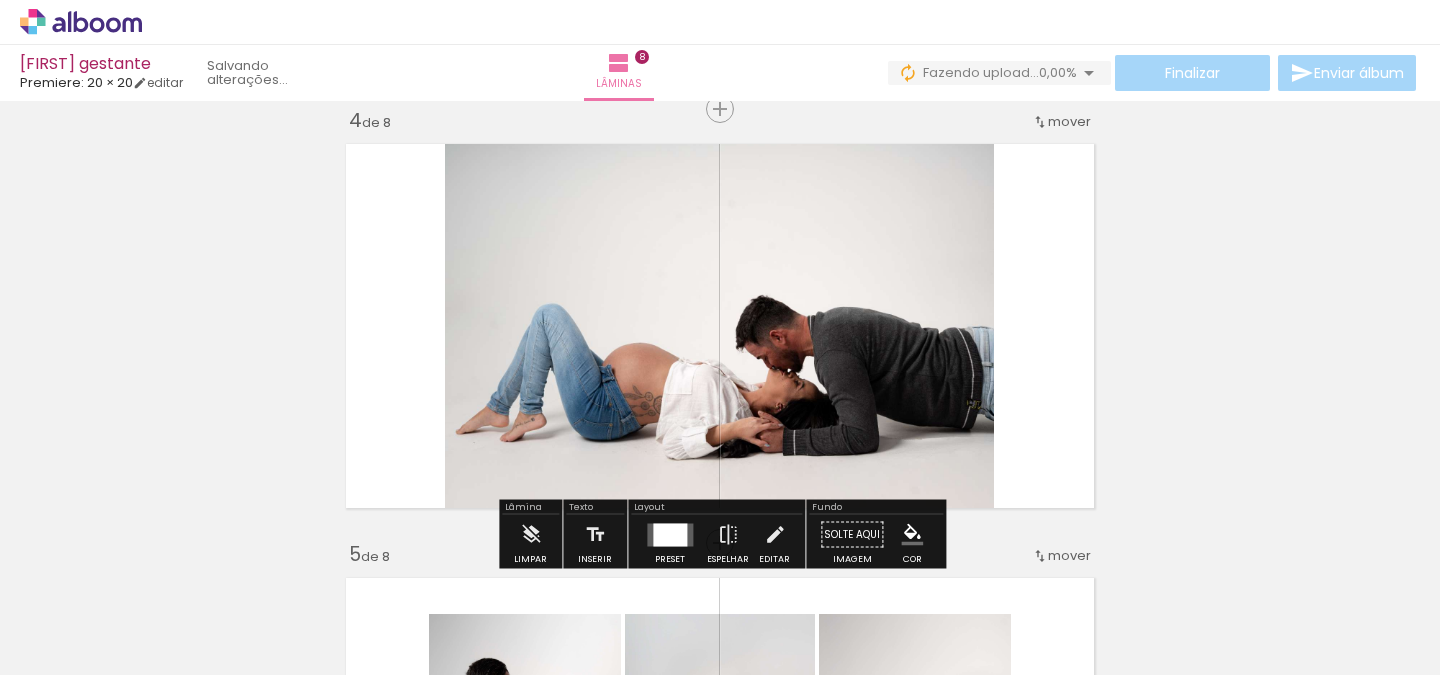 click on "mover" at bounding box center [1069, 121] 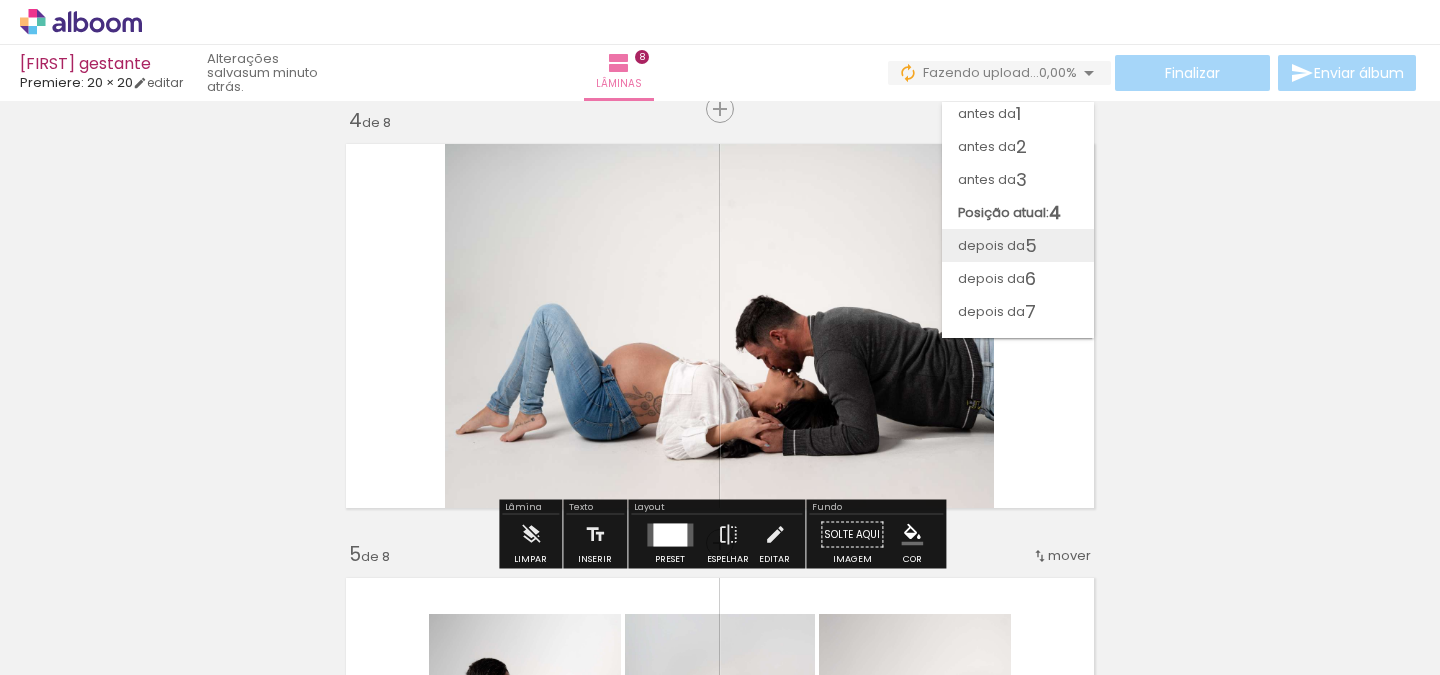 click on "depois da" at bounding box center [991, 245] 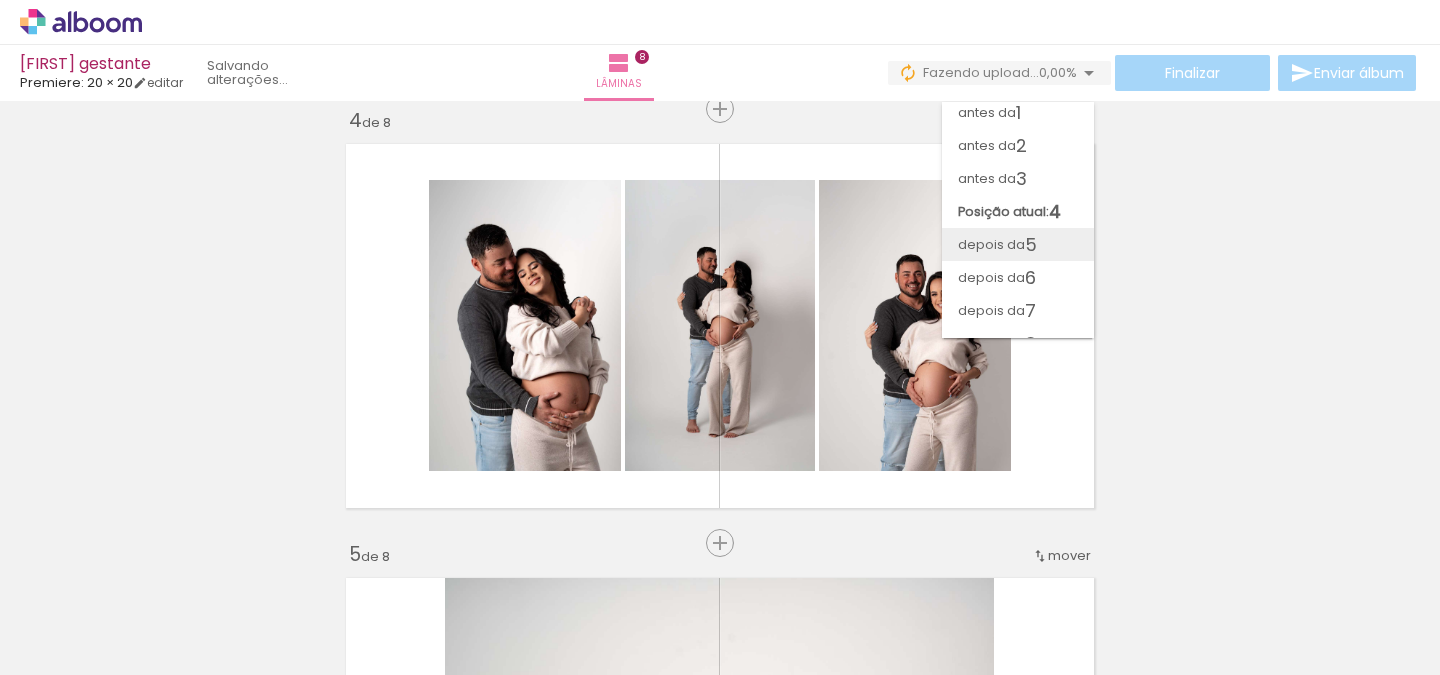 scroll, scrollTop: 1726, scrollLeft: 0, axis: vertical 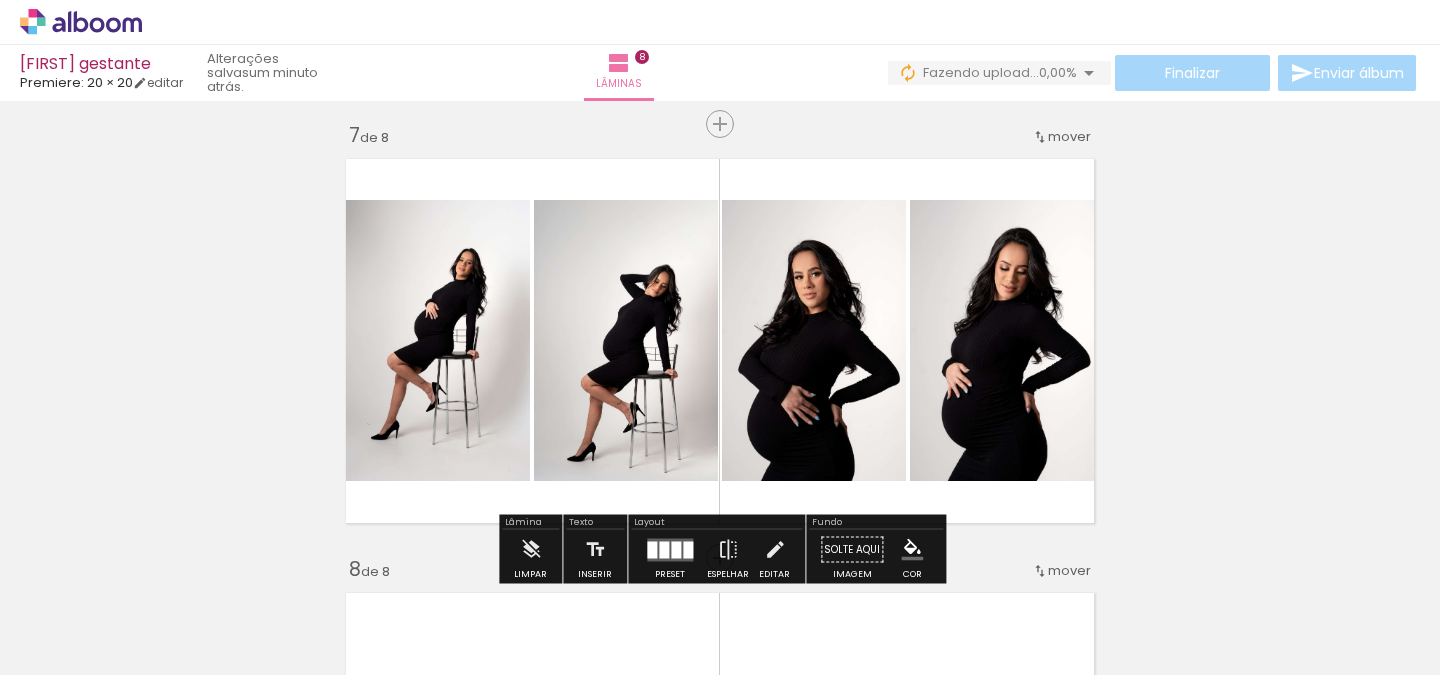 click on "mover" at bounding box center (1069, 136) 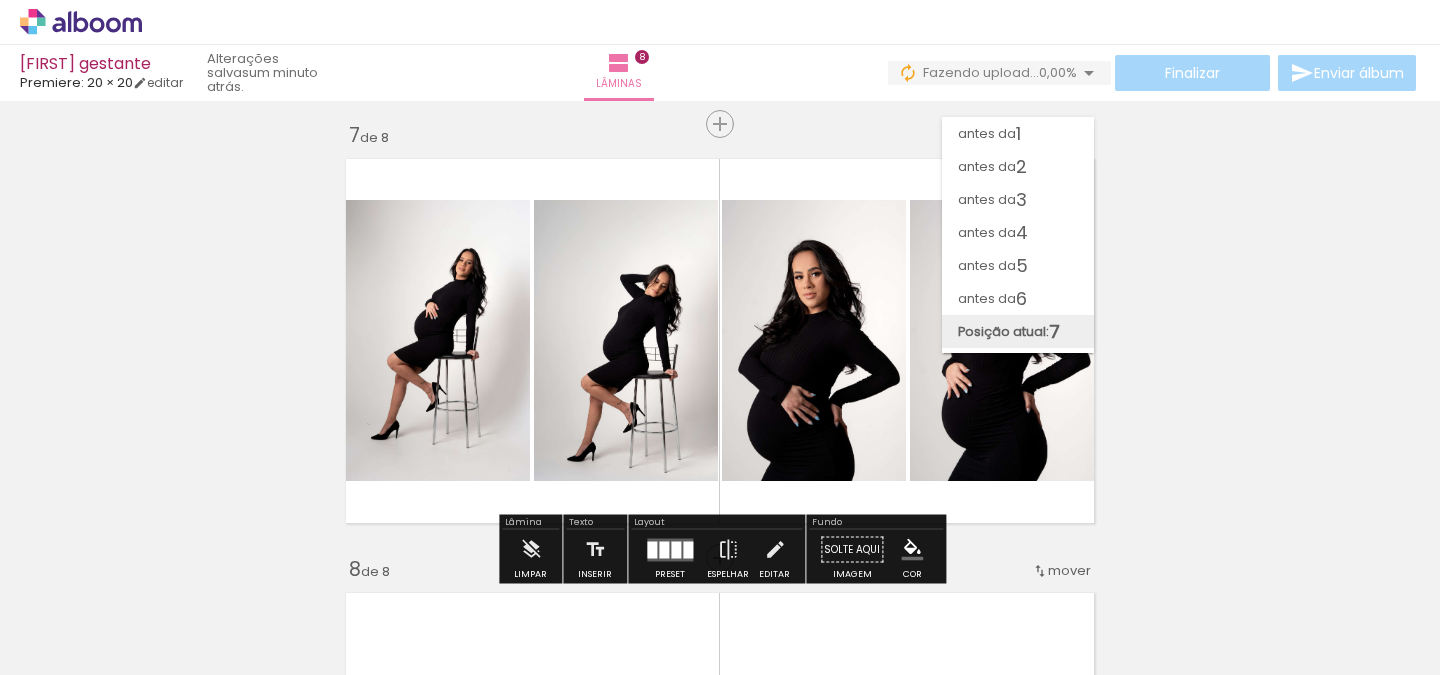 click on "Posição atual:" at bounding box center (1003, 331) 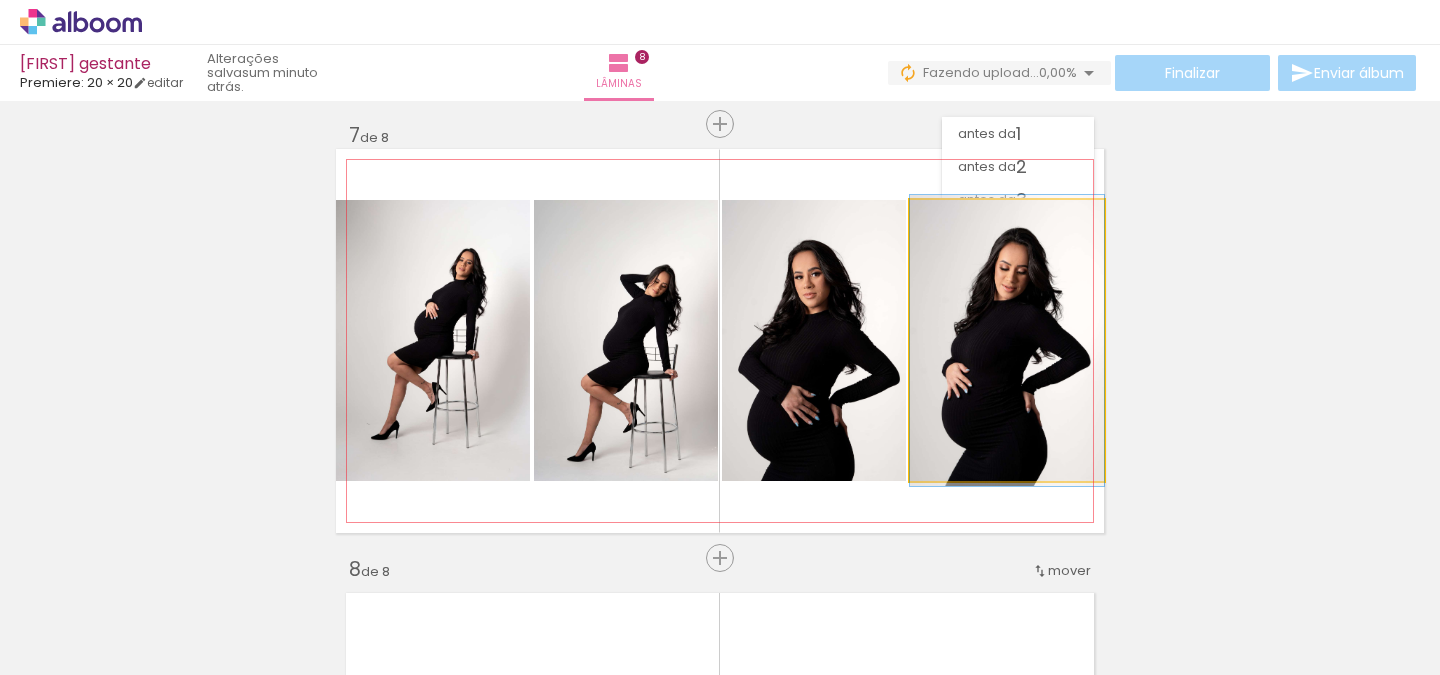 click 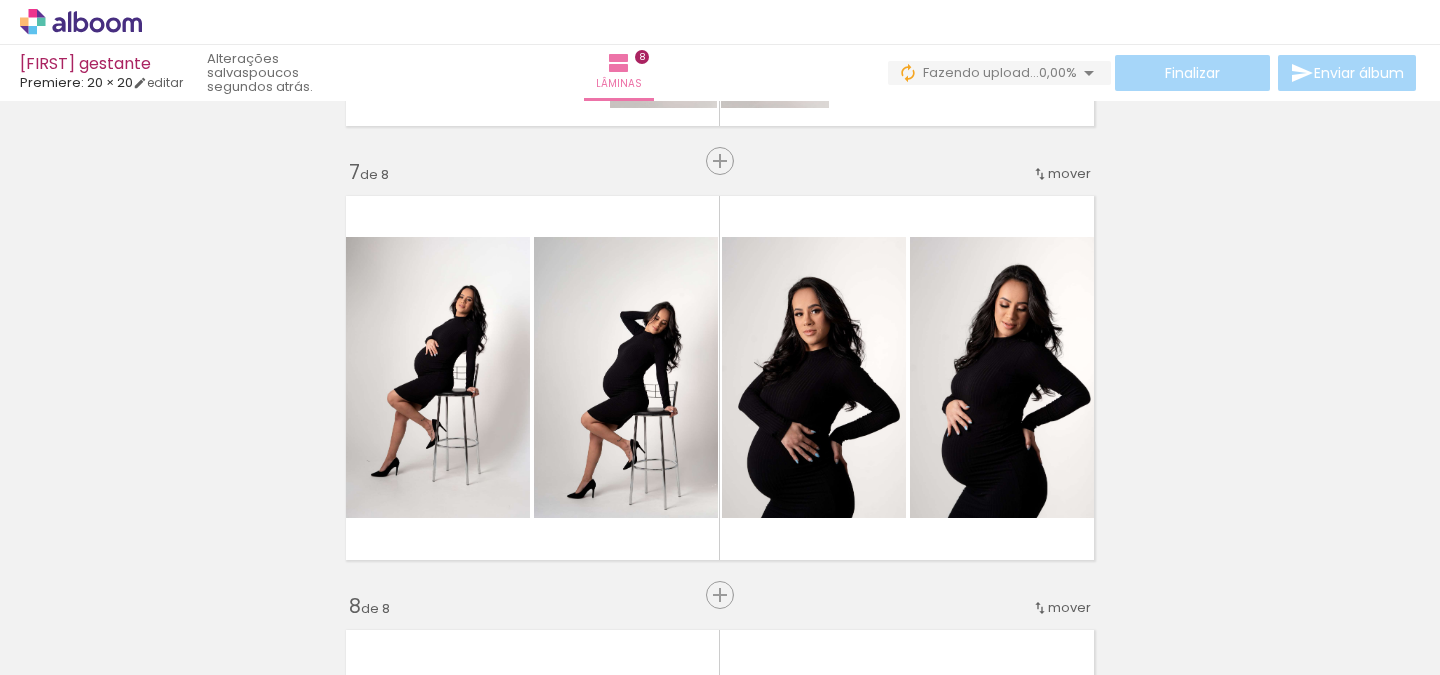 scroll, scrollTop: 2581, scrollLeft: 0, axis: vertical 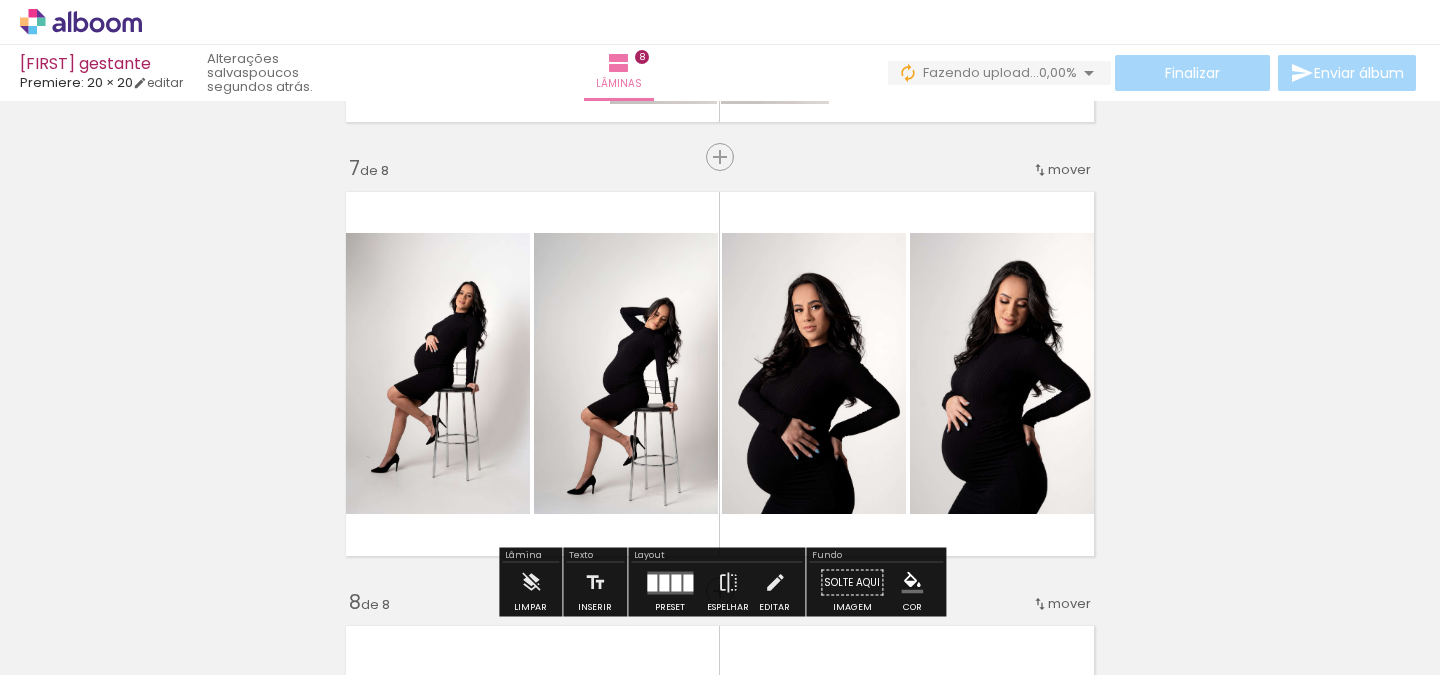 click on "mover" at bounding box center (1069, 169) 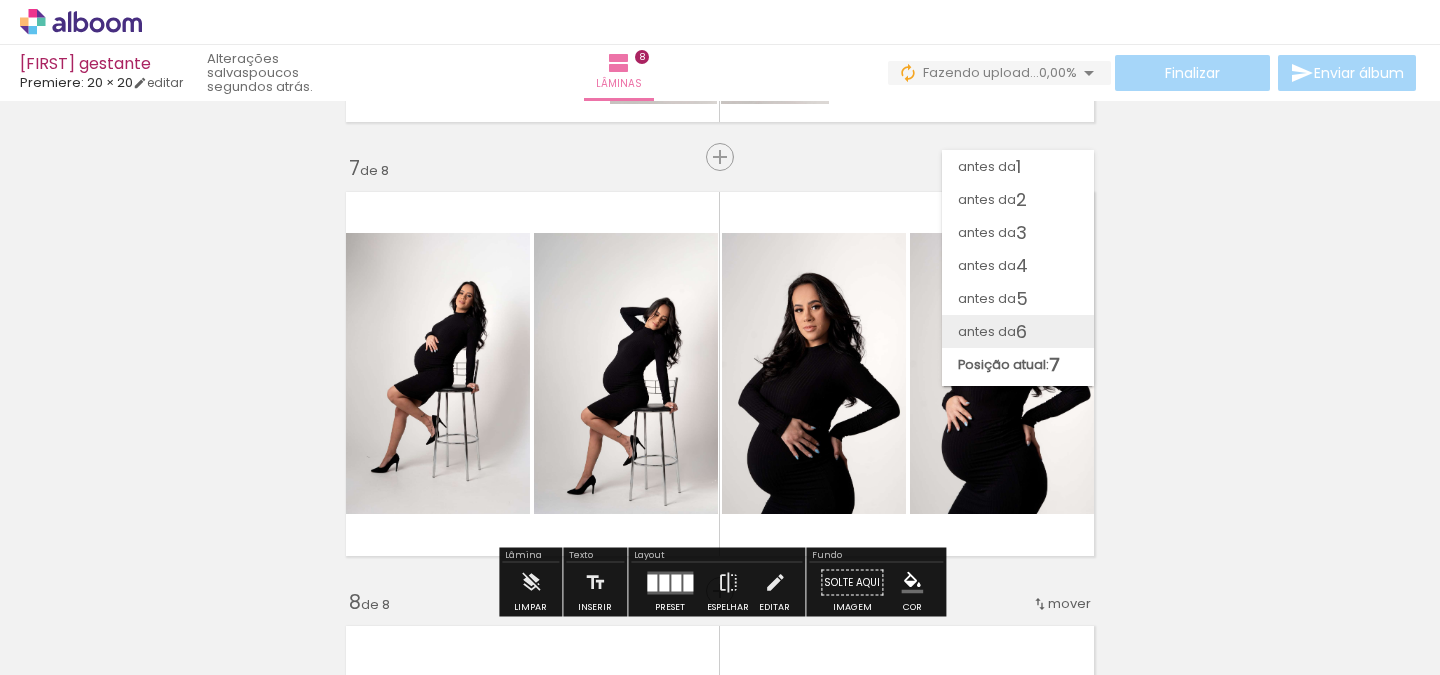 scroll, scrollTop: 27, scrollLeft: 0, axis: vertical 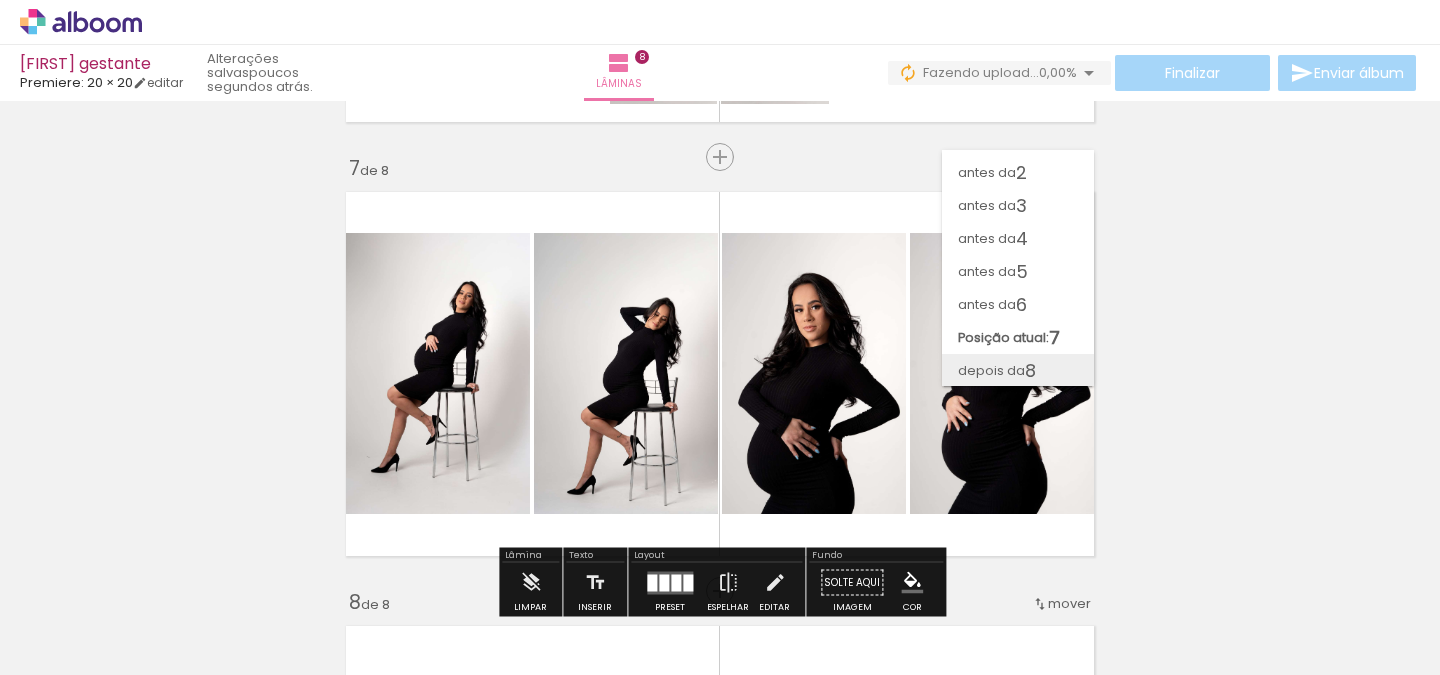 click on "depois da" at bounding box center [991, 370] 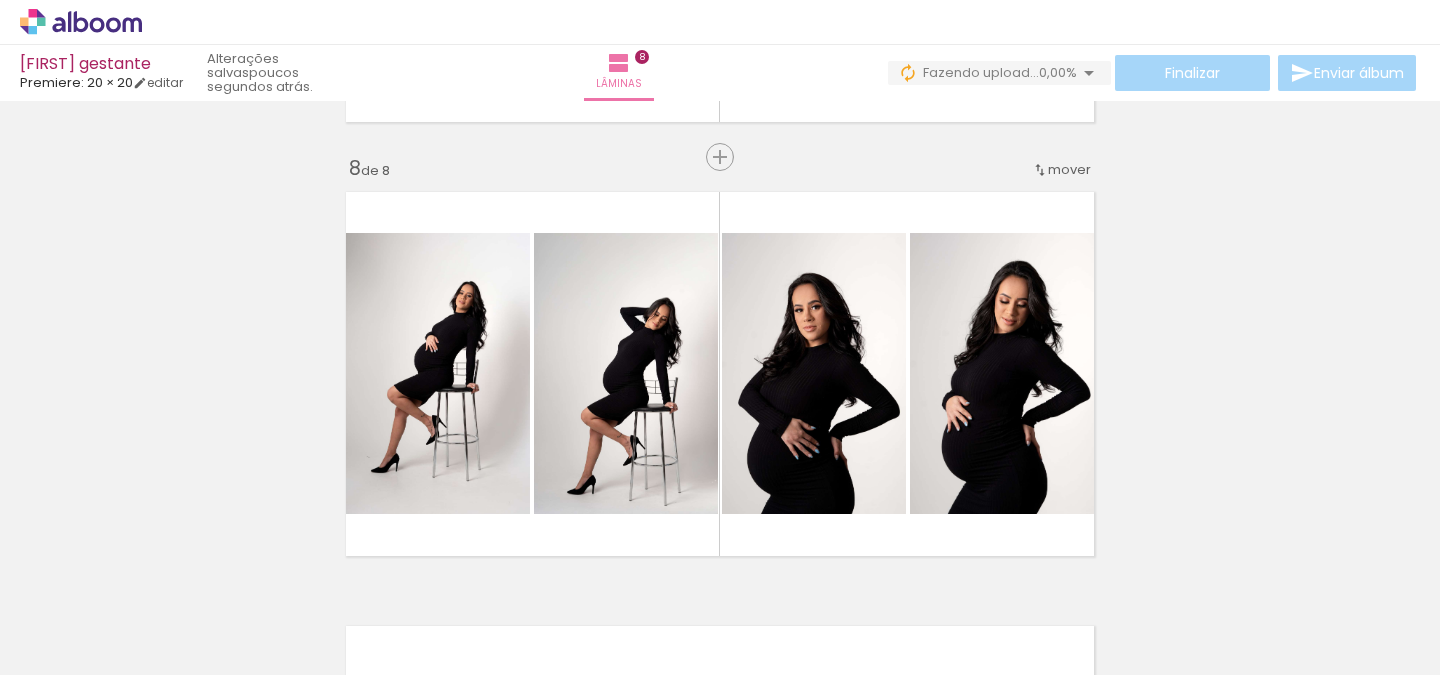 scroll, scrollTop: 3061, scrollLeft: 0, axis: vertical 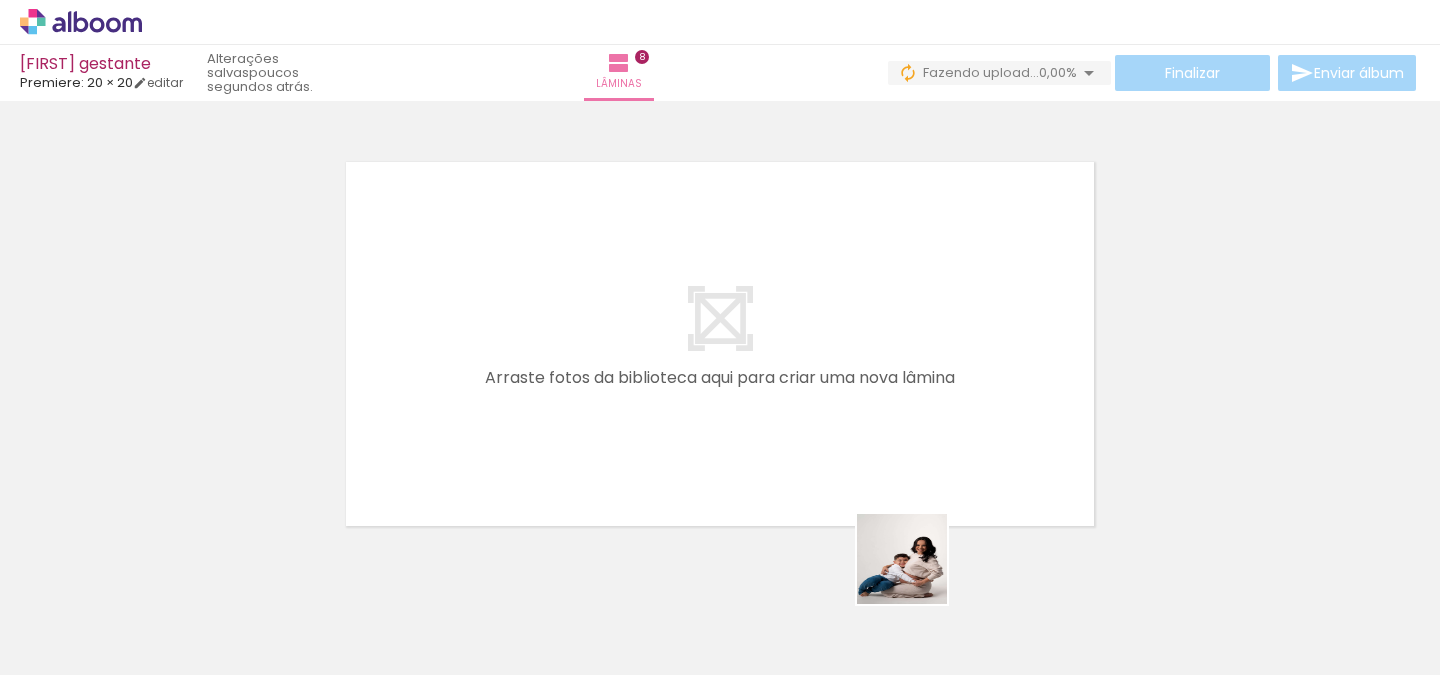 drag, startPoint x: 921, startPoint y: 602, endPoint x: 998, endPoint y: 558, distance: 88.68484 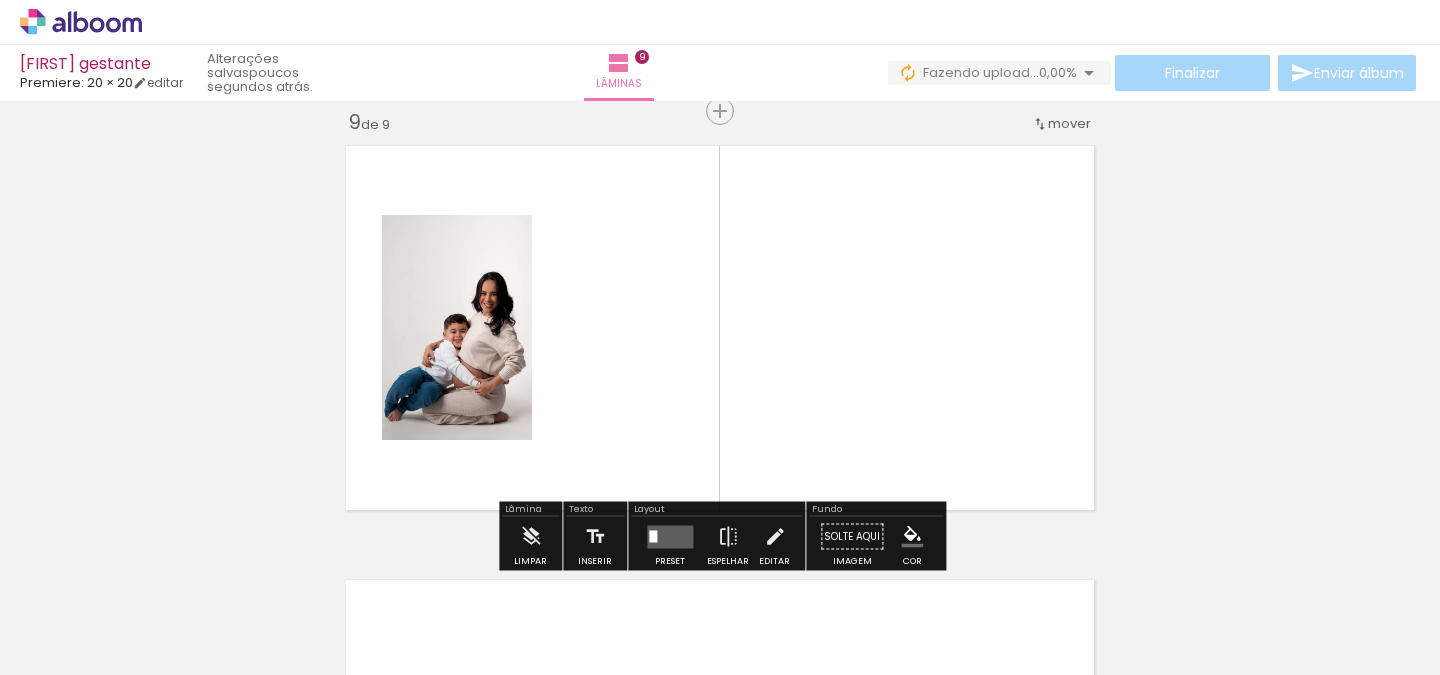 scroll, scrollTop: 3497, scrollLeft: 0, axis: vertical 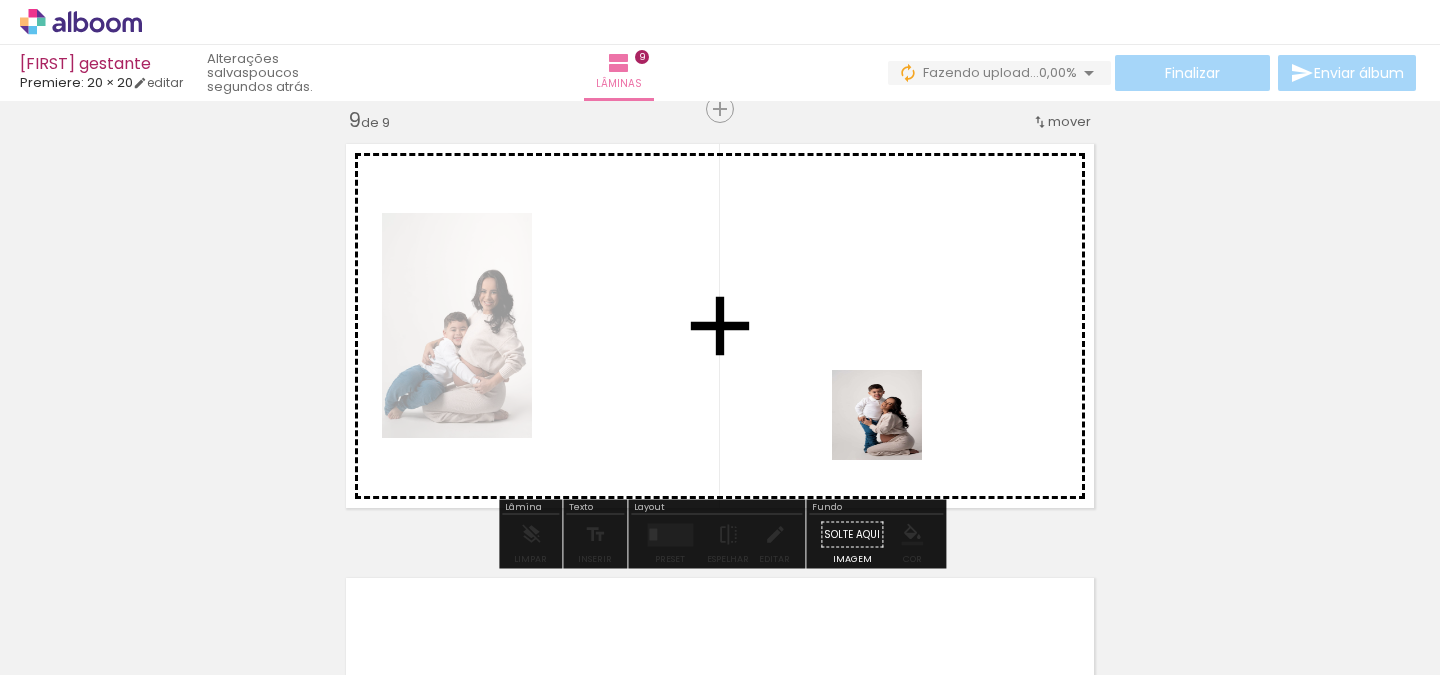 drag, startPoint x: 1027, startPoint y: 600, endPoint x: 855, endPoint y: 383, distance: 276.8989 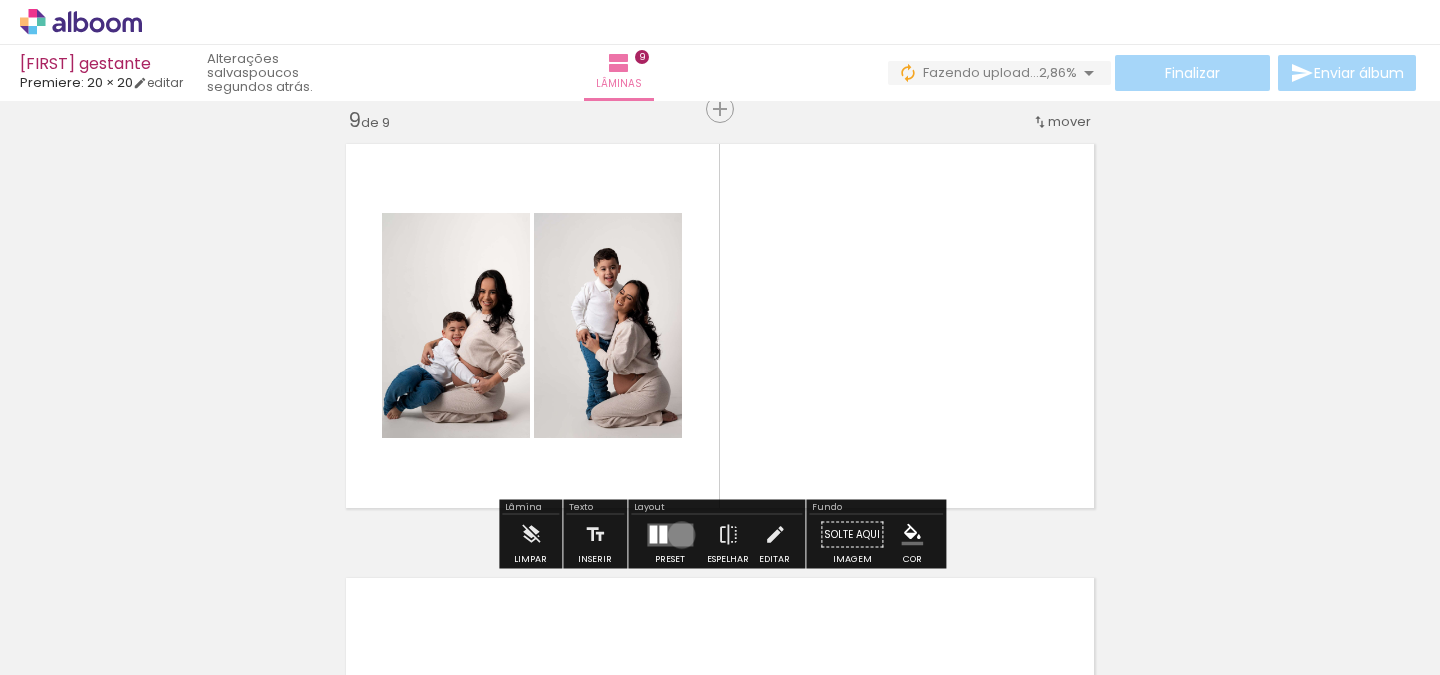 click at bounding box center (670, 534) 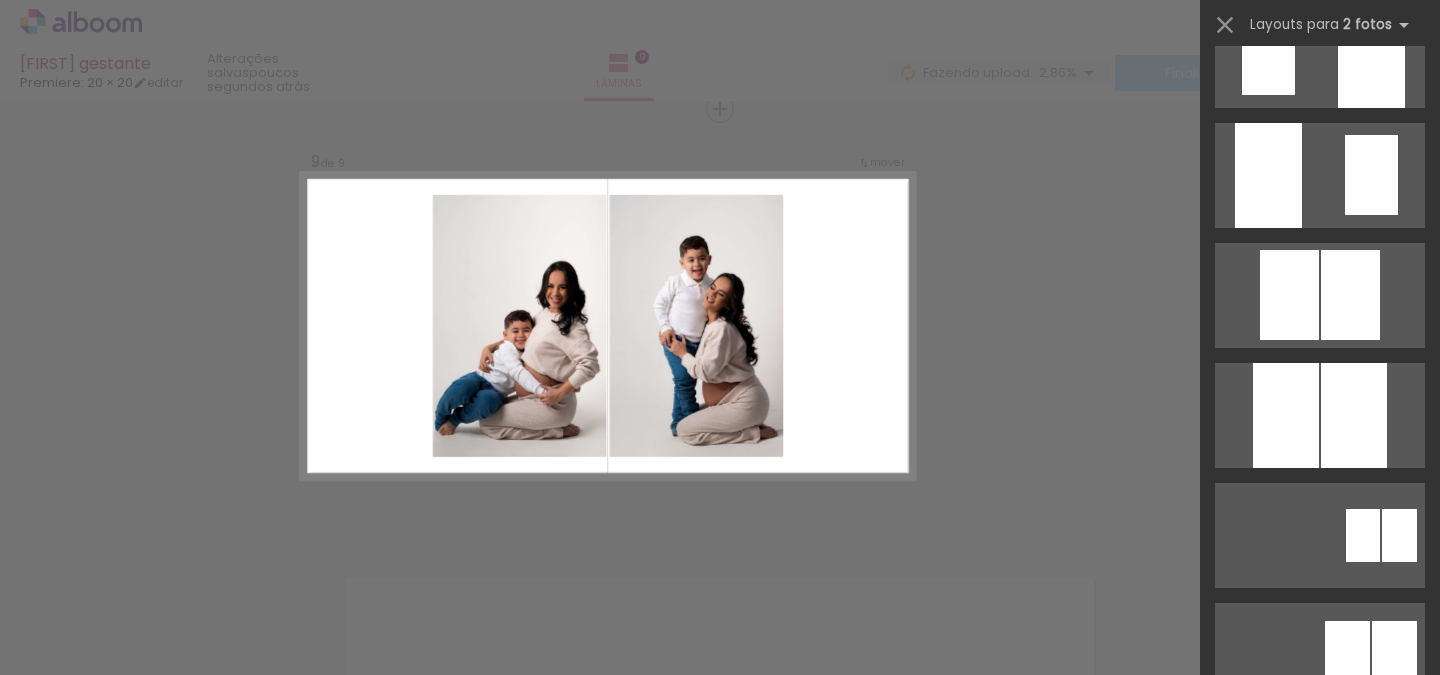 scroll, scrollTop: 1031, scrollLeft: 0, axis: vertical 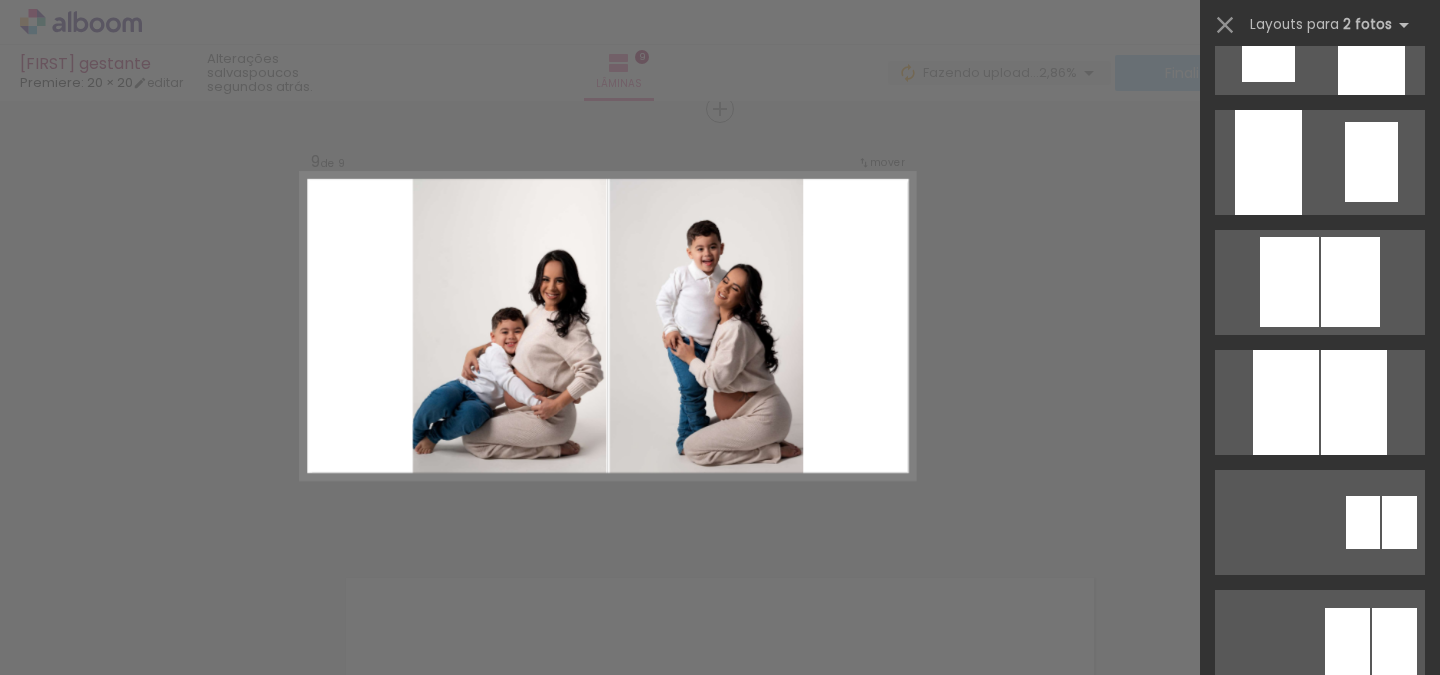 click at bounding box center (1268, 162) 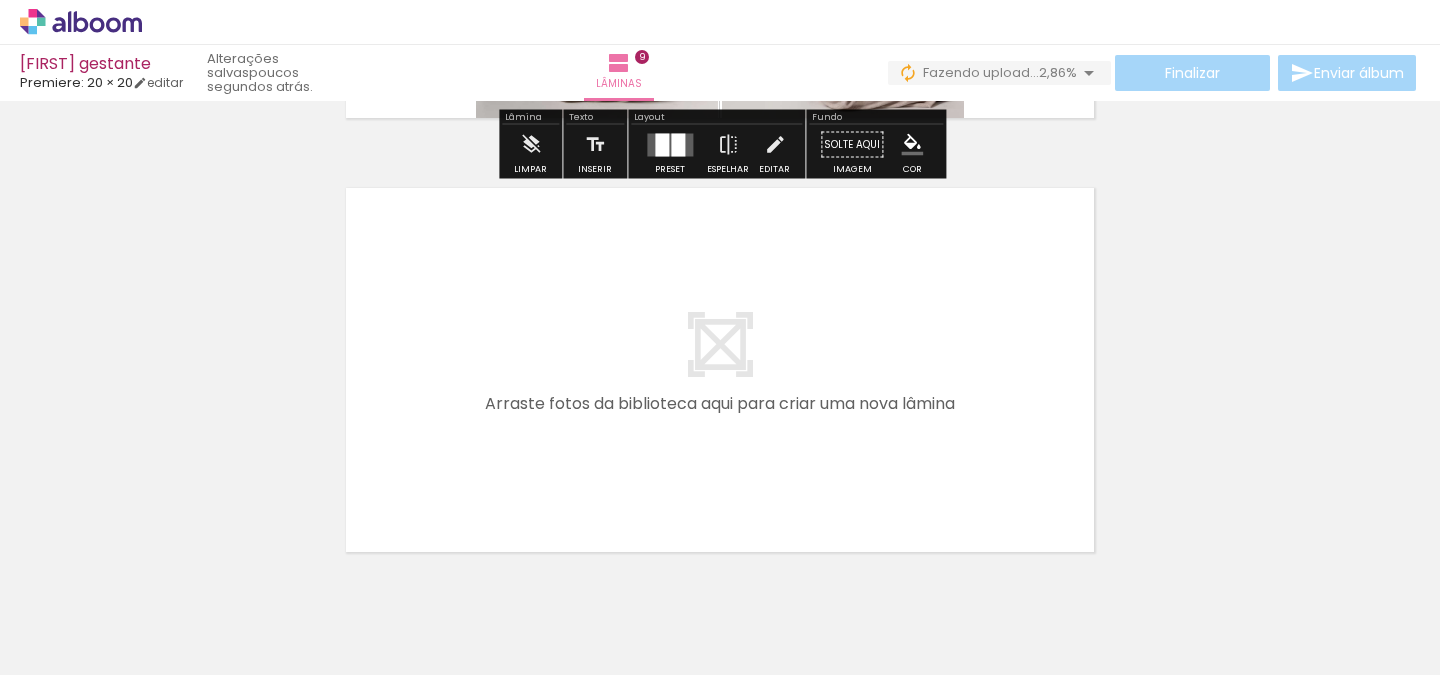 scroll, scrollTop: 3920, scrollLeft: 0, axis: vertical 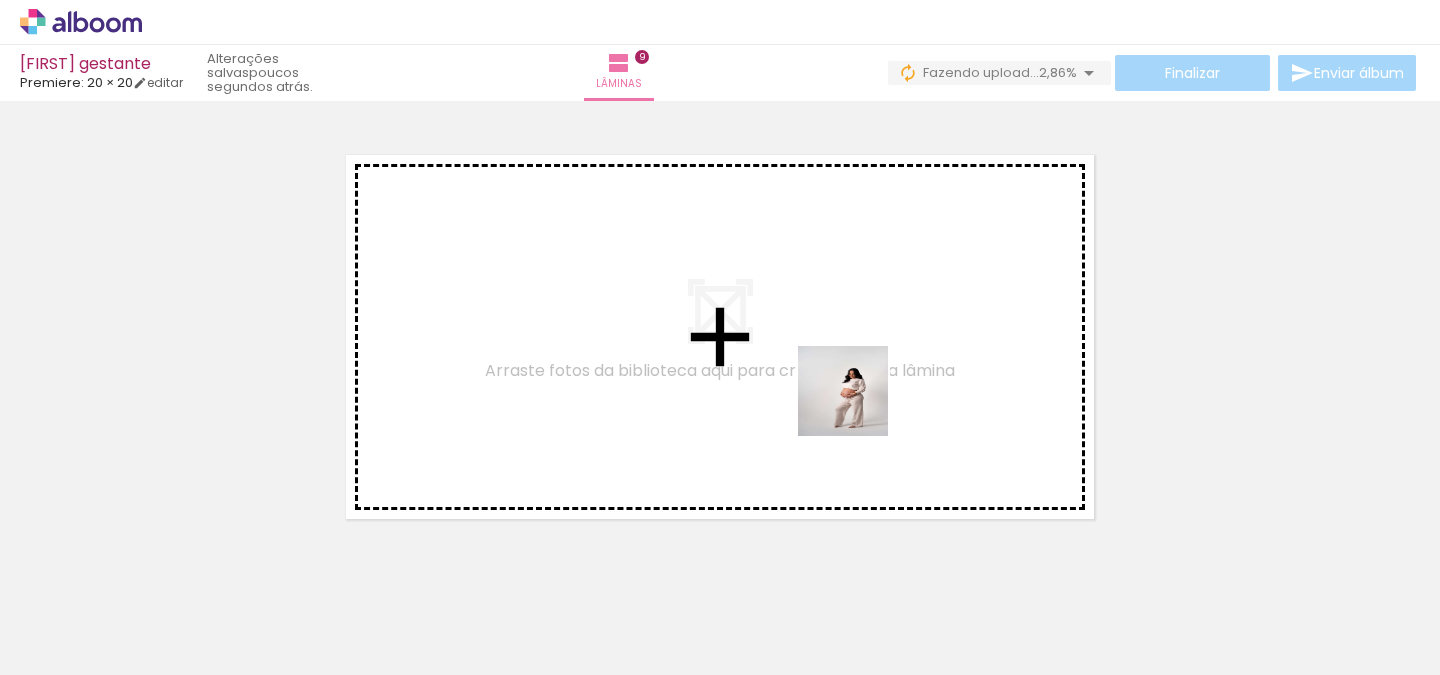 drag, startPoint x: 1146, startPoint y: 629, endPoint x: 858, endPoint y: 406, distance: 364.24304 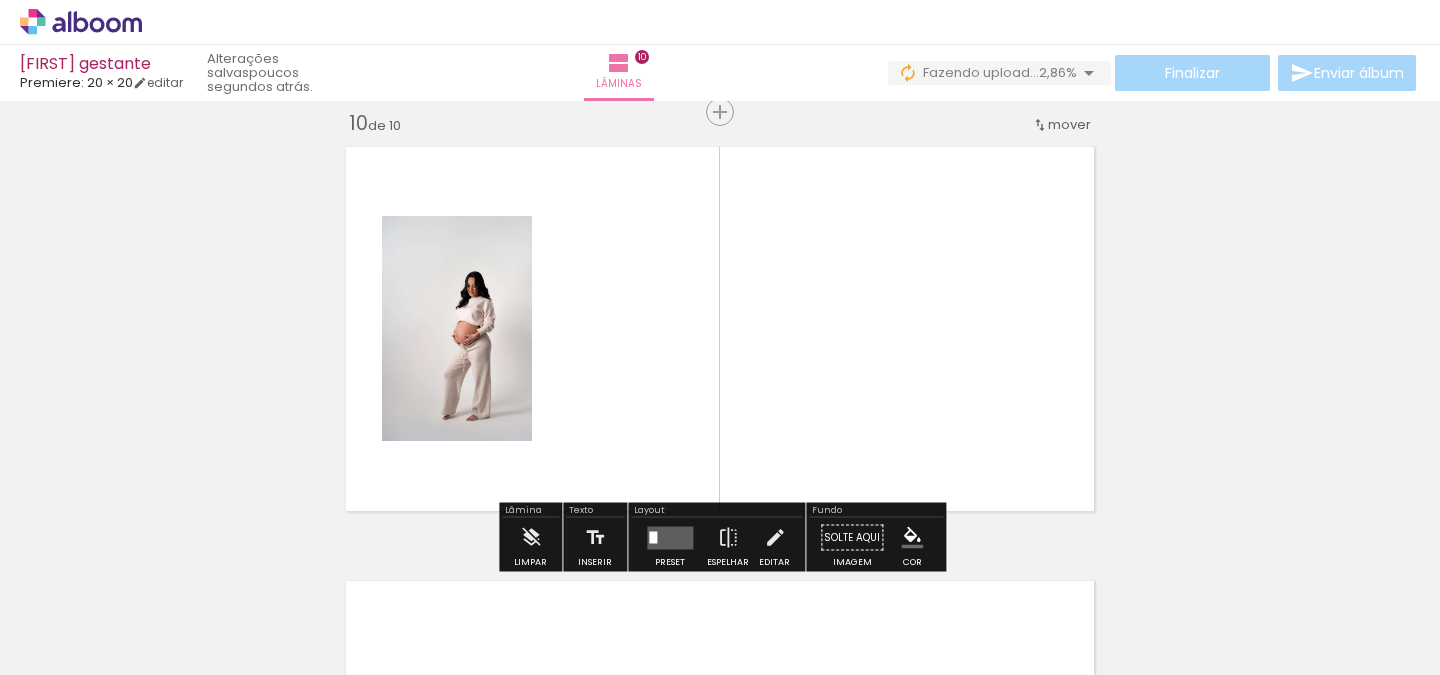 scroll, scrollTop: 3931, scrollLeft: 0, axis: vertical 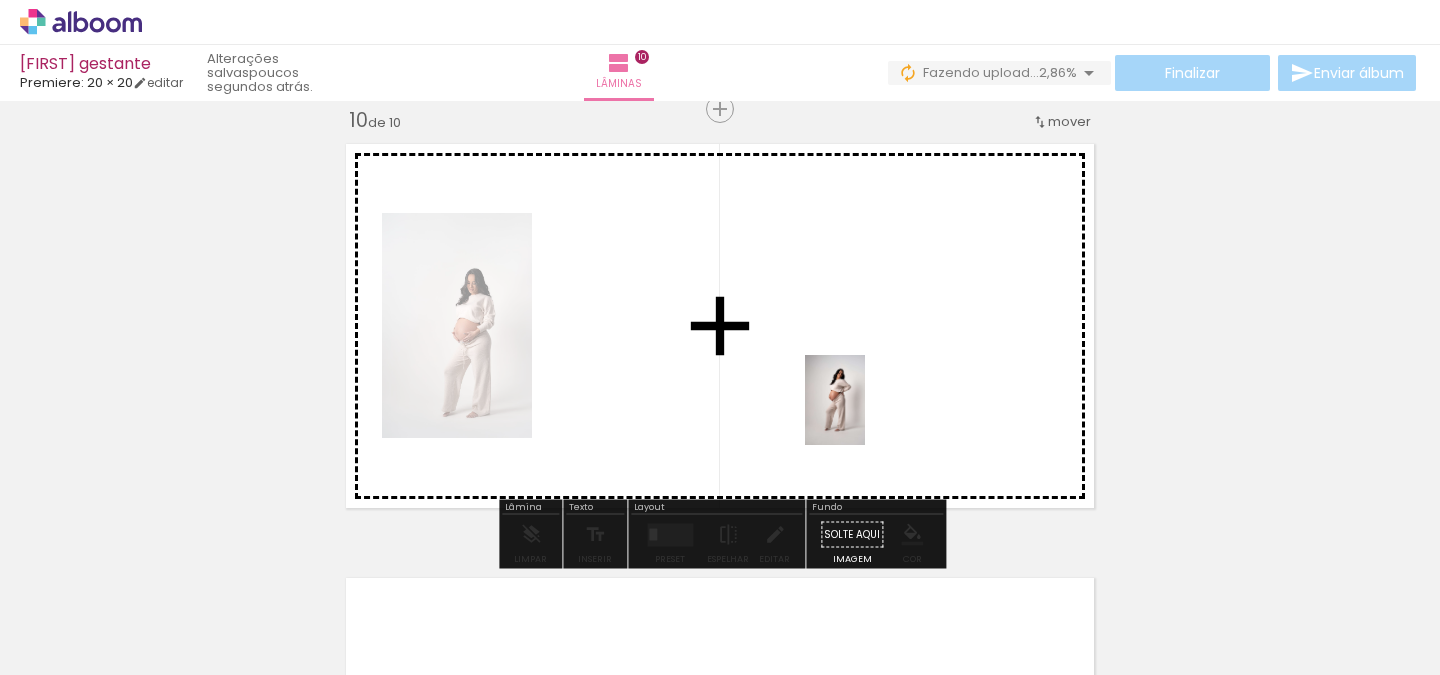 drag, startPoint x: 1255, startPoint y: 580, endPoint x: 983, endPoint y: 463, distance: 296.09628 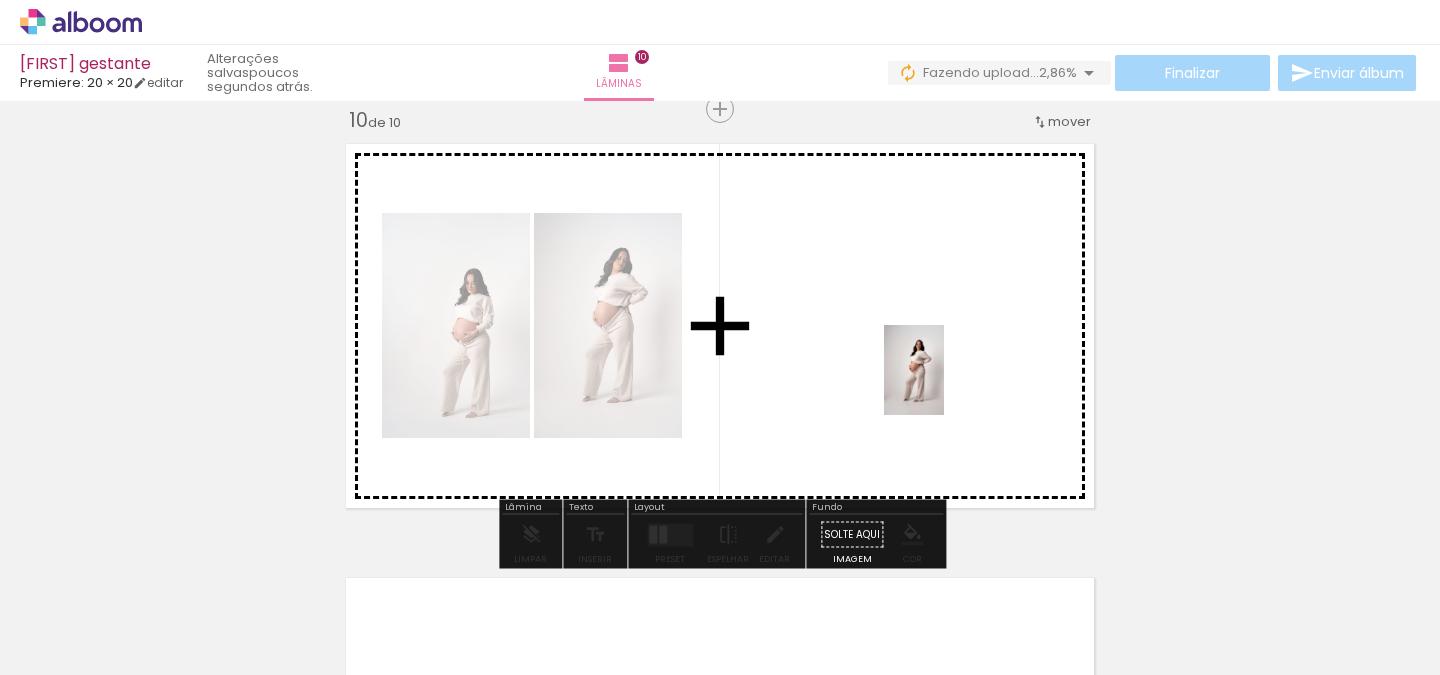 drag, startPoint x: 1384, startPoint y: 611, endPoint x: 936, endPoint y: 382, distance: 503.13516 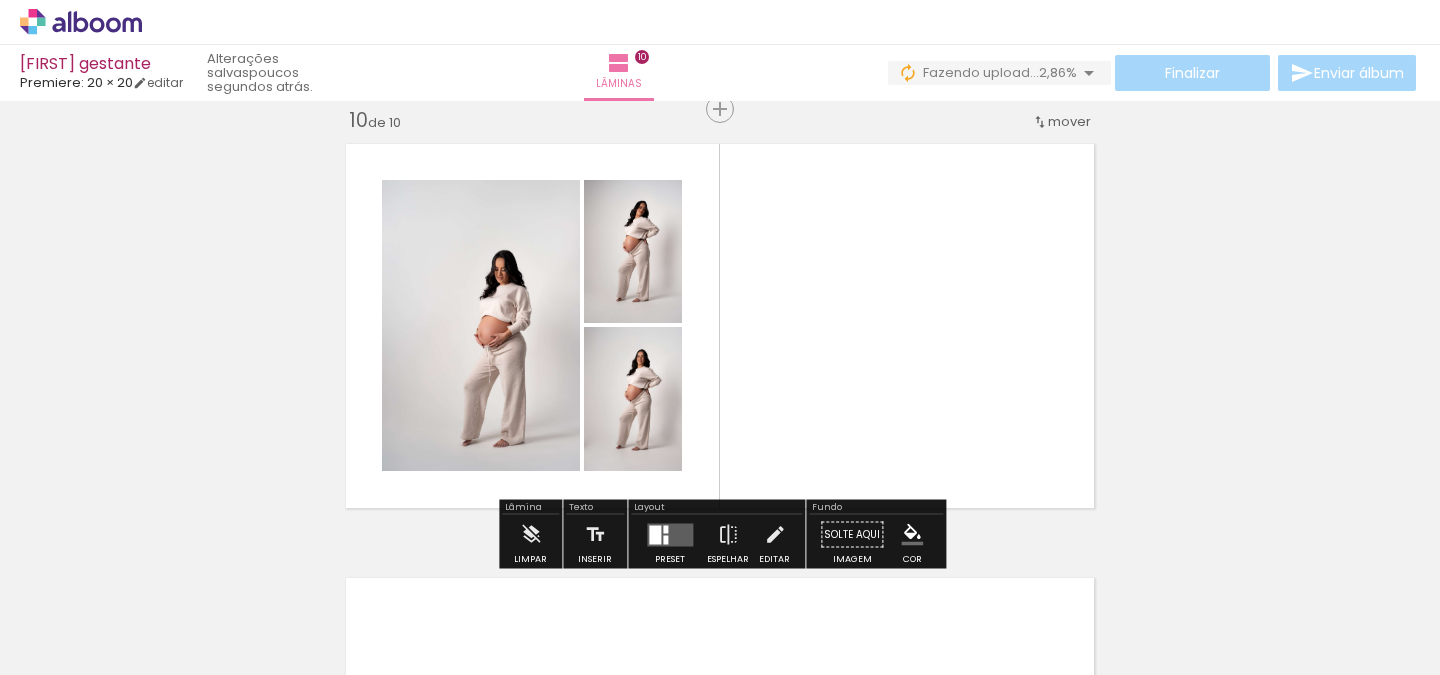 click at bounding box center [655, 534] 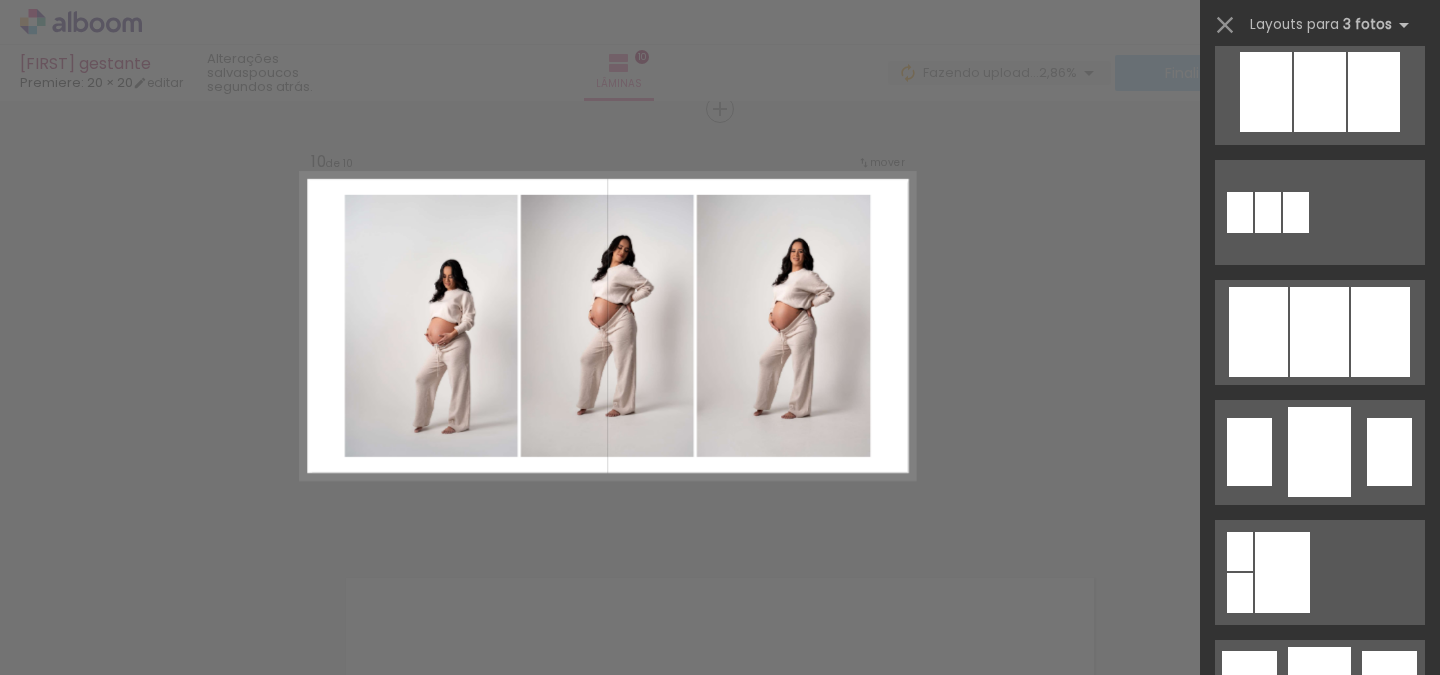 scroll, scrollTop: 1102, scrollLeft: 0, axis: vertical 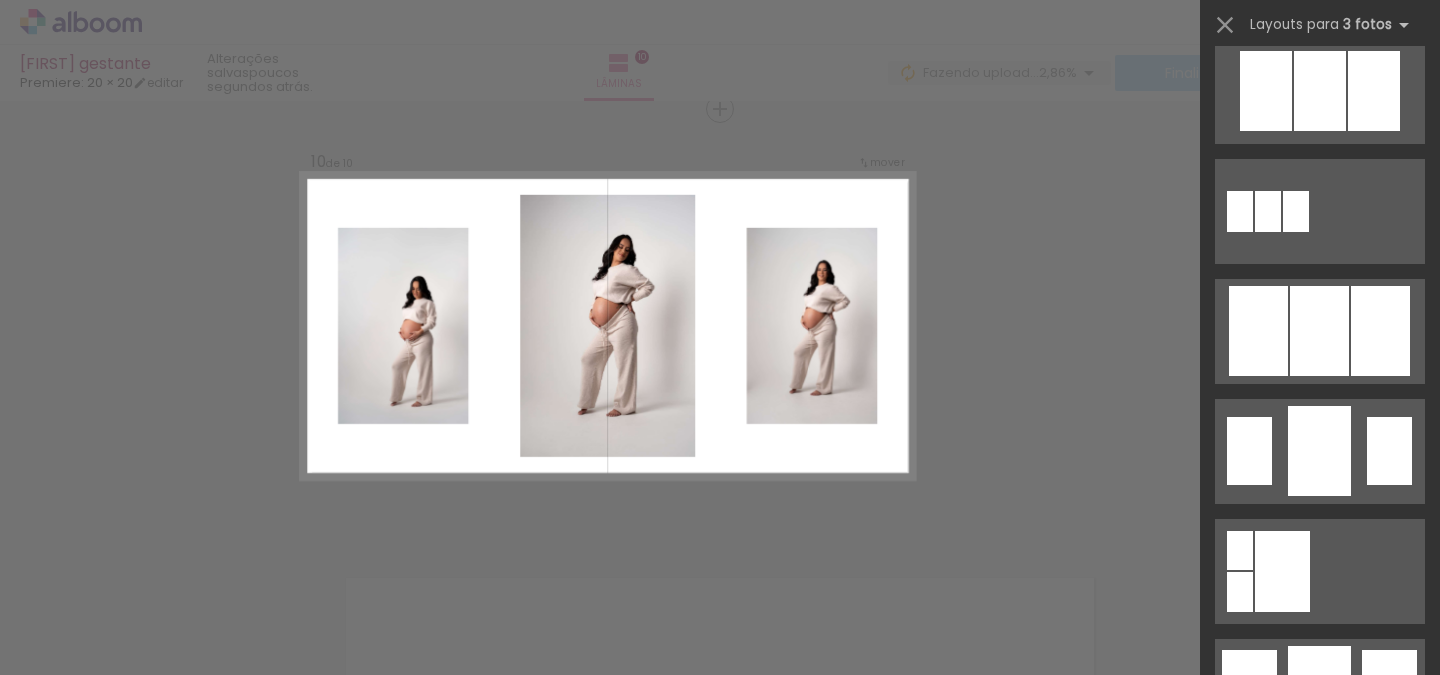 click at bounding box center [1319, 691] 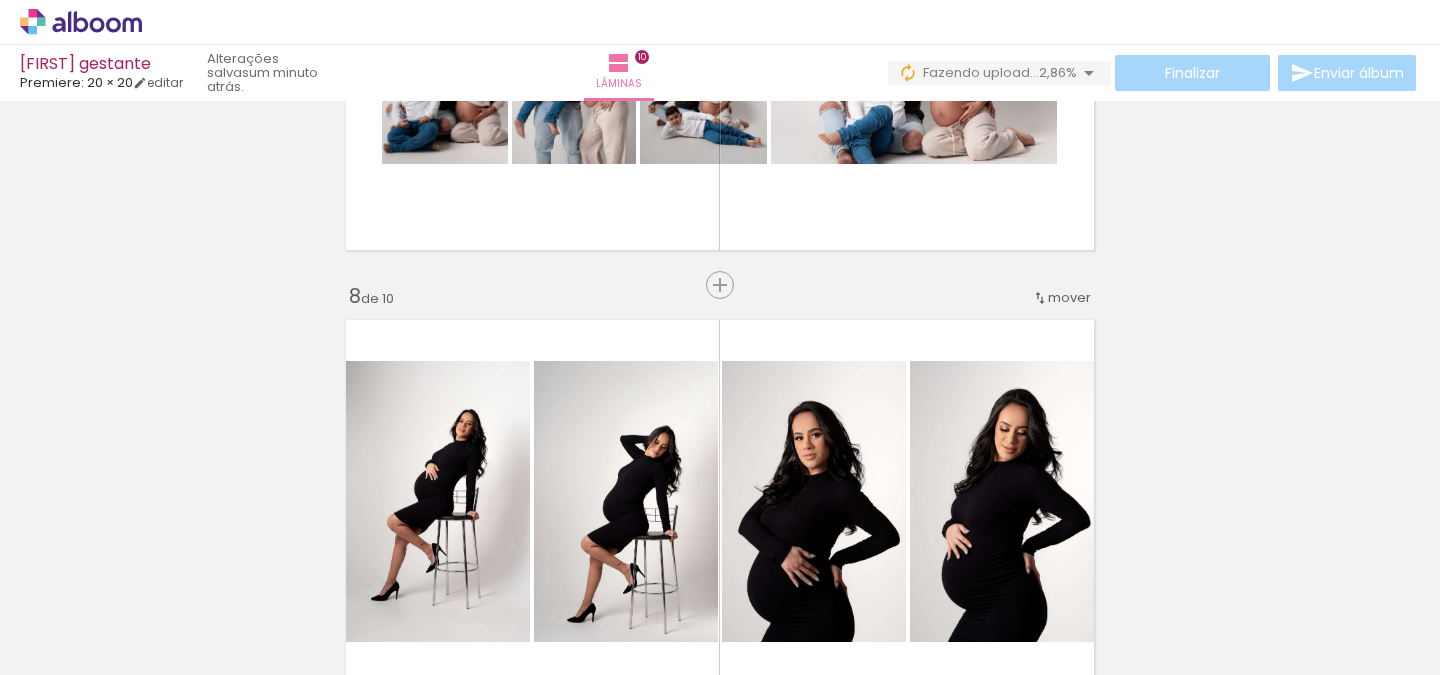 scroll, scrollTop: 2834, scrollLeft: 0, axis: vertical 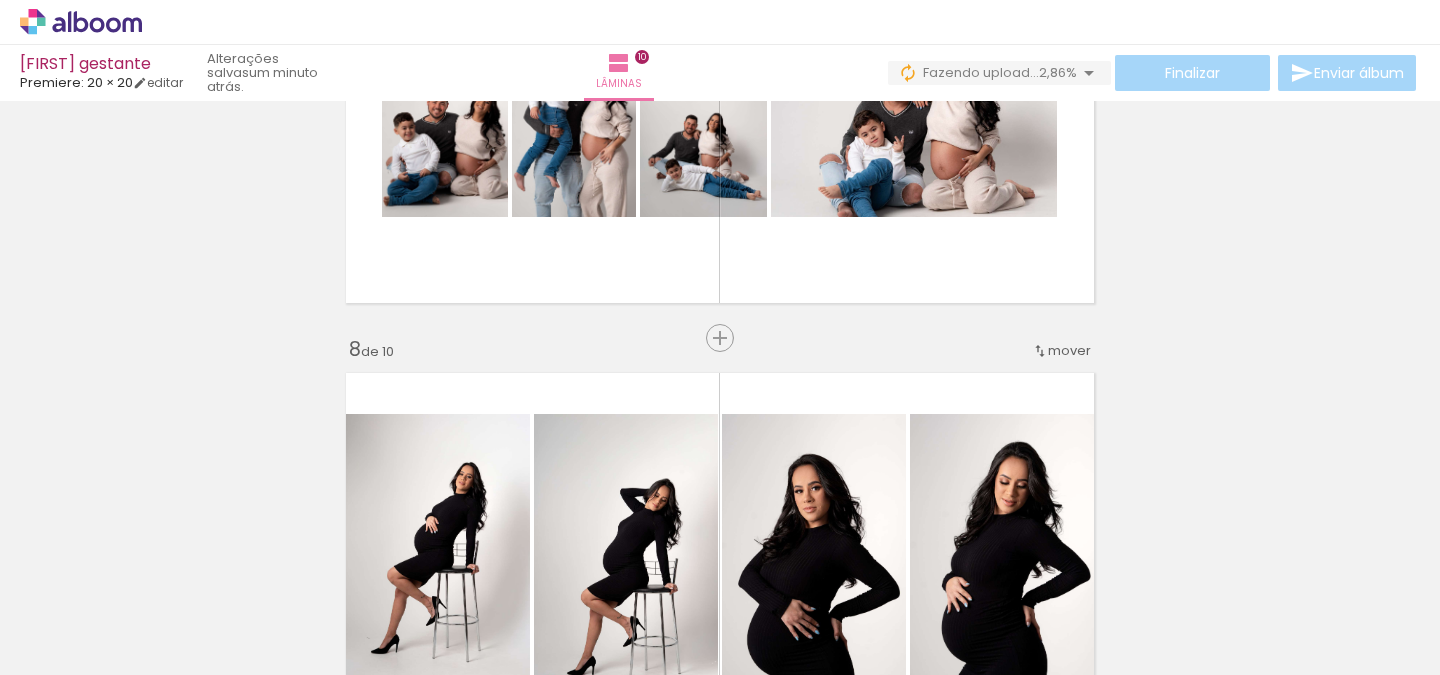 click on "mover" at bounding box center (1069, 350) 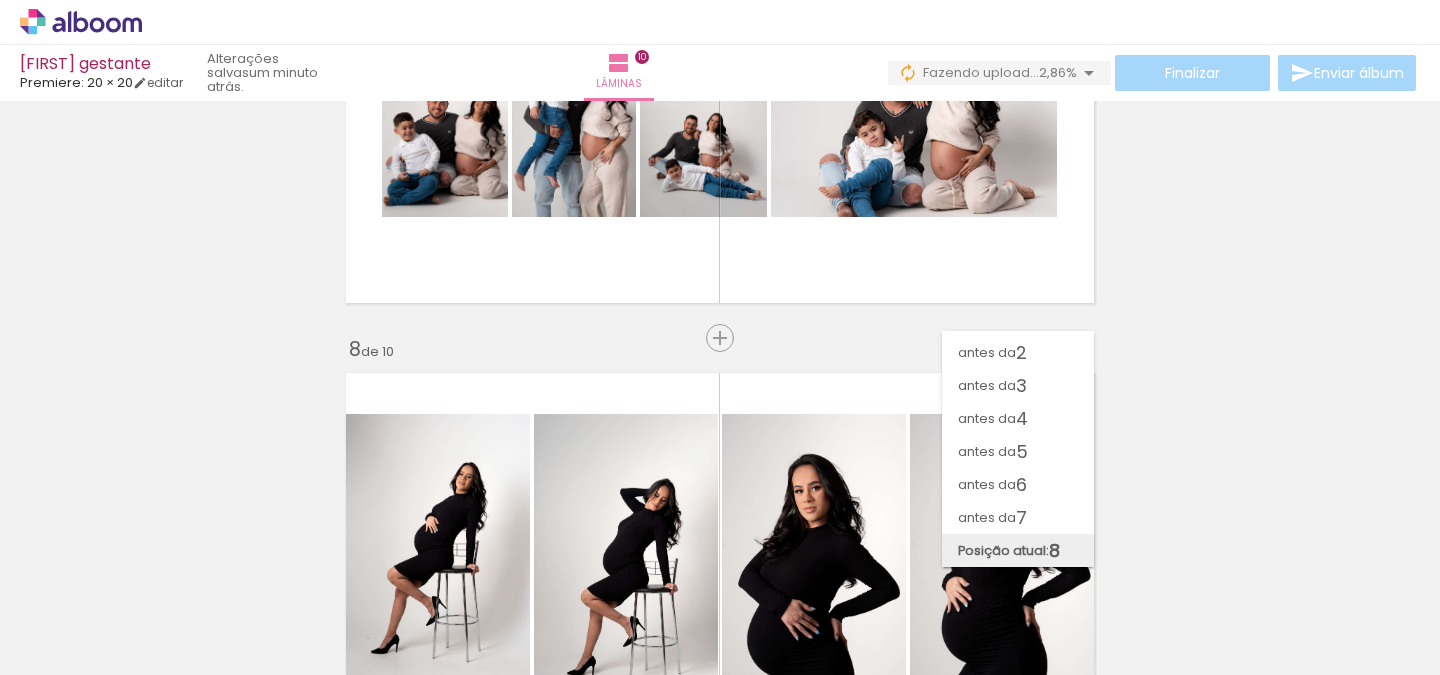 scroll, scrollTop: 93, scrollLeft: 0, axis: vertical 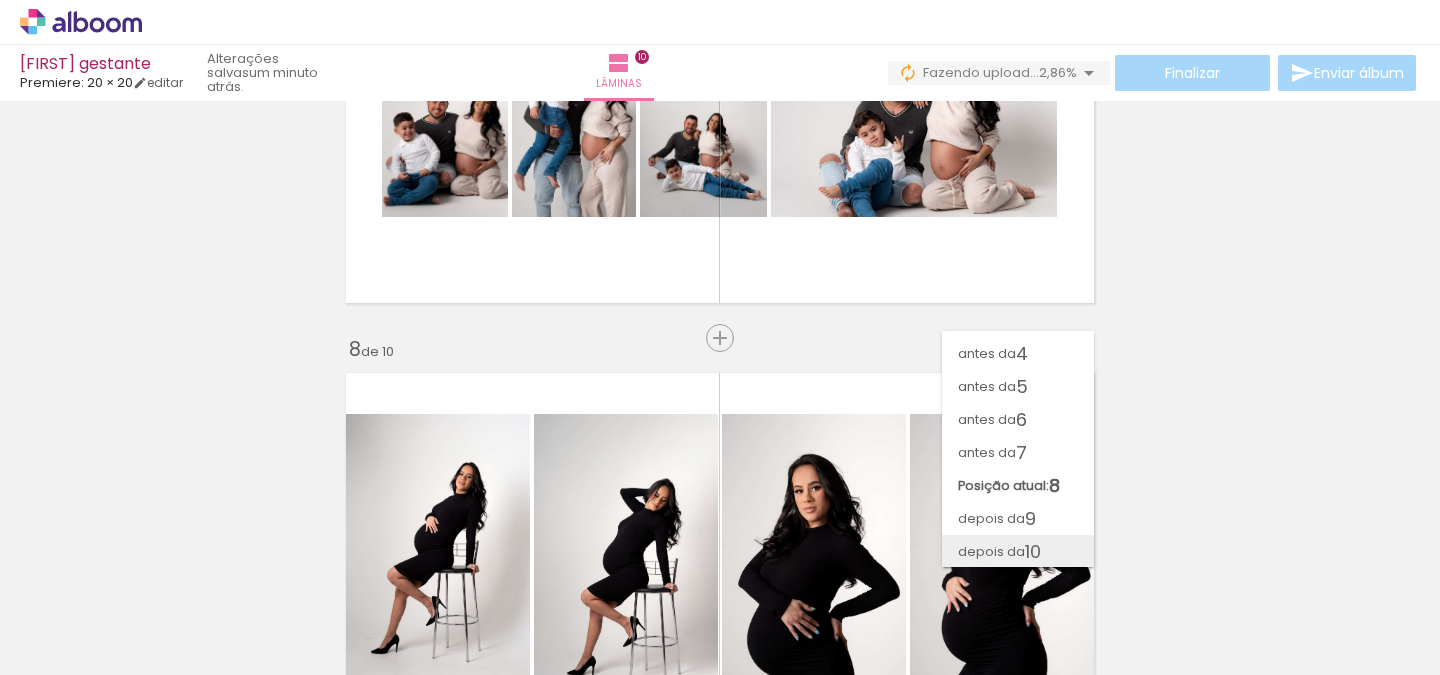 click on "10" at bounding box center [1033, 551] 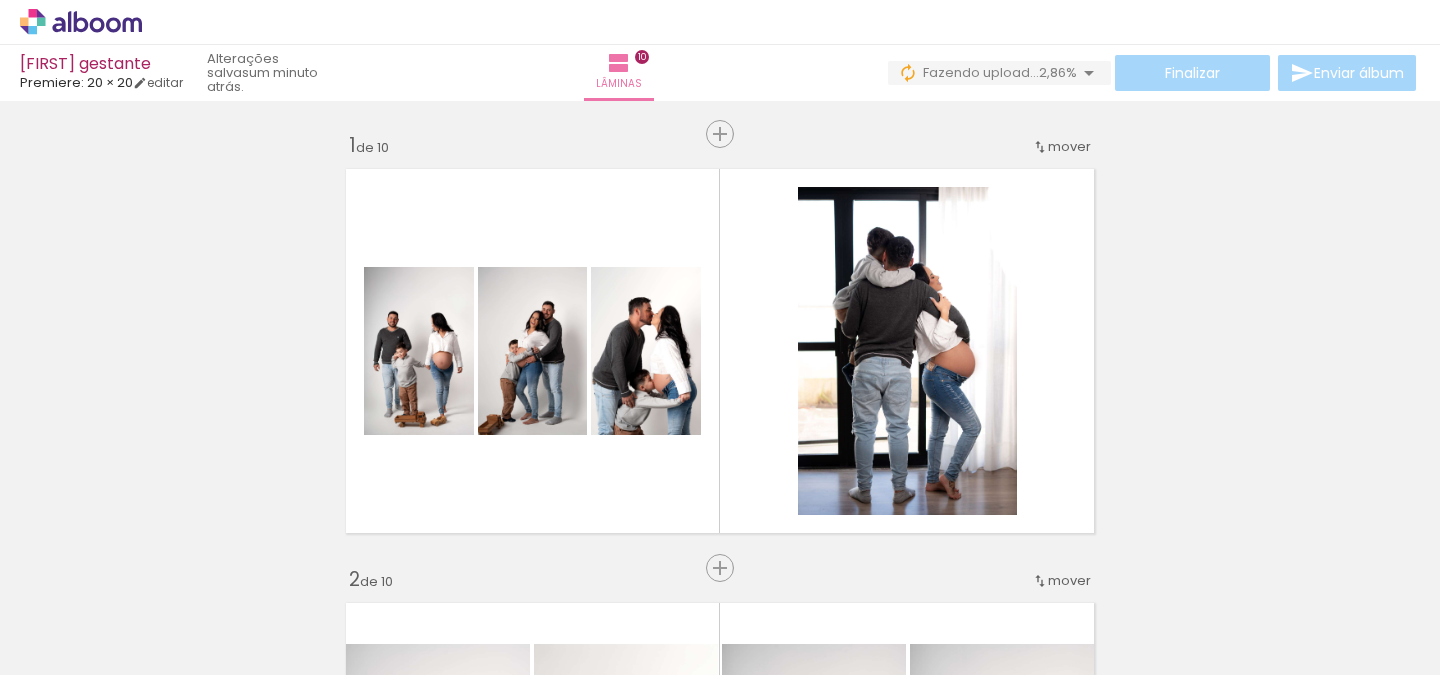 scroll, scrollTop: 1, scrollLeft: 0, axis: vertical 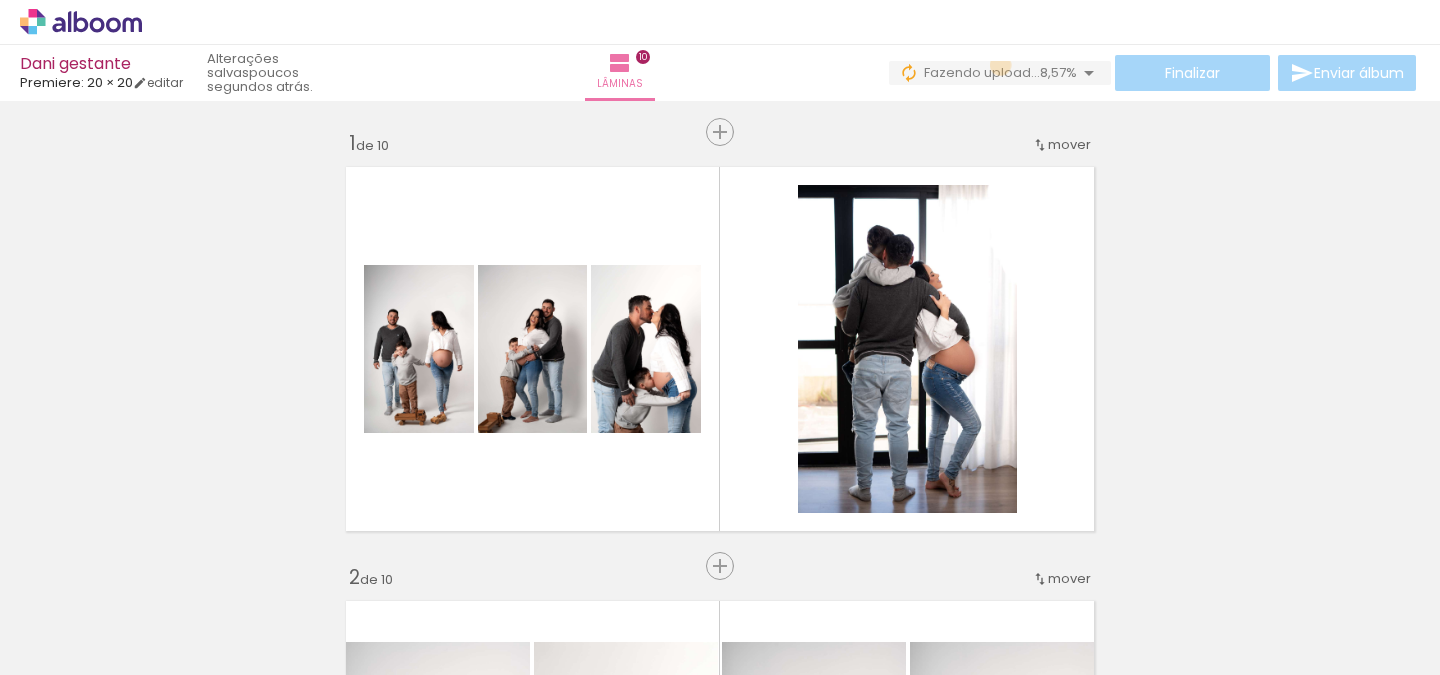 click on "Fazendo upload..." at bounding box center [982, 72] 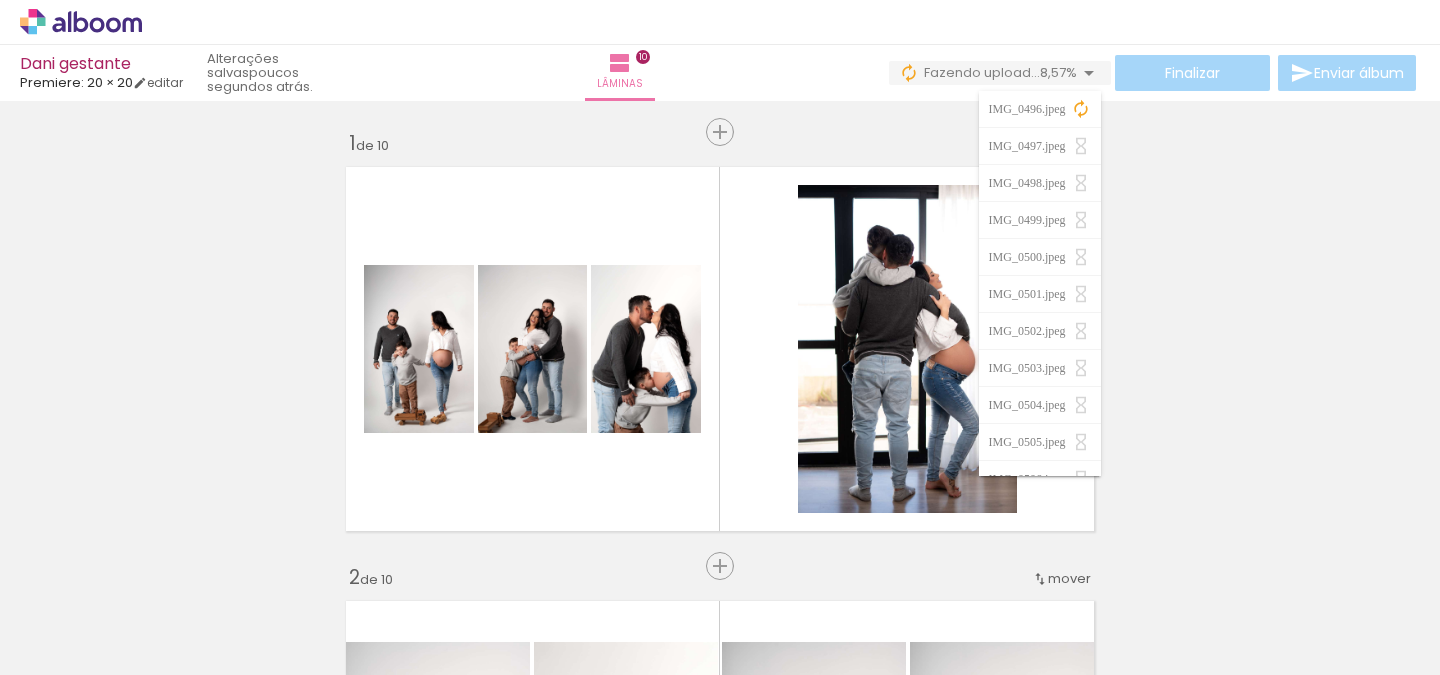 click on "Fazendo upload..." at bounding box center [982, 72] 